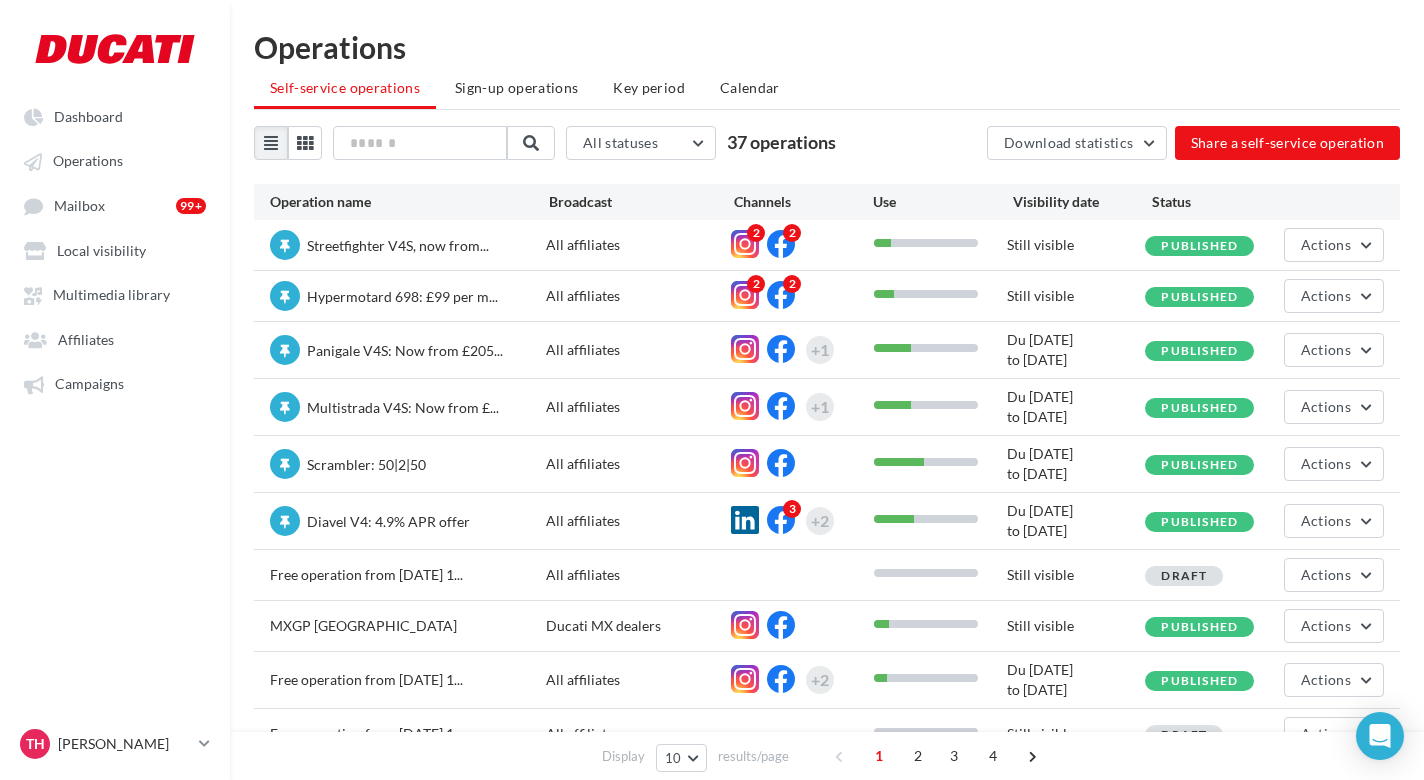 scroll, scrollTop: 0, scrollLeft: 0, axis: both 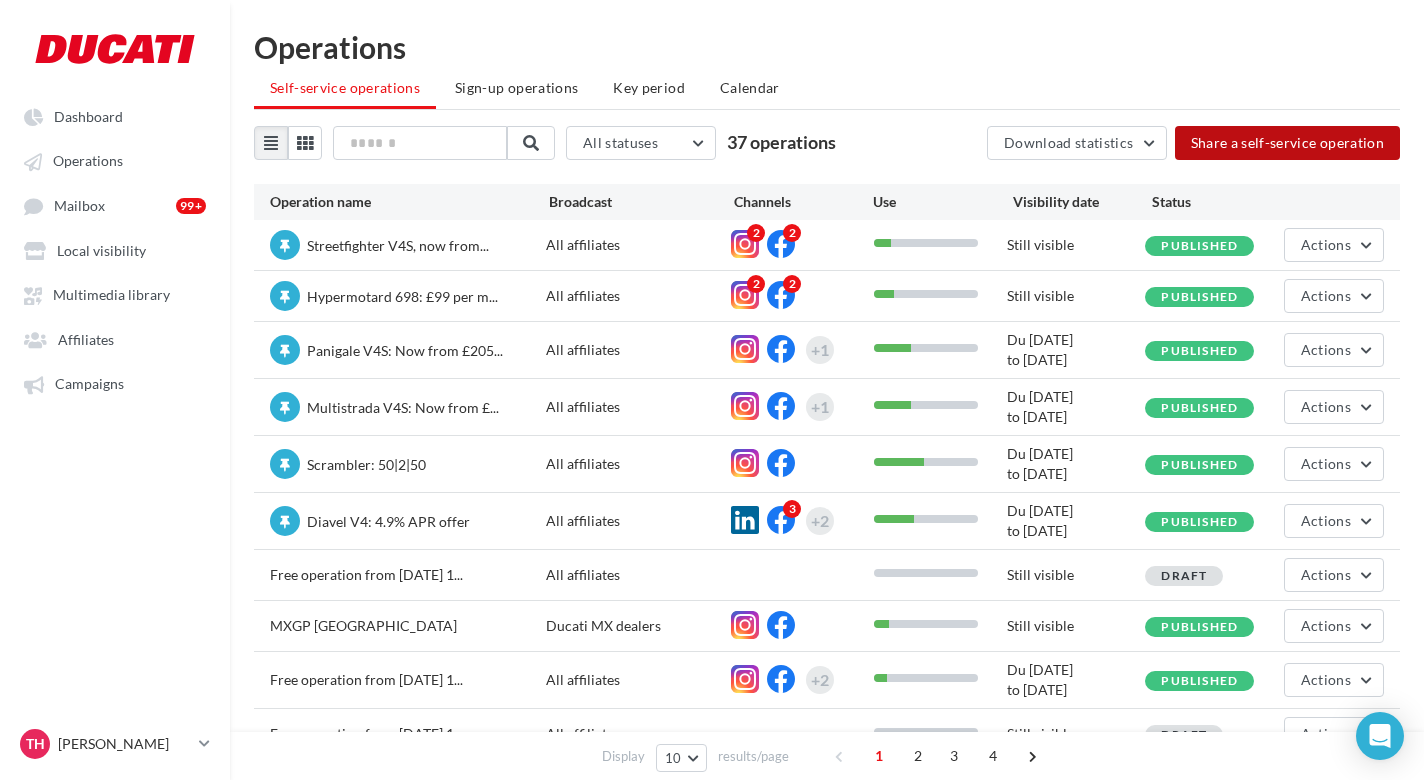 click on "Share a self-service operation" at bounding box center (1288, 143) 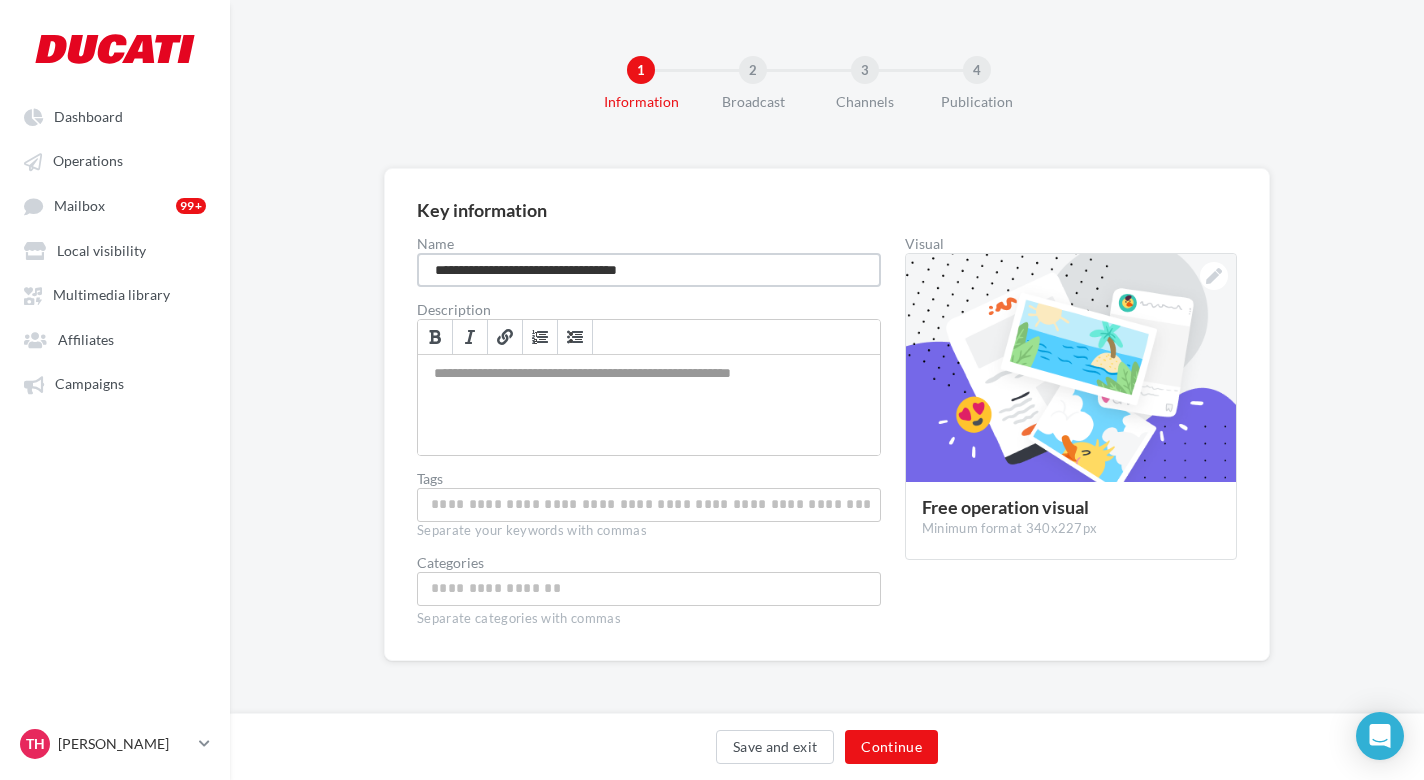 click on "**********" at bounding box center (649, 270) 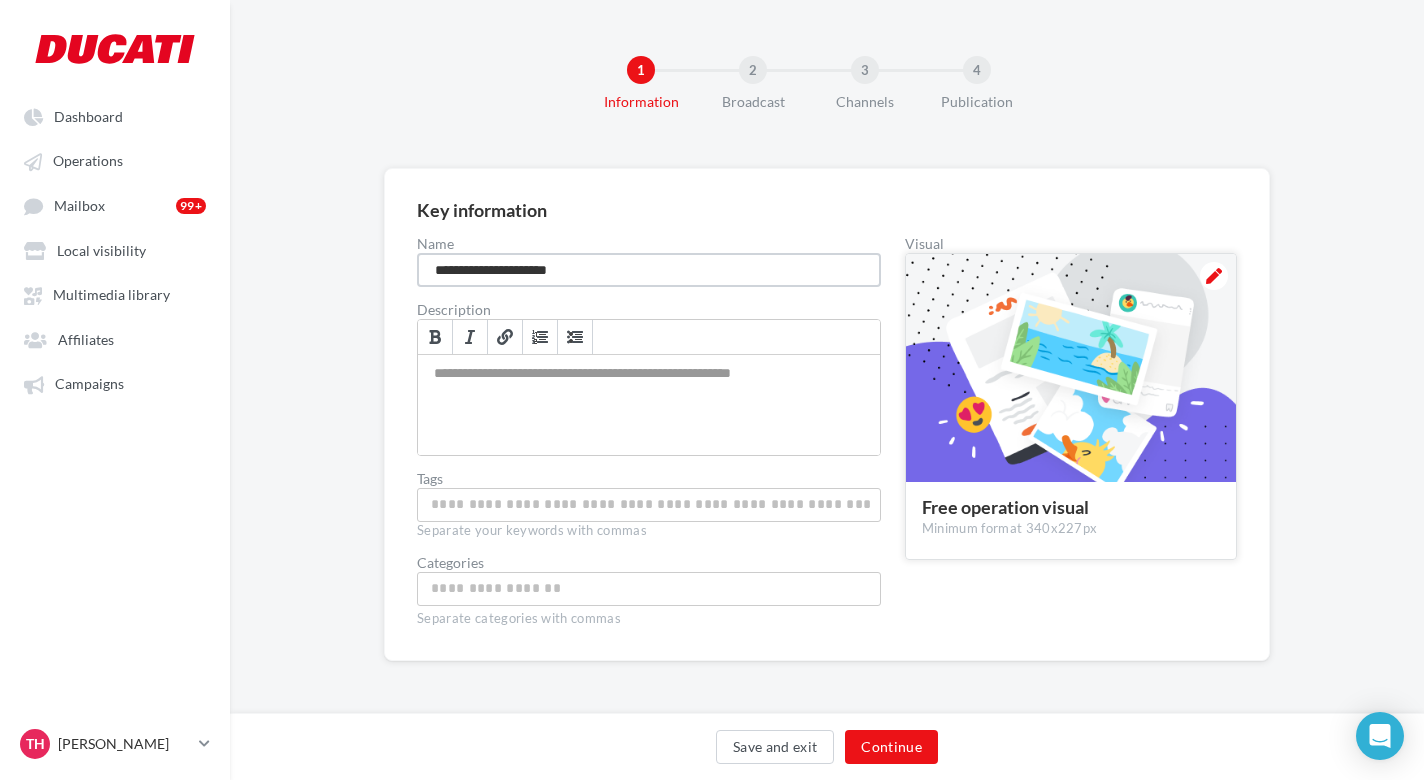 type on "**********" 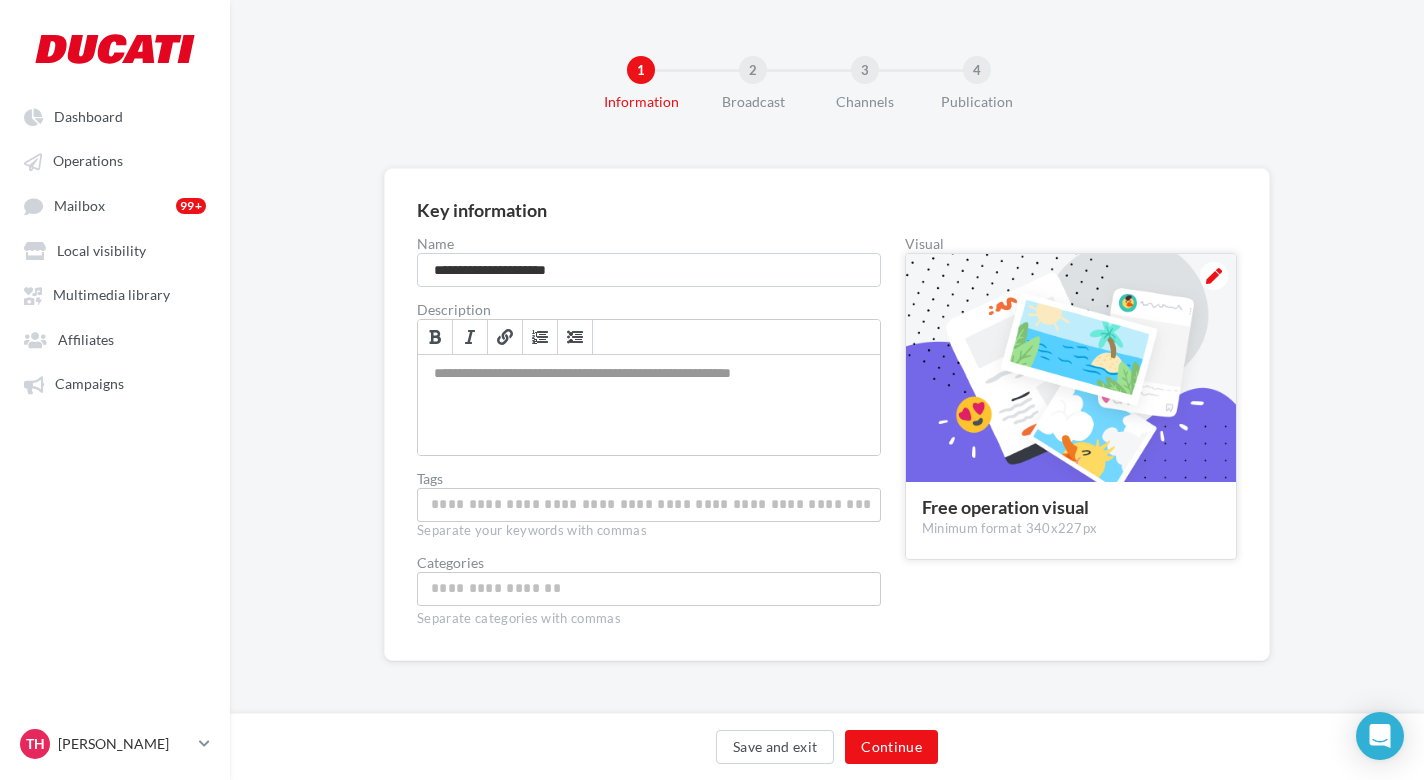 click at bounding box center (1214, 276) 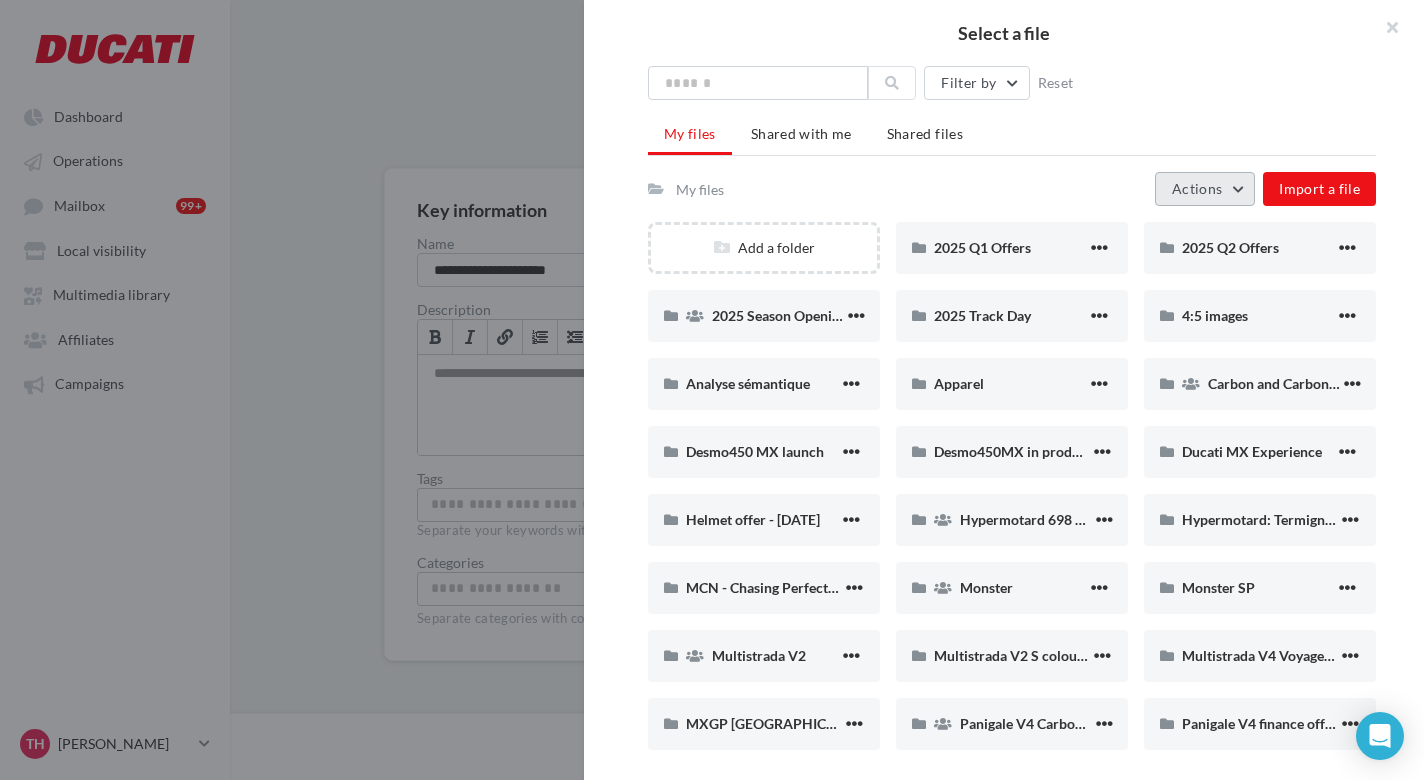 click on "Actions" at bounding box center (1205, 189) 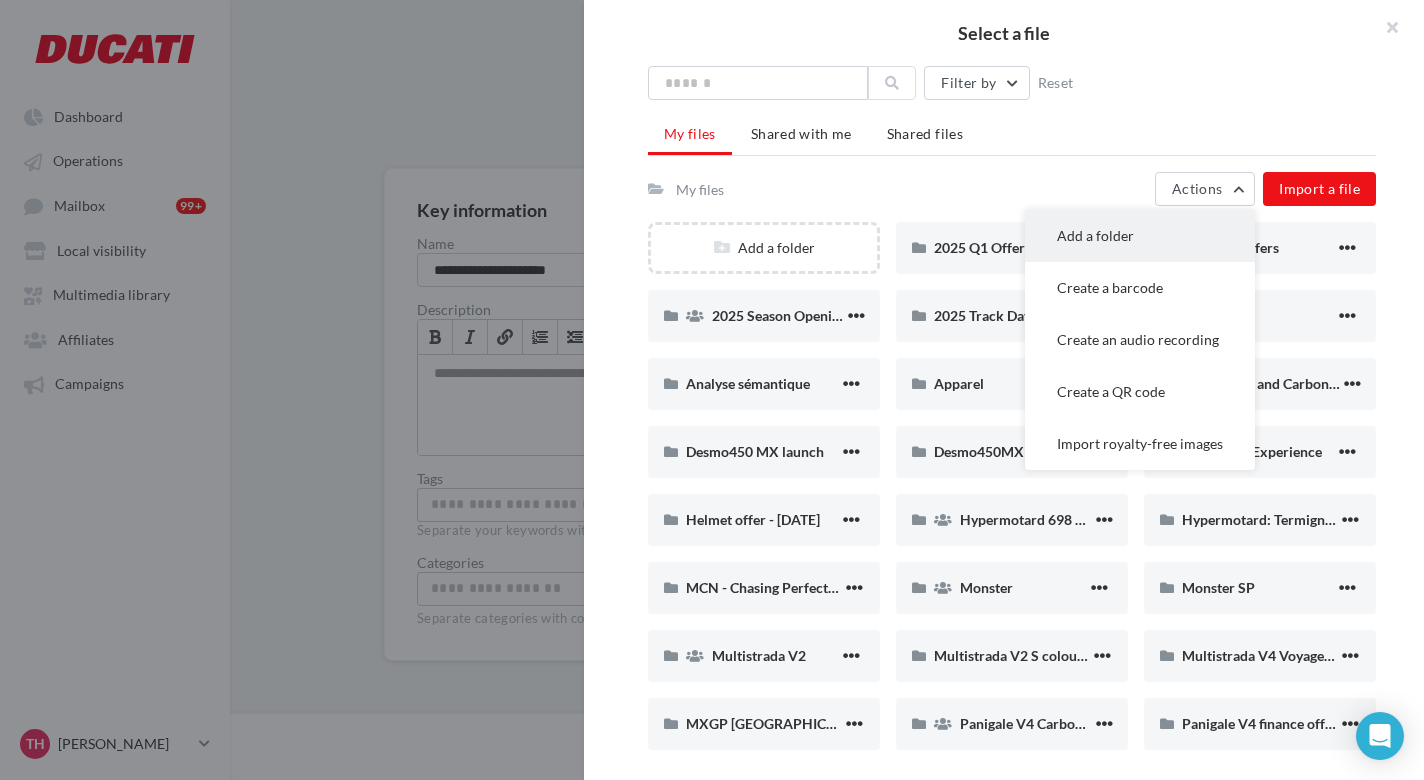 click on "Add a folder" at bounding box center [1140, 236] 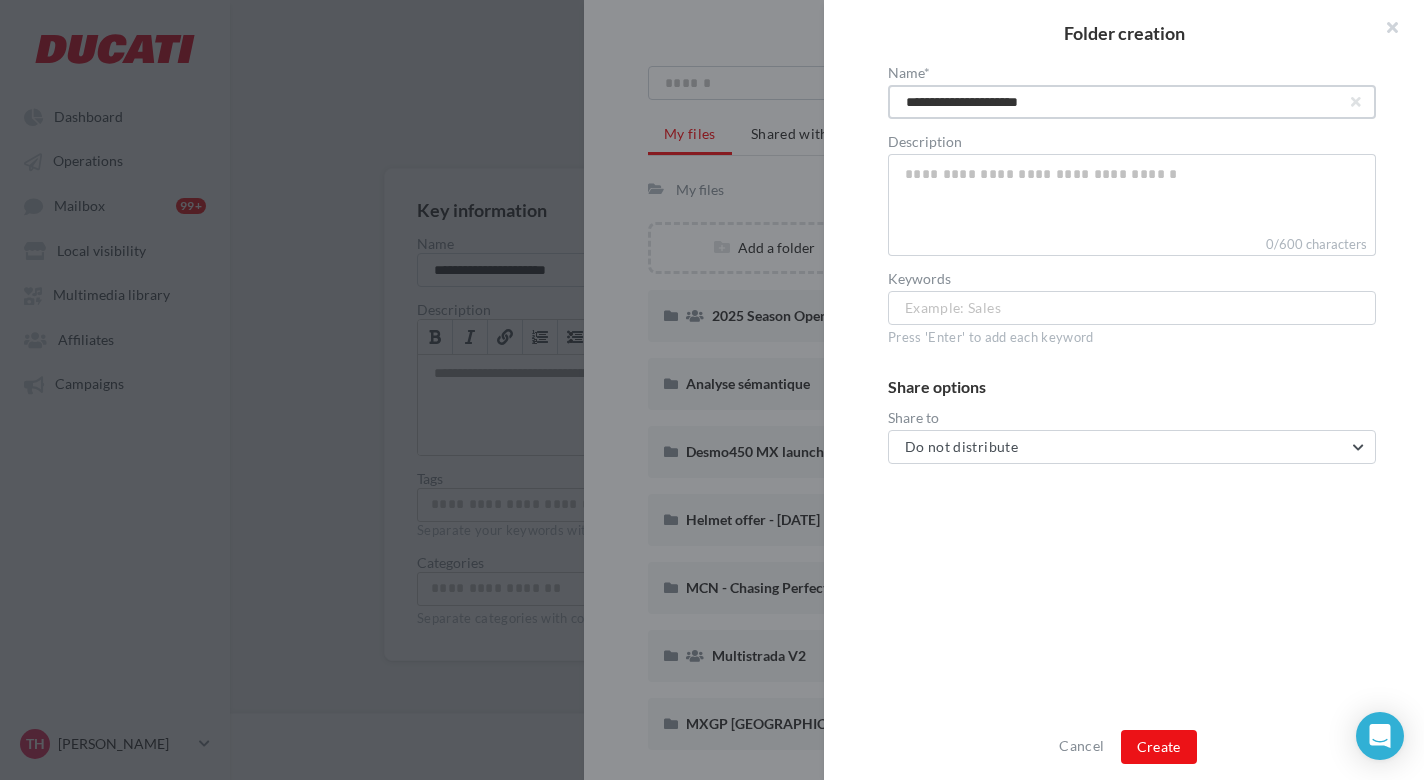 click on "**********" at bounding box center [1132, 102] 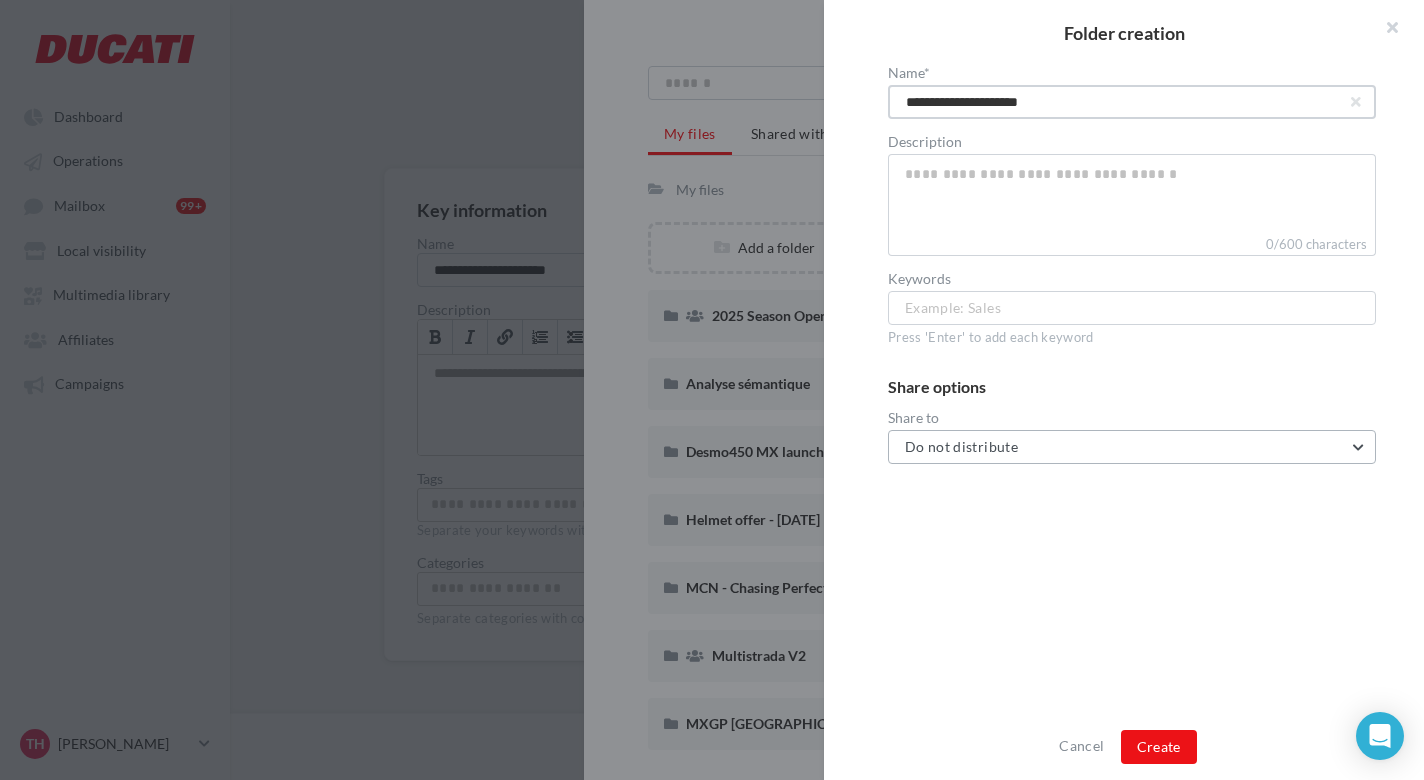 type on "**********" 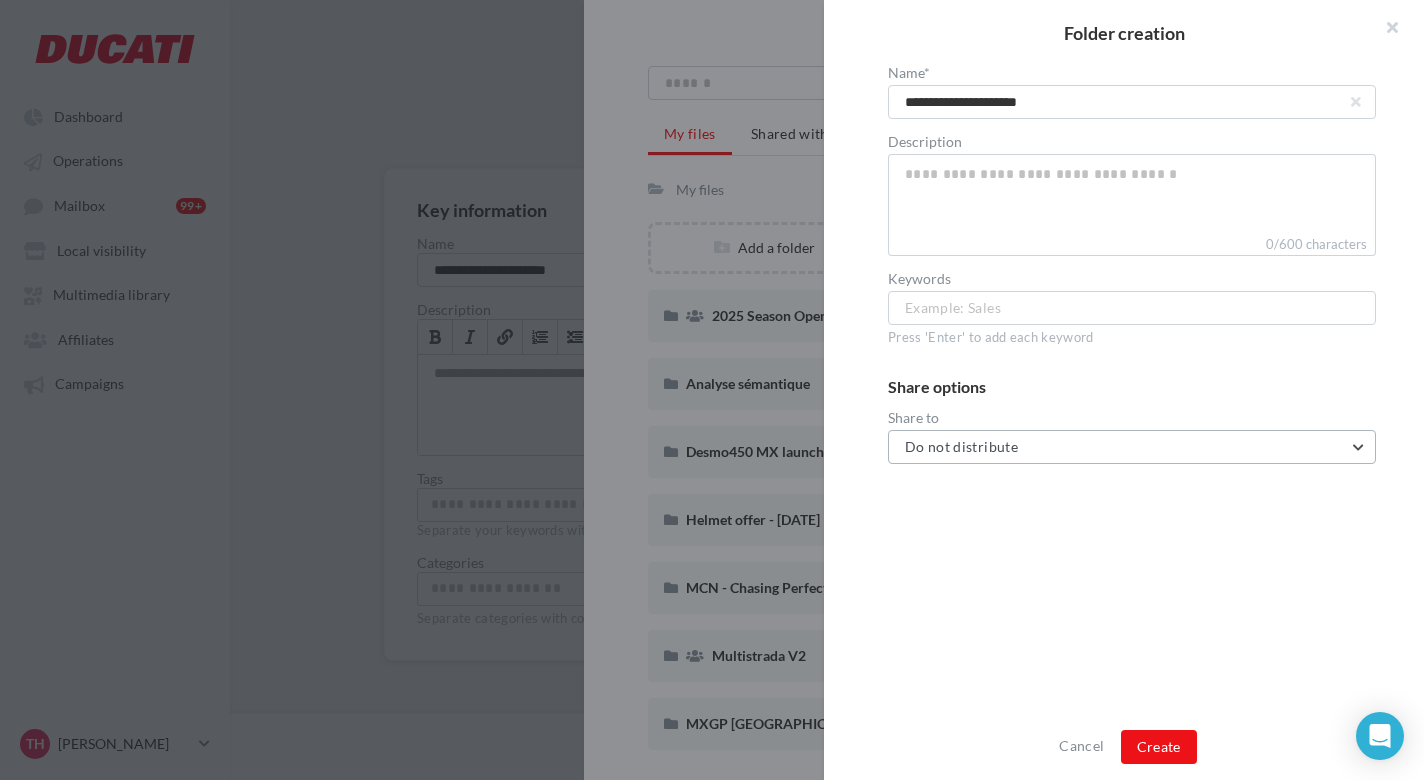 click on "Do not distribute" at bounding box center [1132, 447] 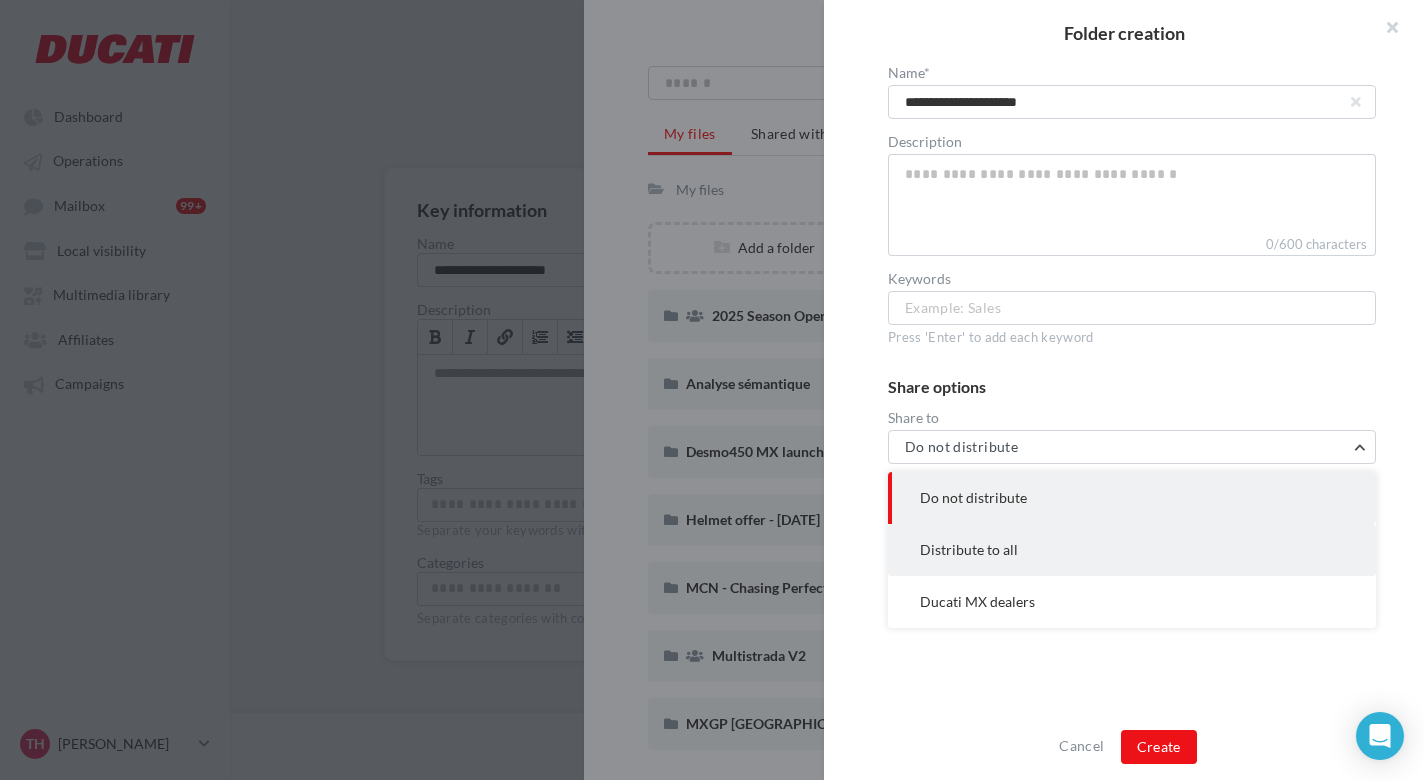 click on "Distribute to all" at bounding box center [1132, 550] 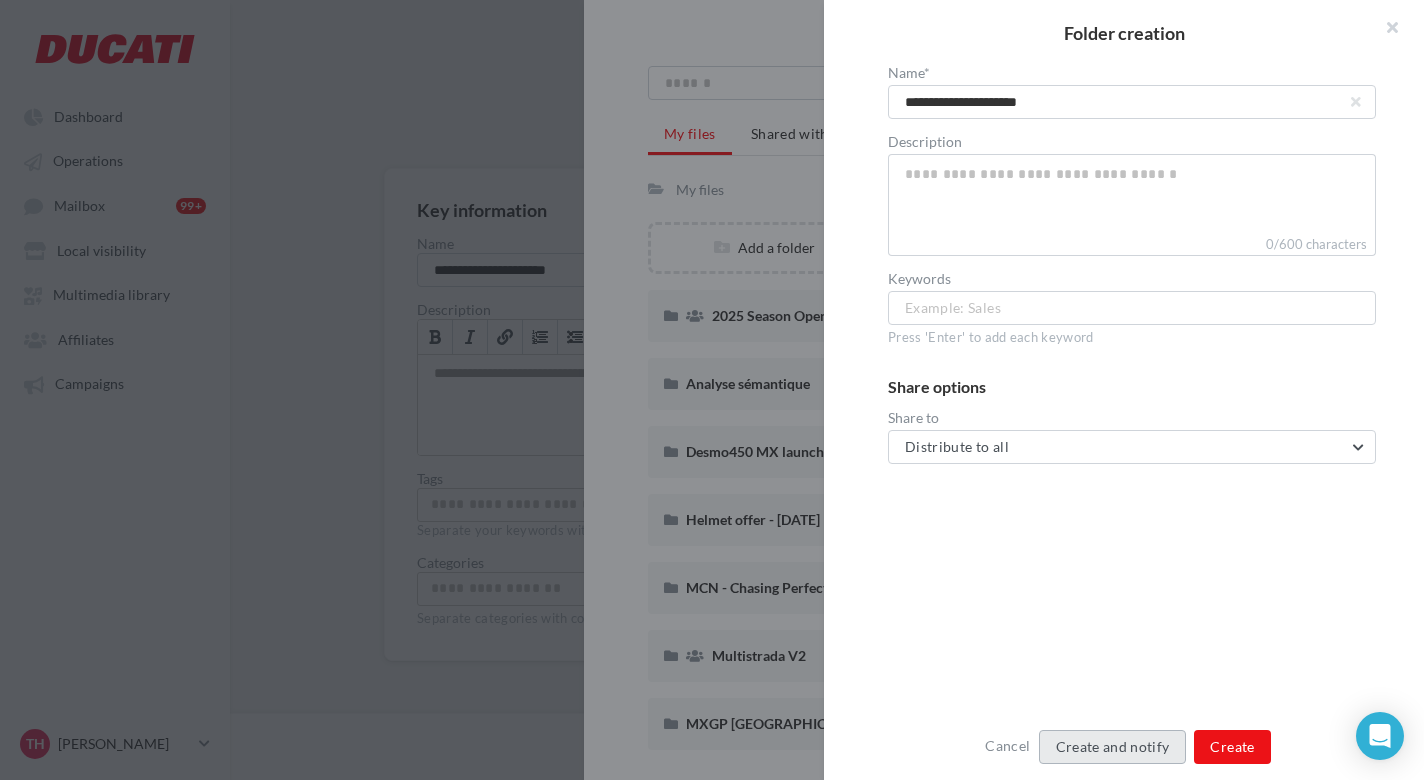 click on "Create and notify" at bounding box center (1113, 747) 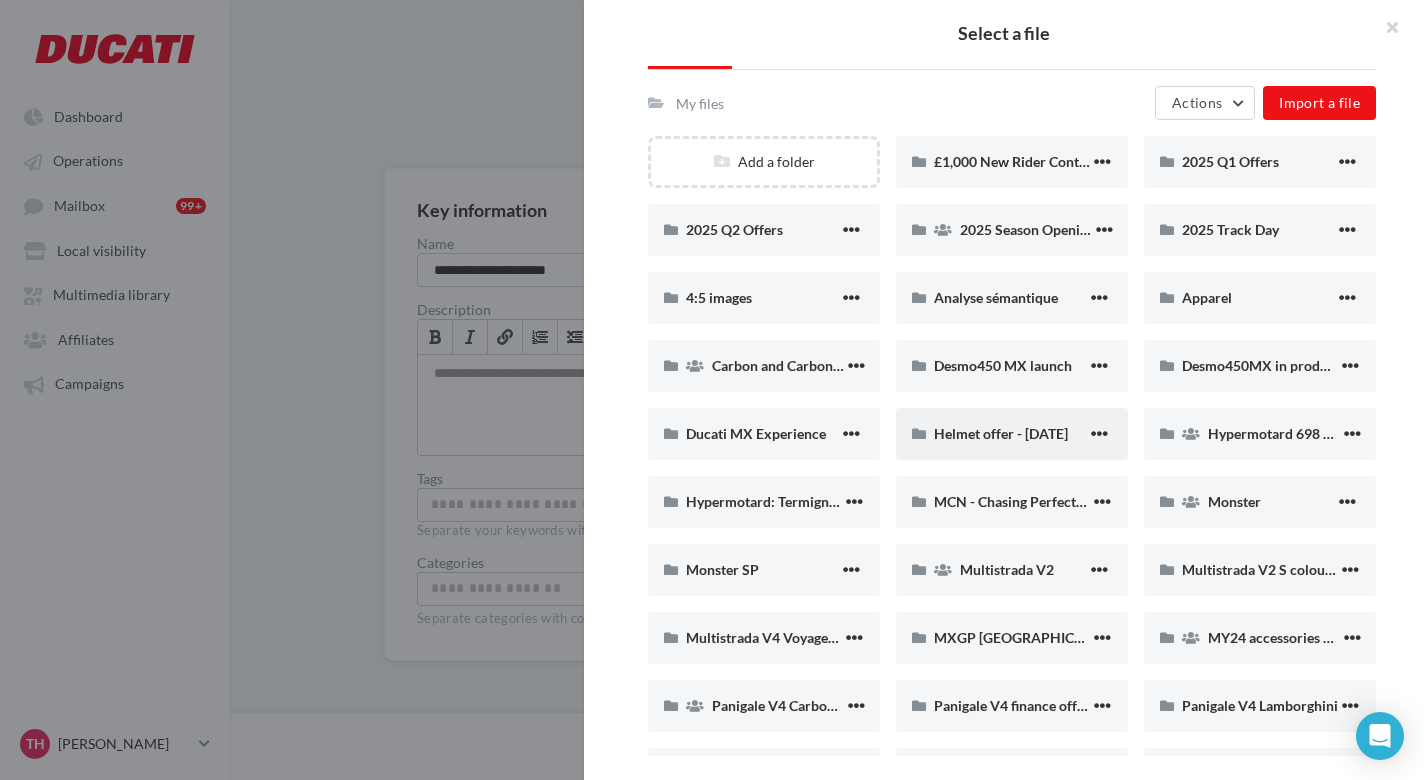 scroll, scrollTop: 101, scrollLeft: 0, axis: vertical 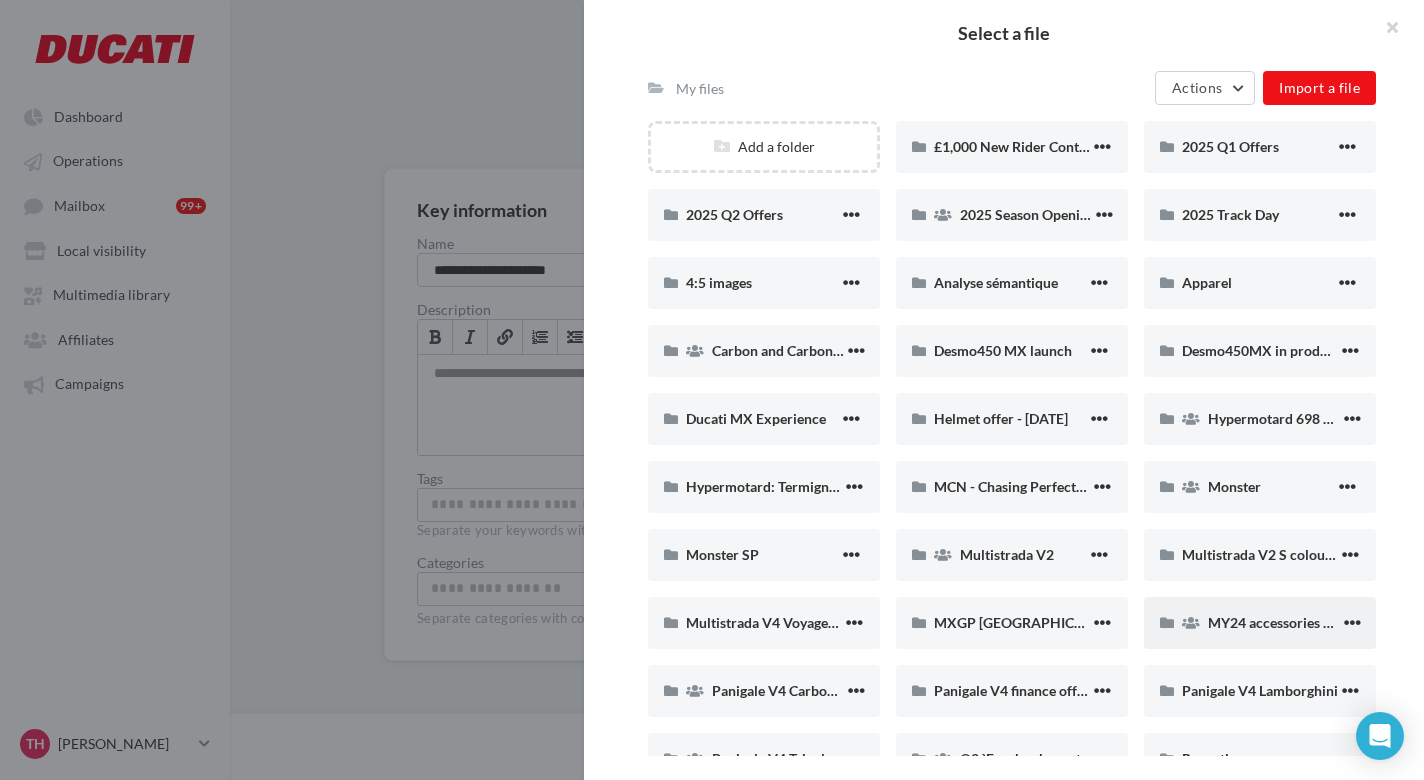 click on "MY24 accessories offer" at bounding box center [1281, 622] 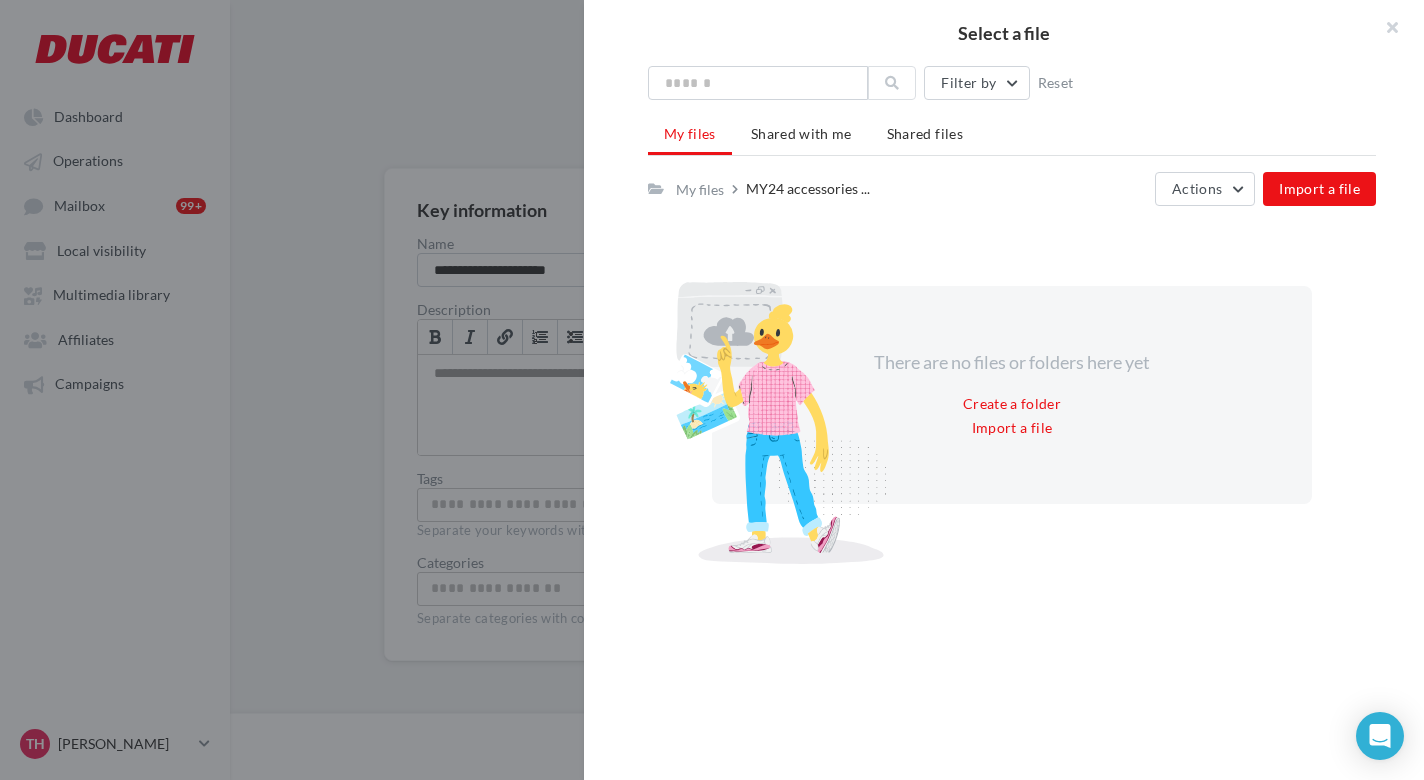 scroll, scrollTop: 0, scrollLeft: 0, axis: both 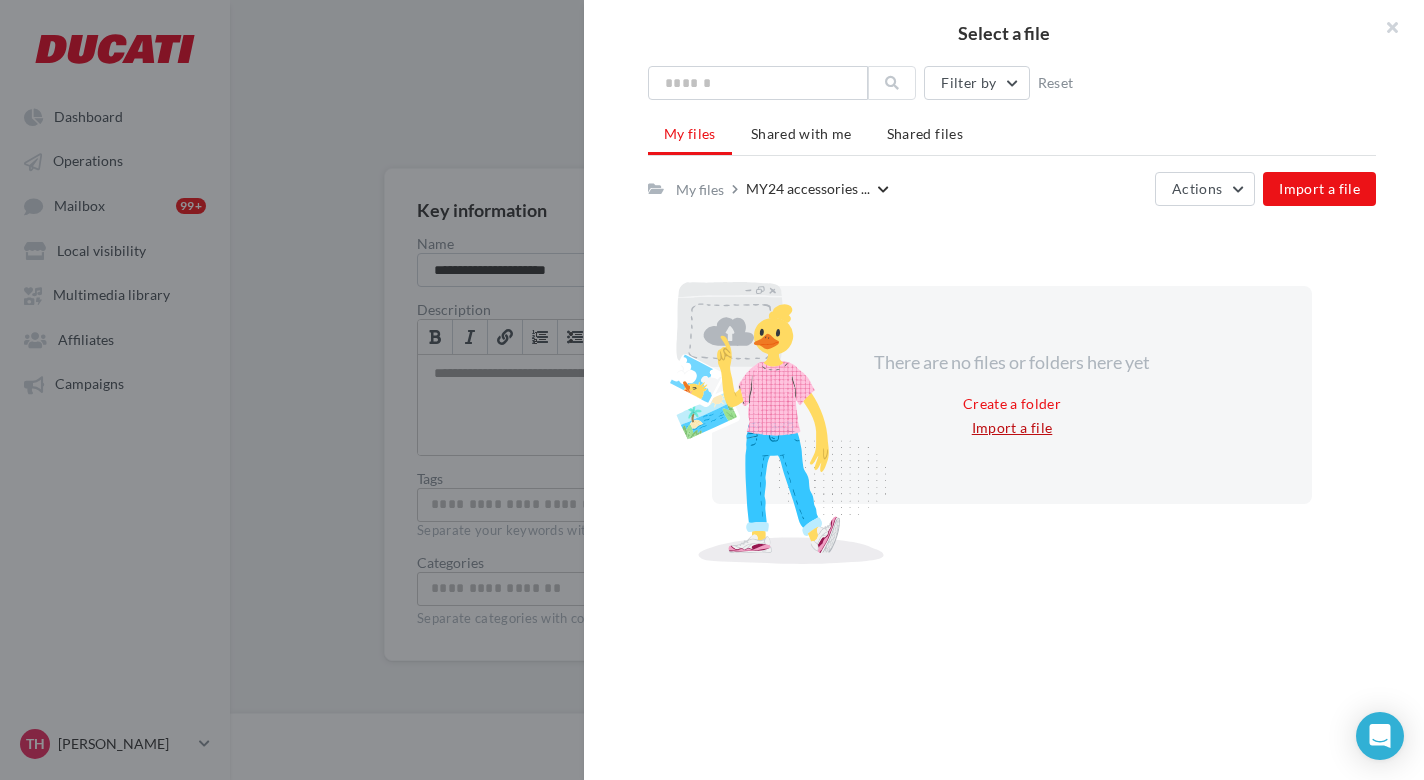 click on "Import a file" at bounding box center [1012, 428] 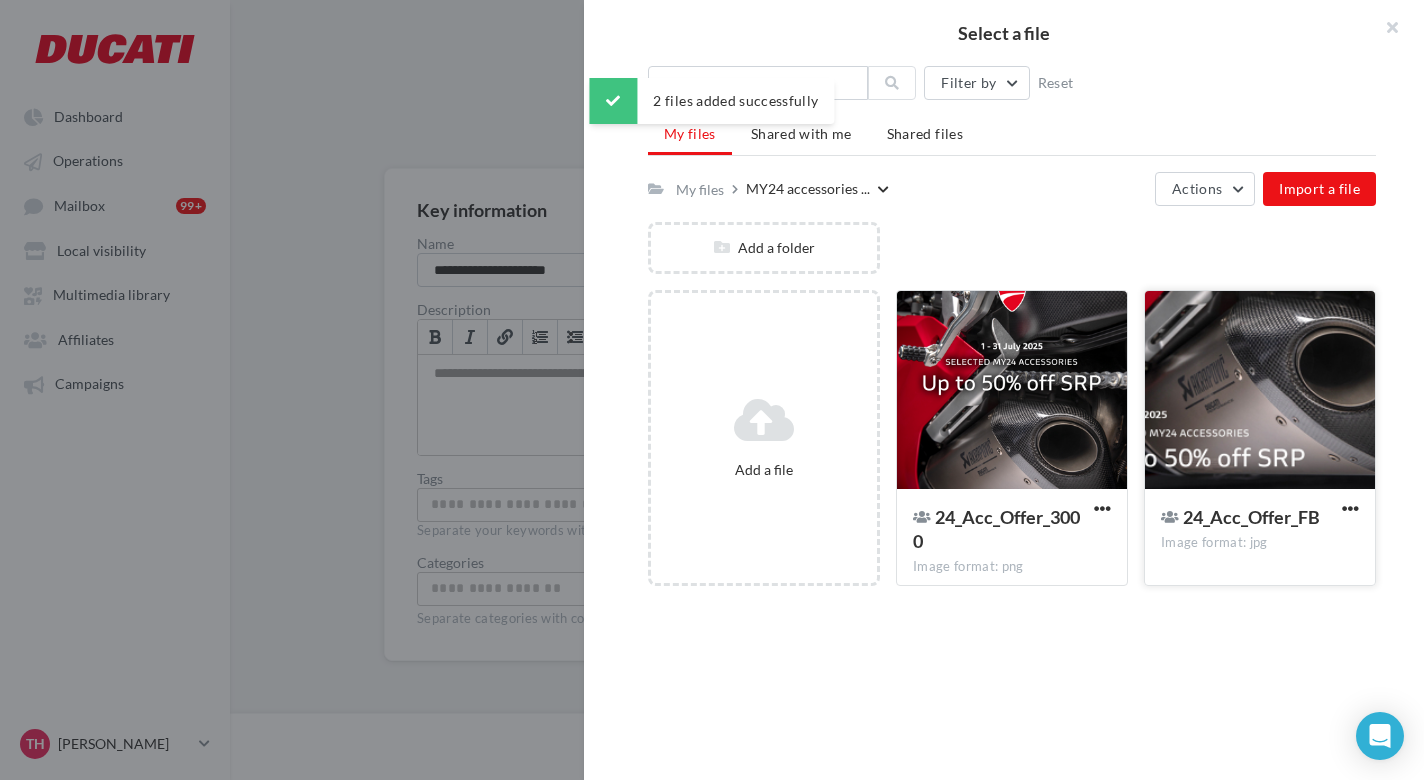 click at bounding box center [1260, 391] 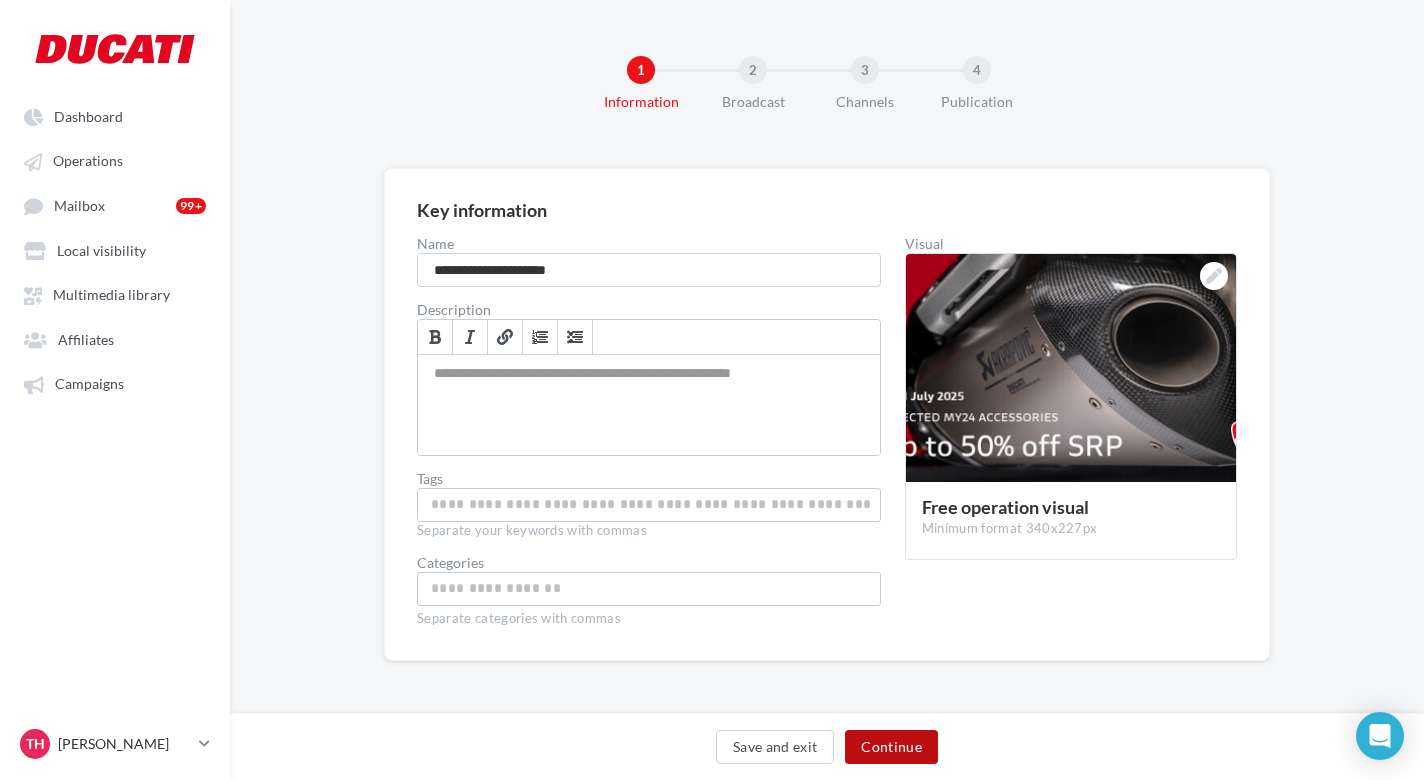 click on "Continue" at bounding box center (891, 747) 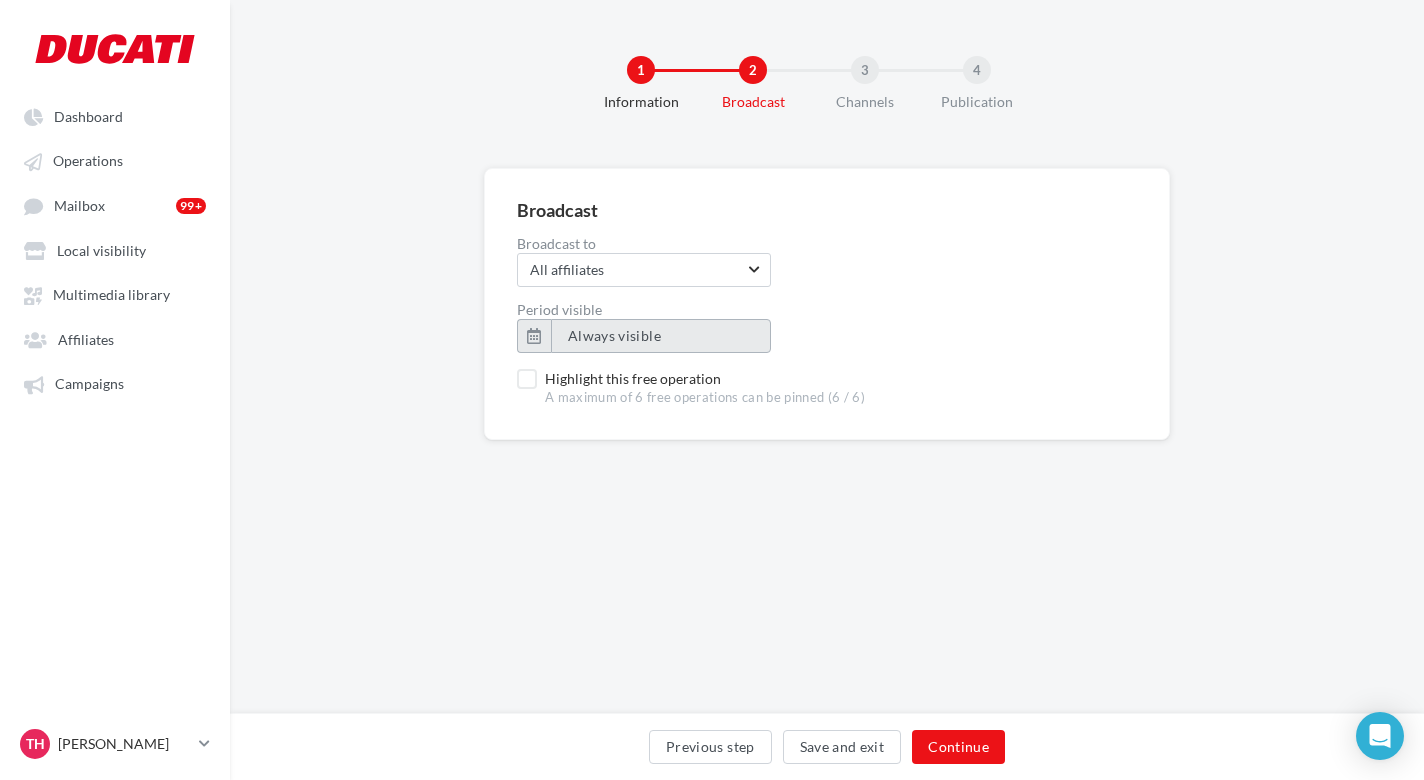 click on "Always visible" at bounding box center [614, 335] 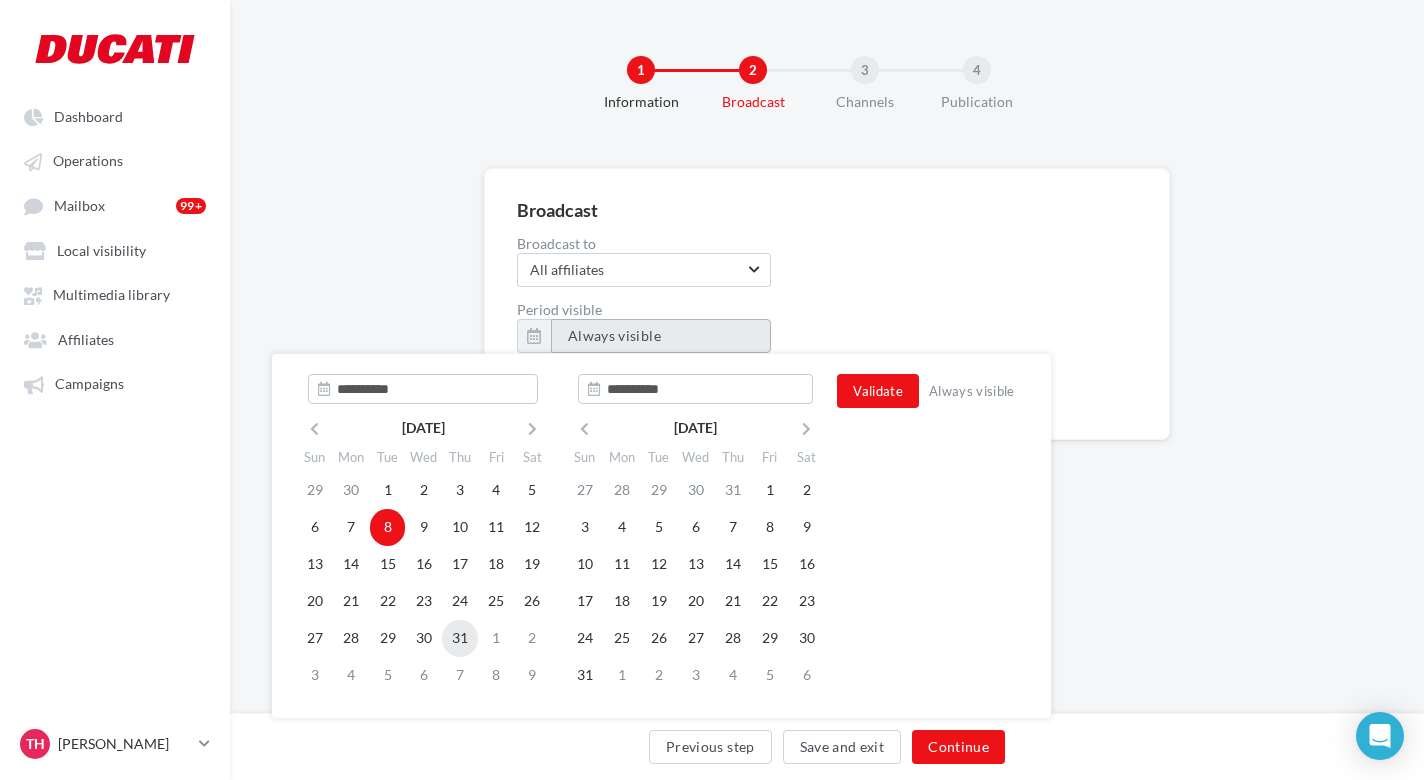 type on "**********" 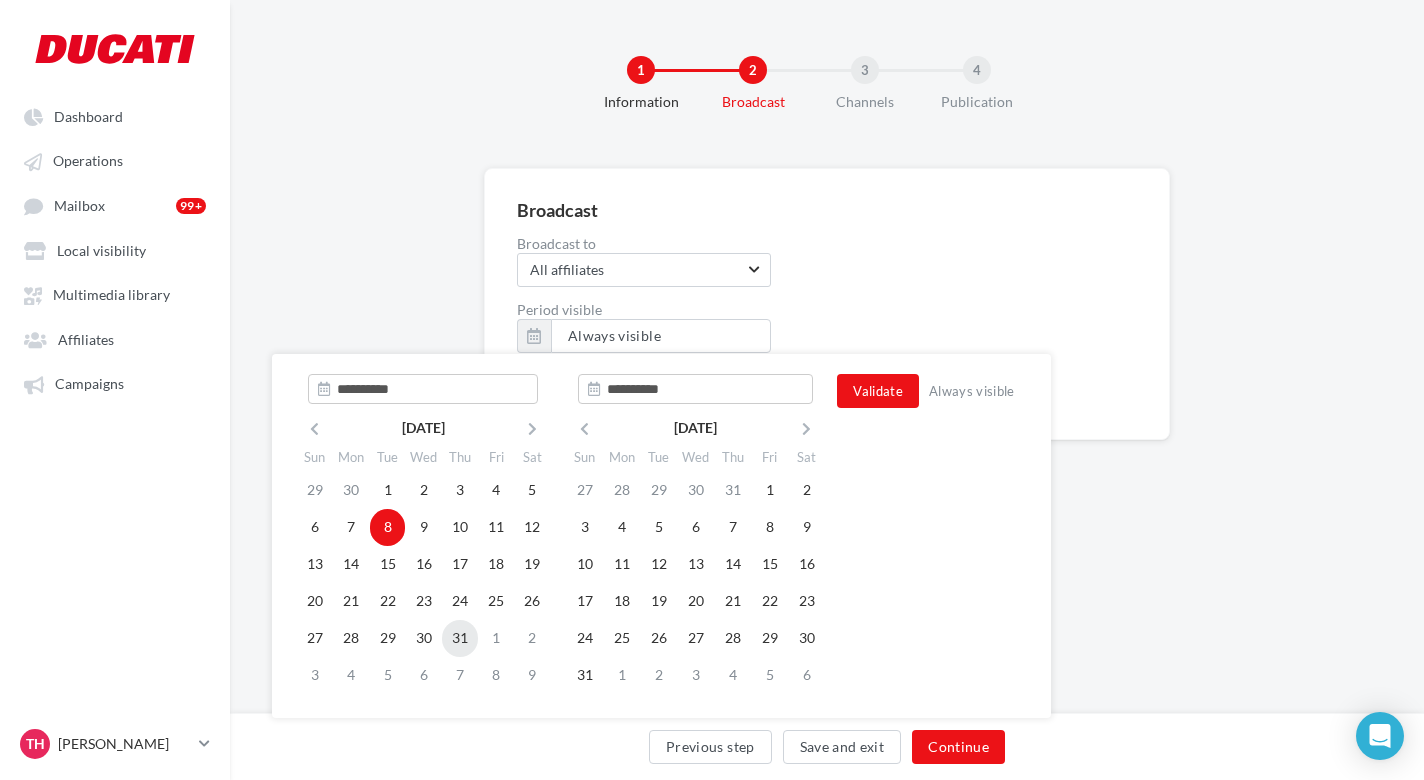 click on "31" at bounding box center [460, 638] 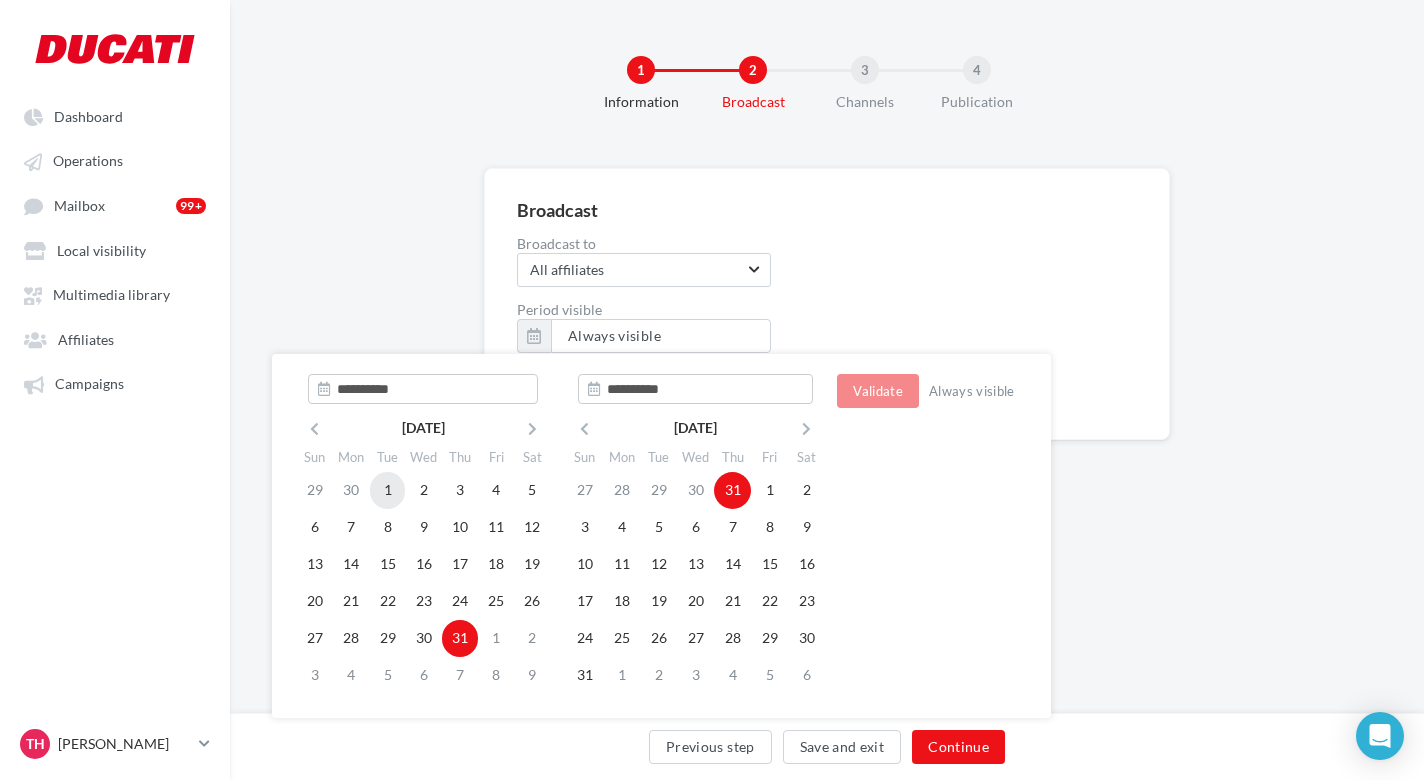 type on "**********" 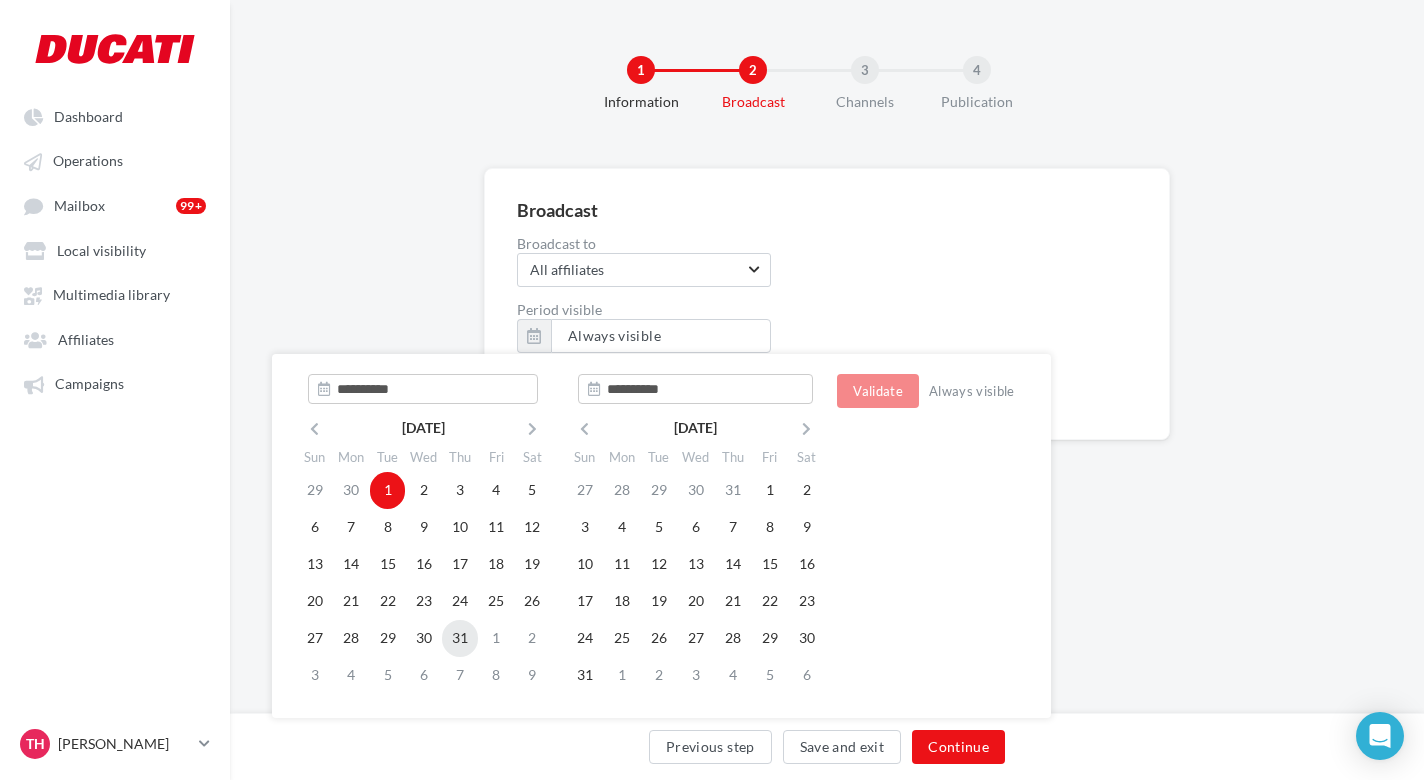 type on "**********" 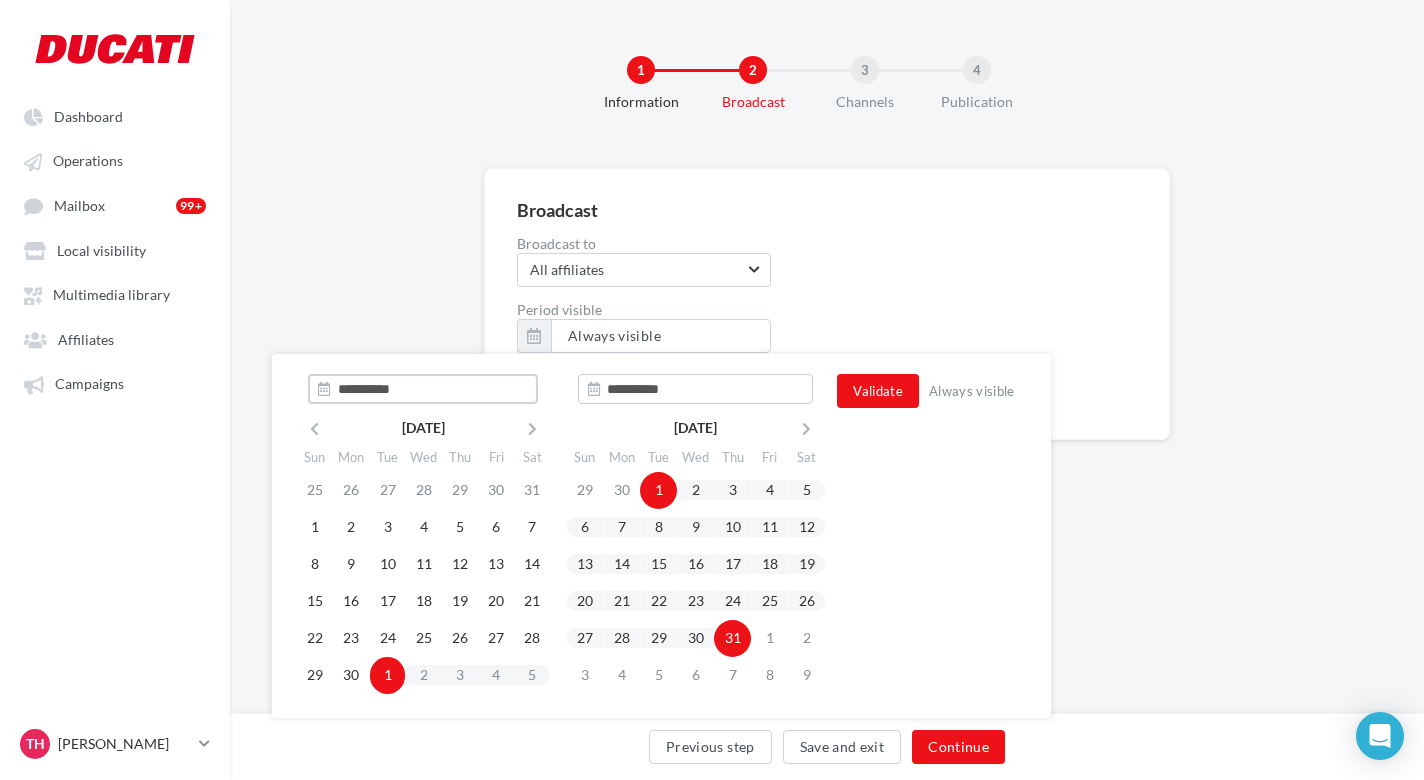 click on "**********" at bounding box center (423, 389) 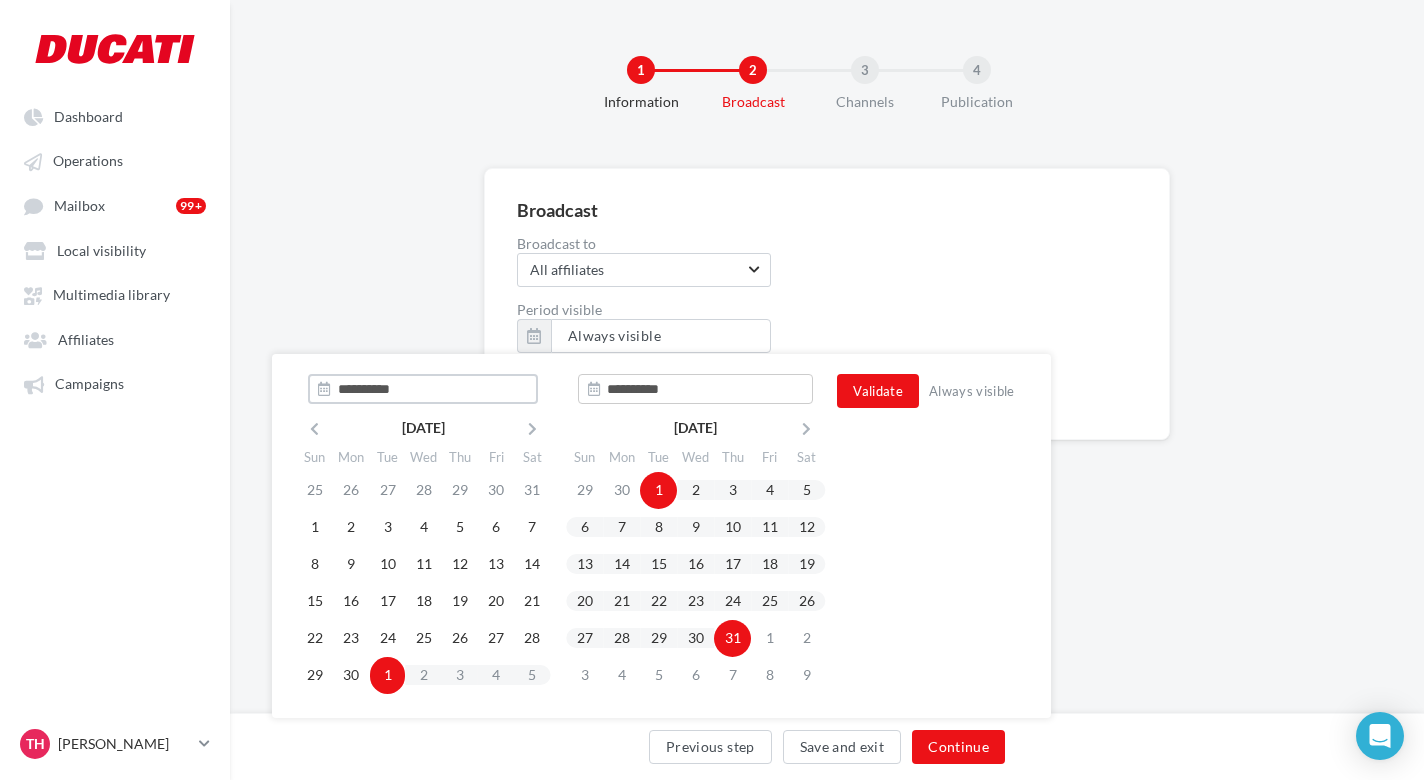 type on "**********" 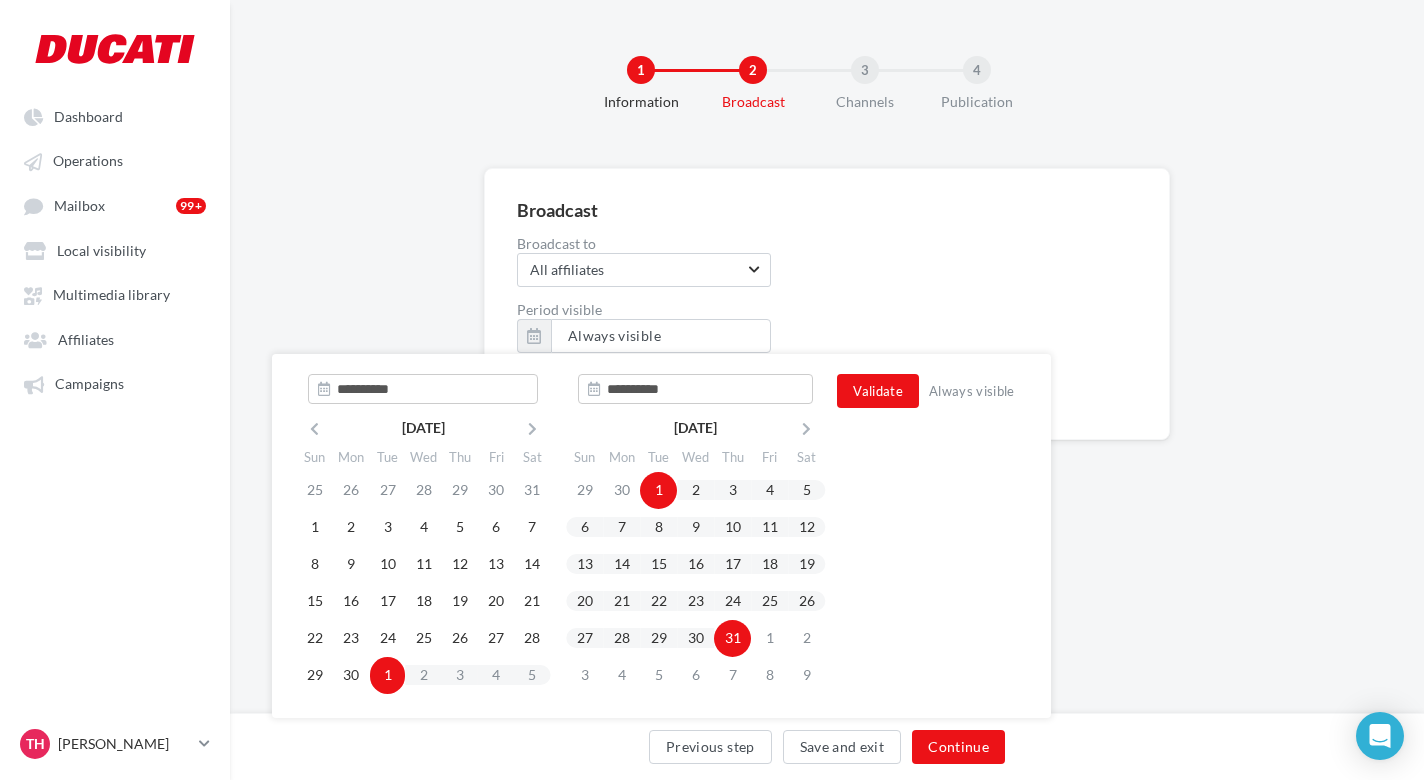 click on "8" at bounding box center (658, 527) 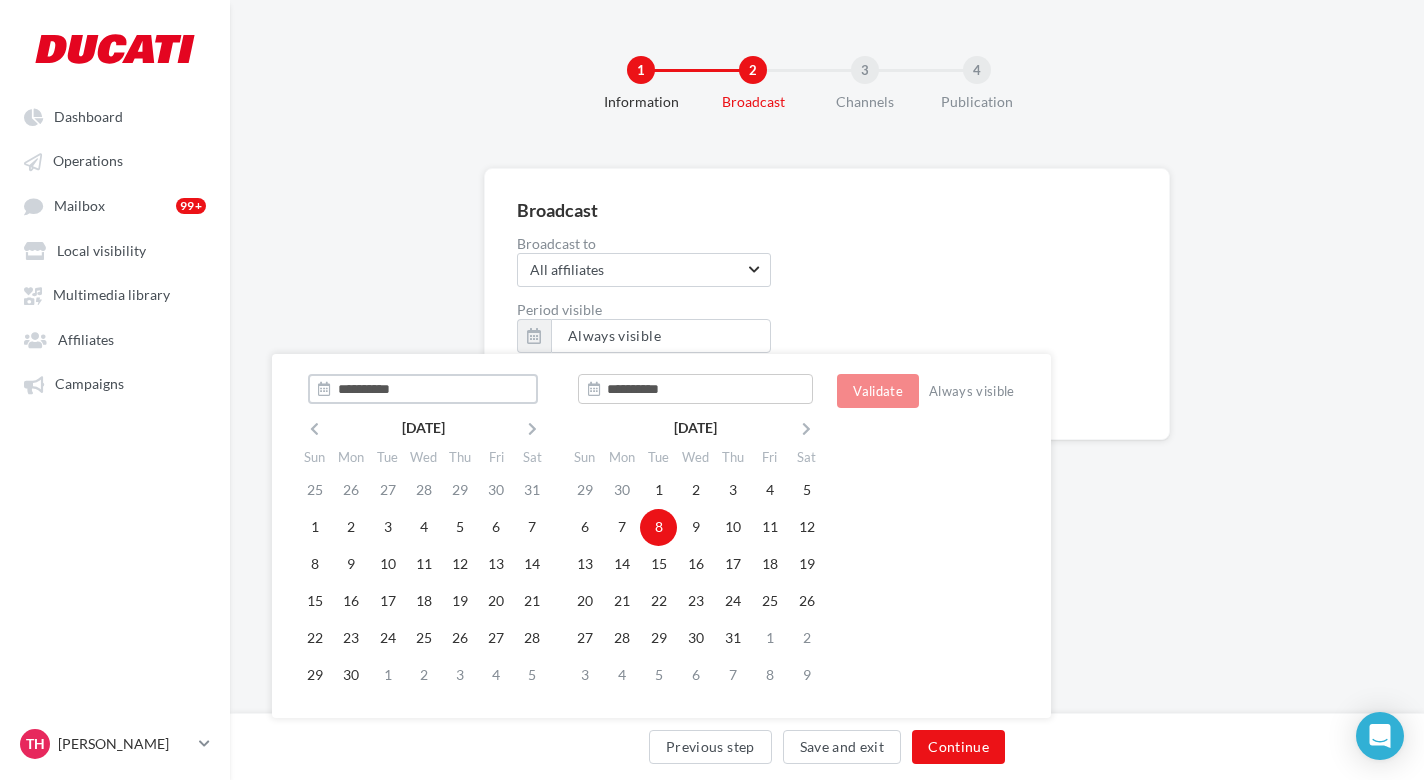 click on "**********" at bounding box center [423, 389] 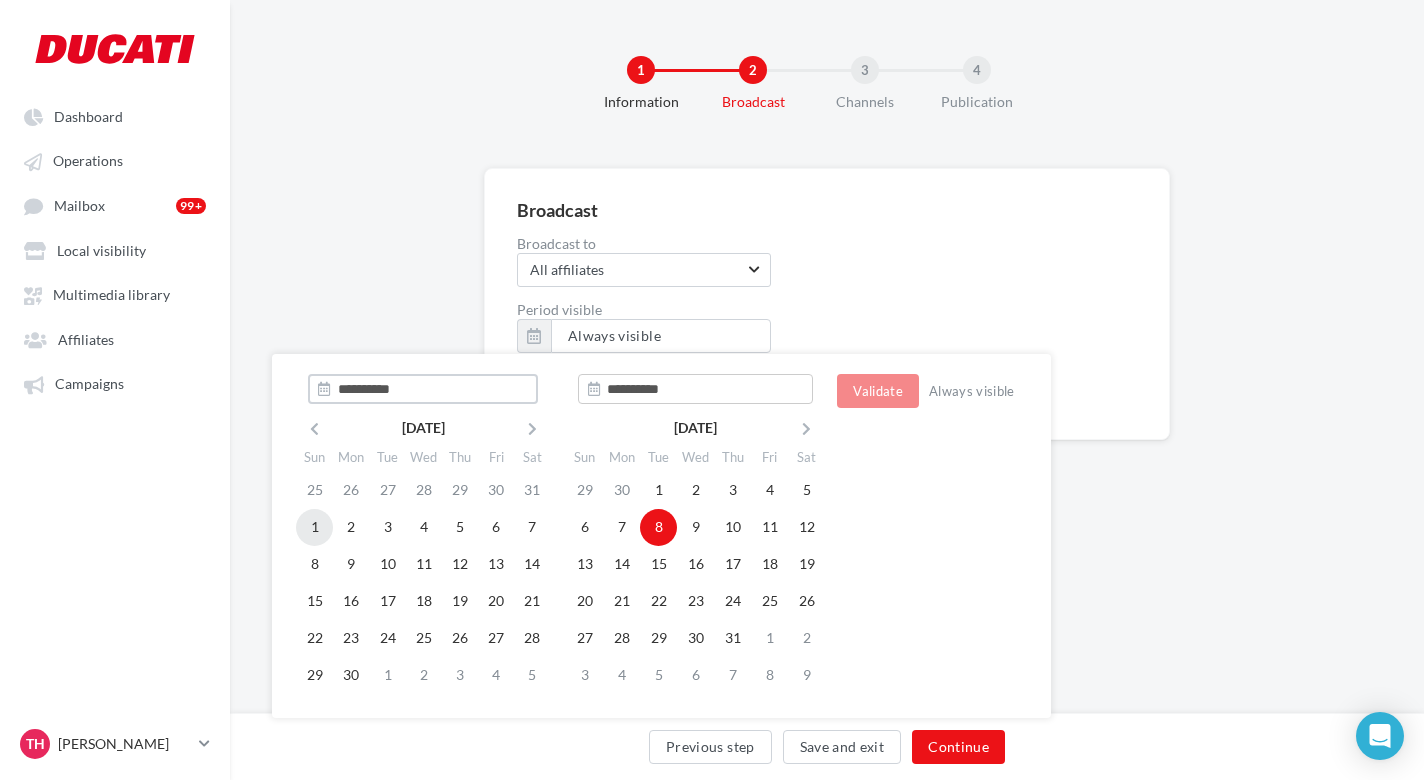 type on "**********" 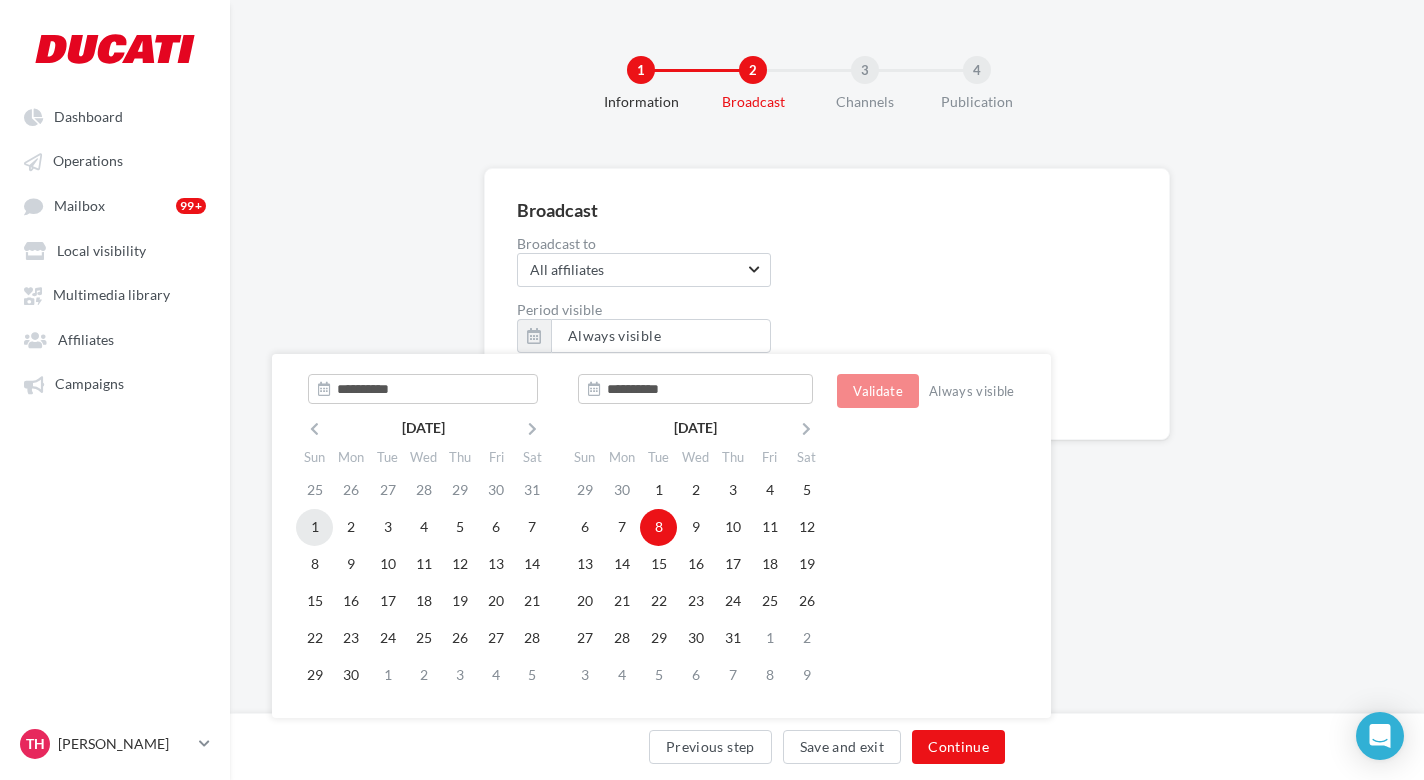 click on "1" at bounding box center (314, 527) 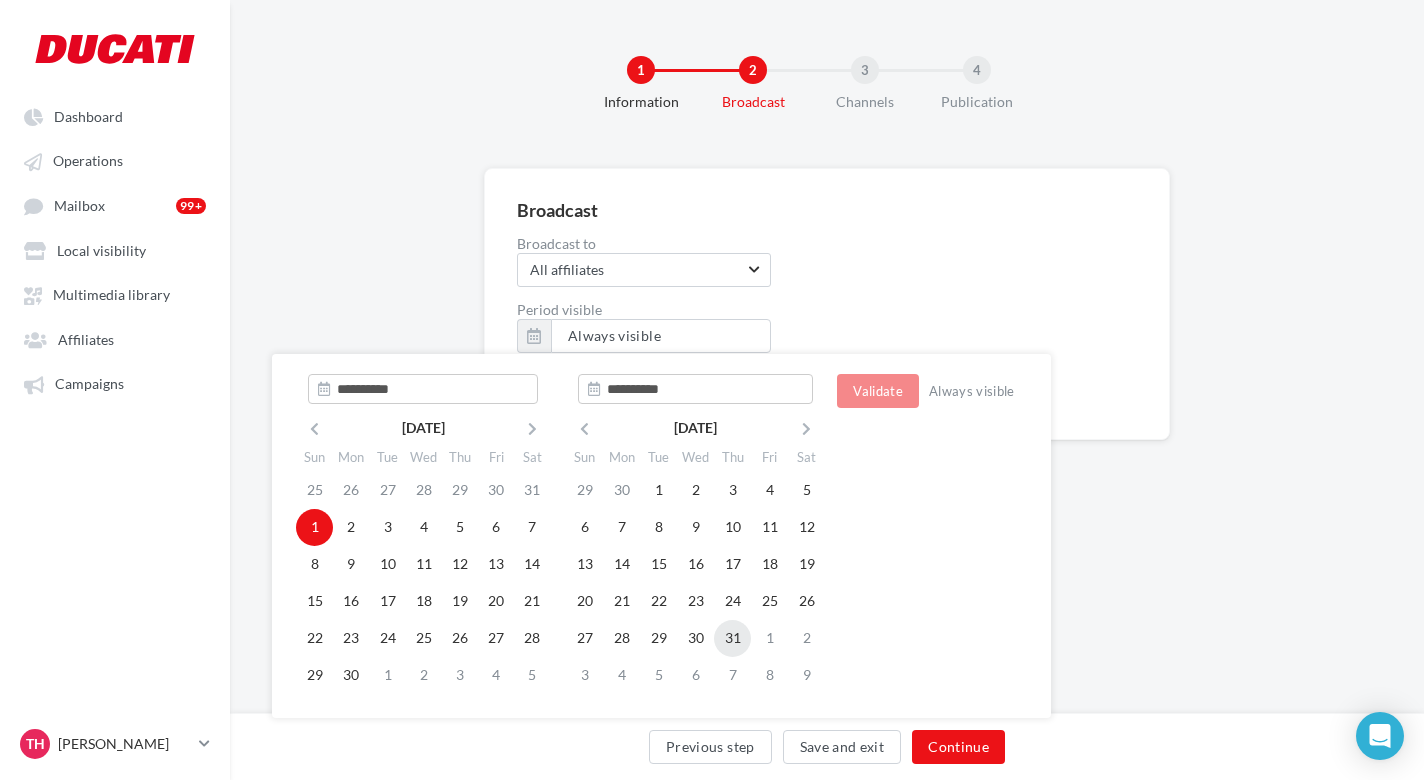 type on "**********" 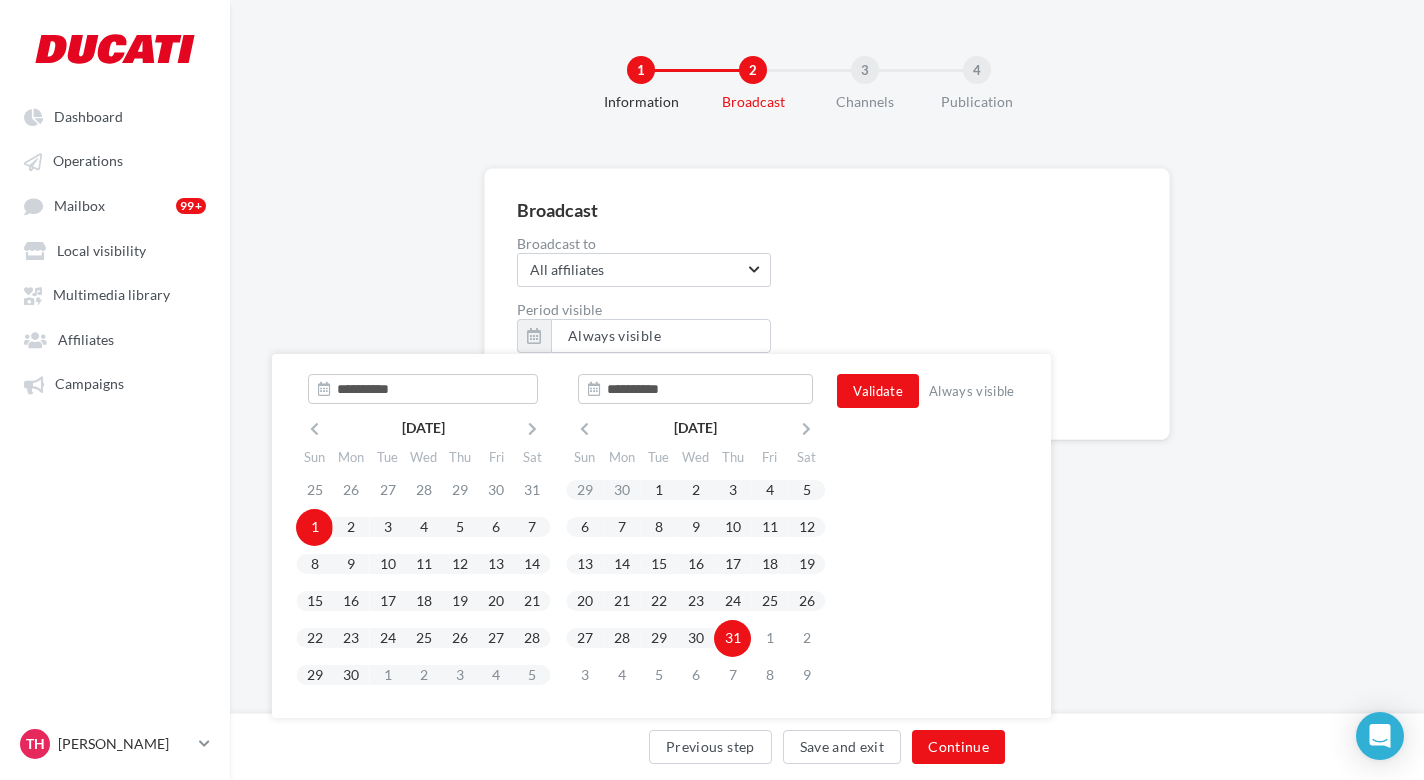 type on "**********" 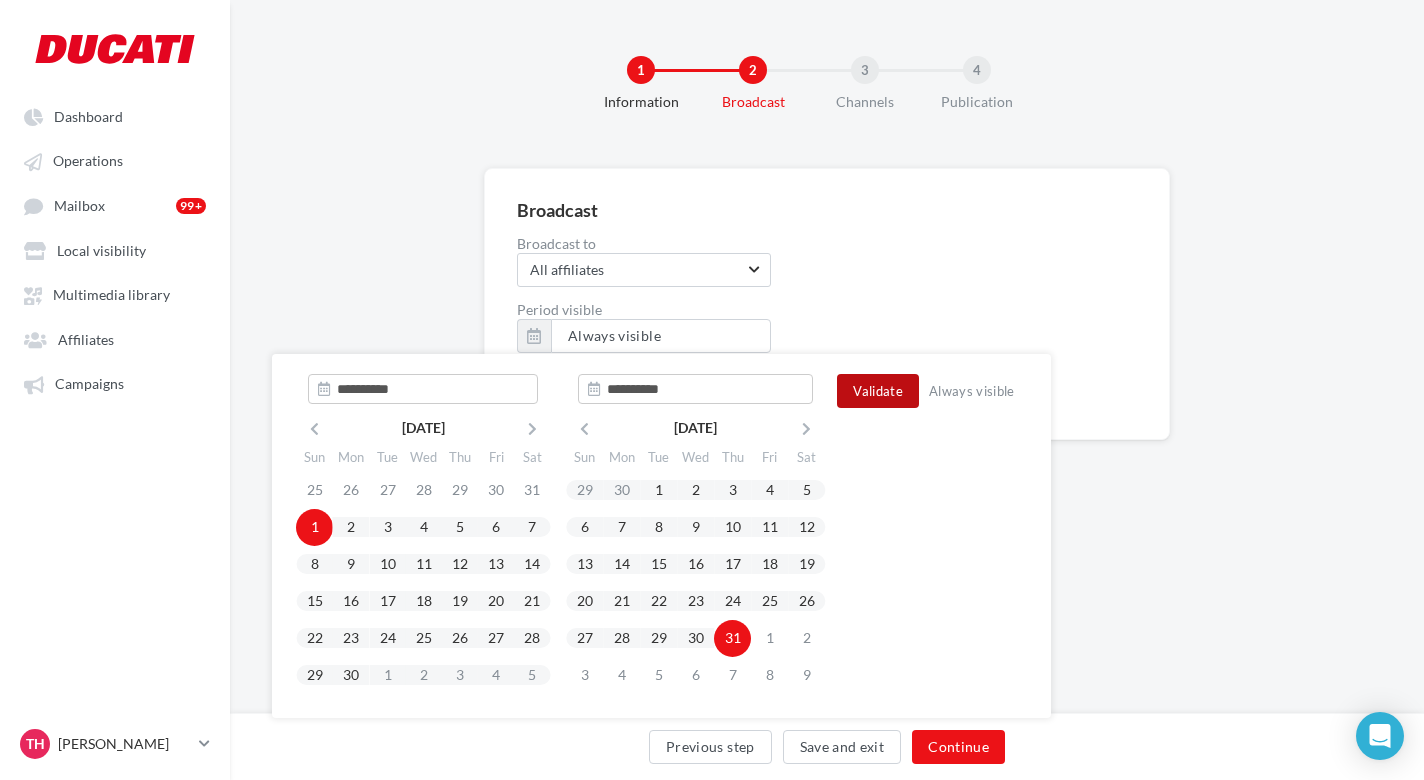 click on "Validate" at bounding box center (878, 391) 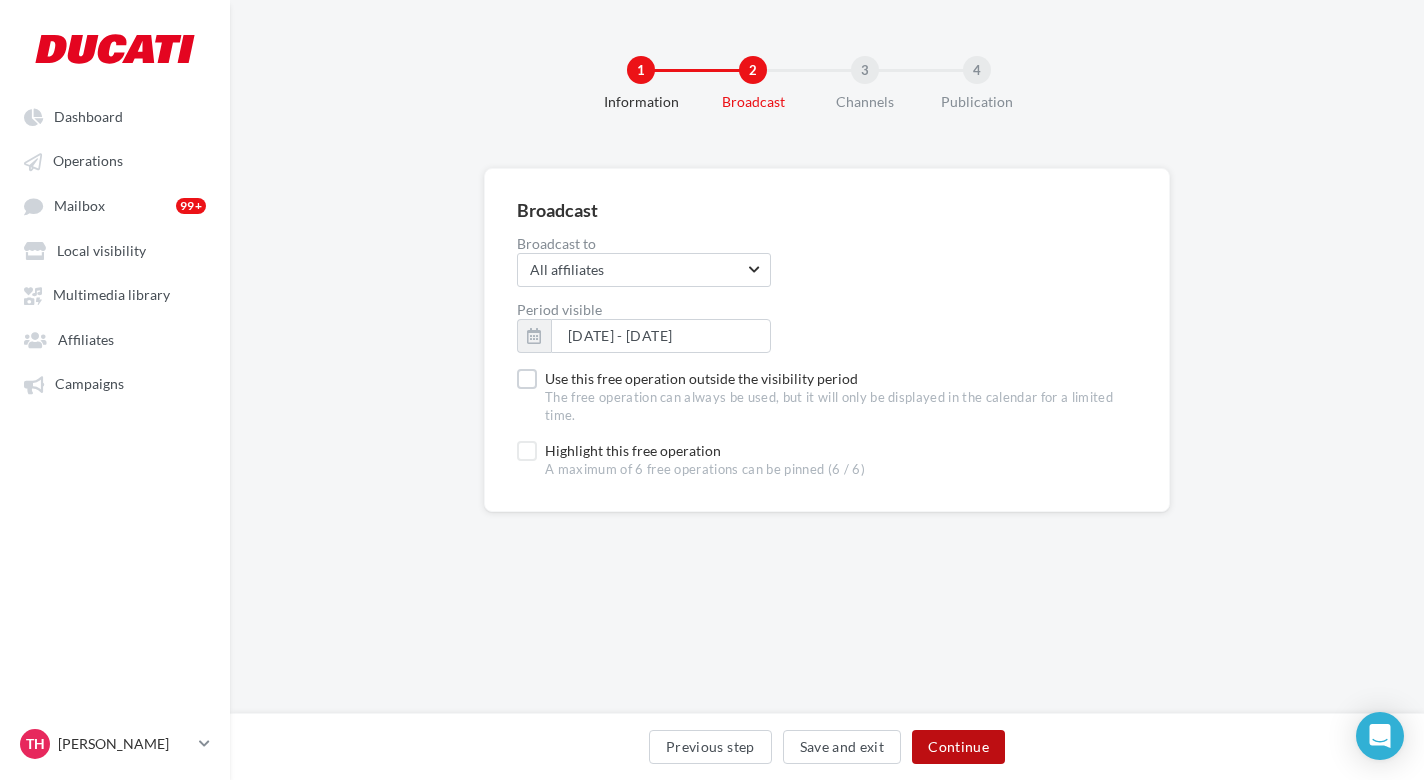 click on "Continue" at bounding box center [958, 747] 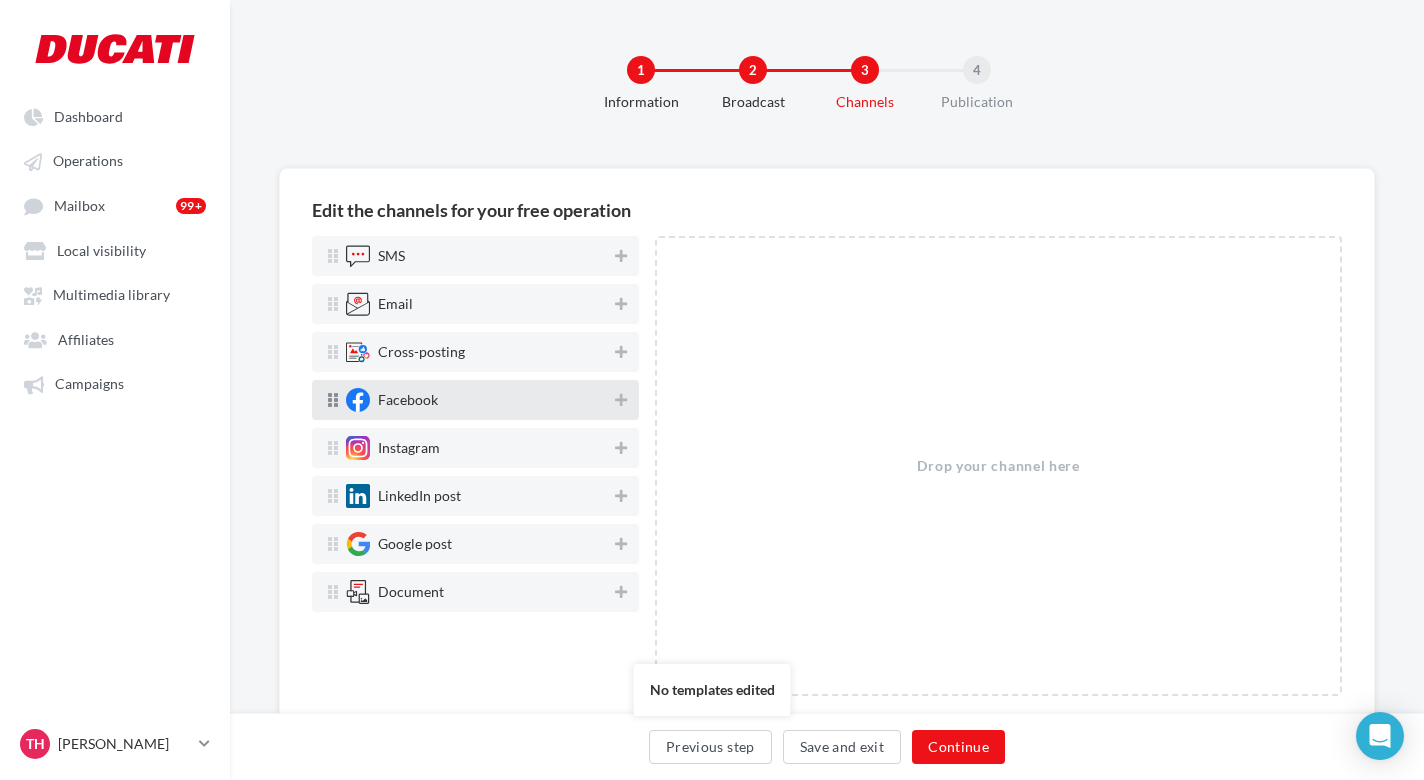 click on "Facebook" at bounding box center (477, 400) 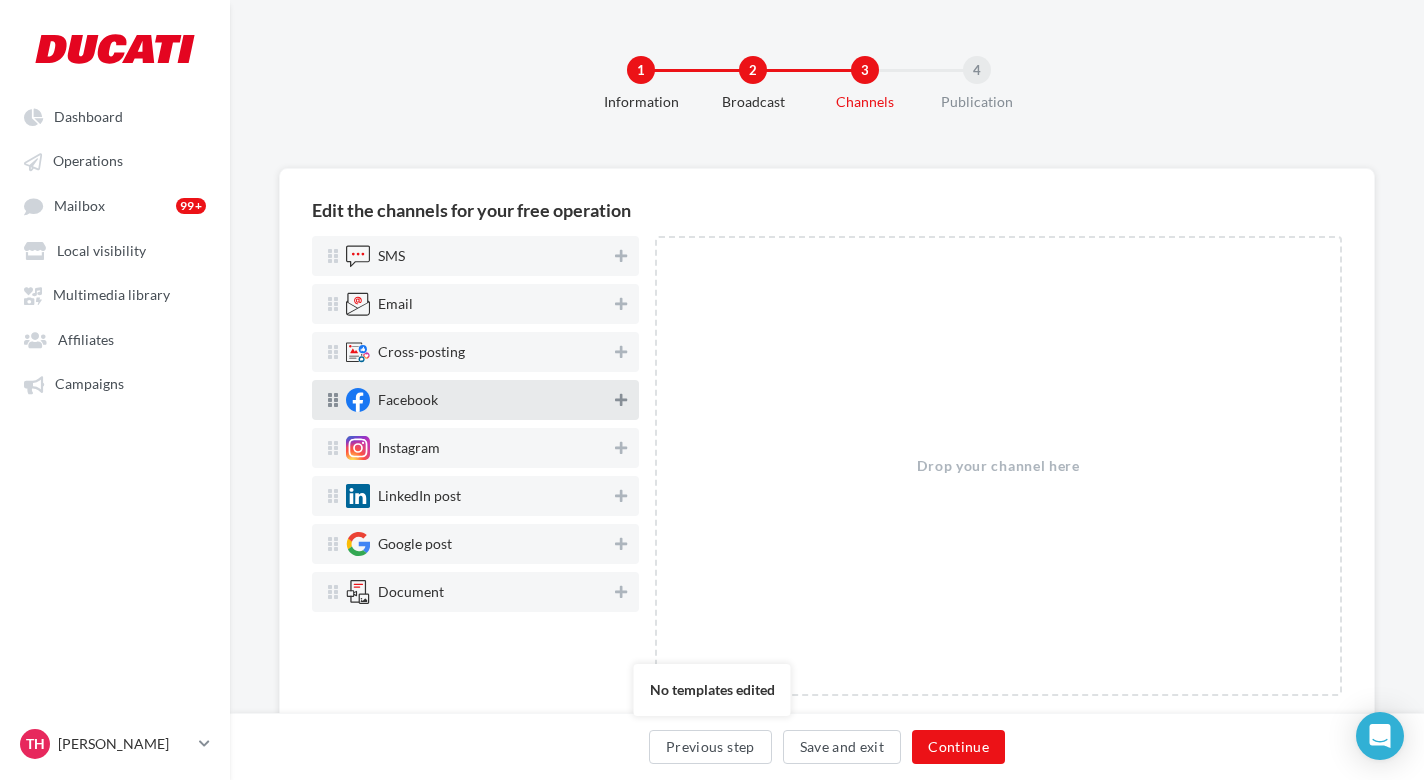 click at bounding box center [621, 400] 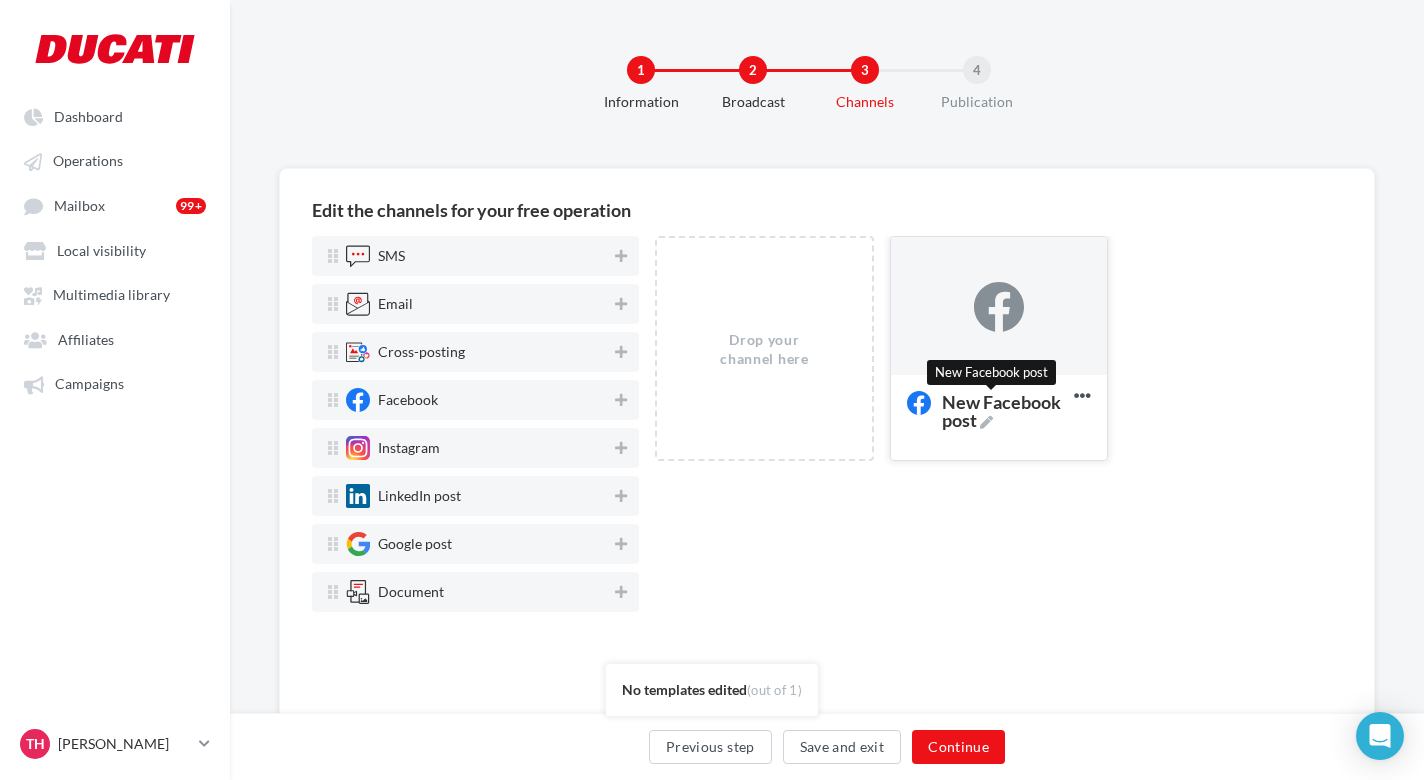 click at bounding box center (986, 422) 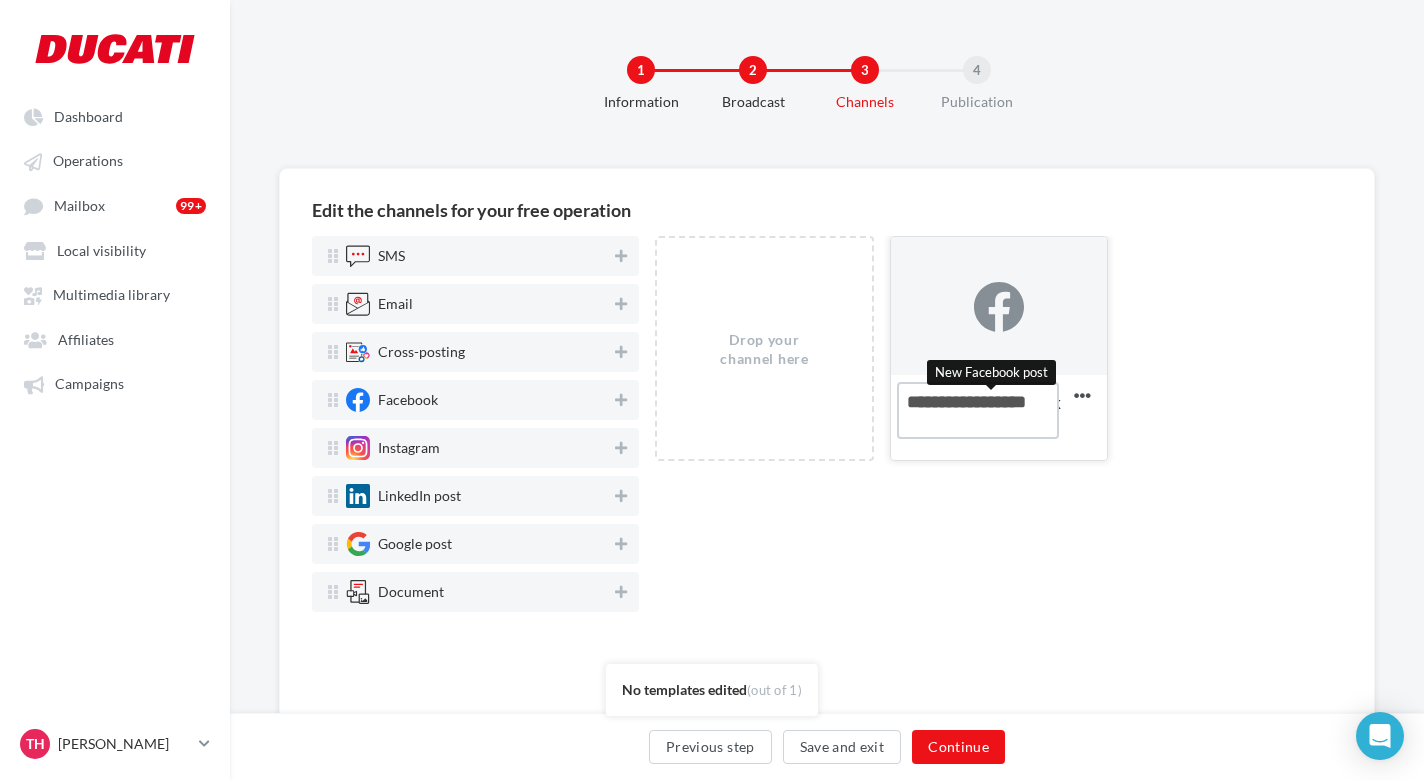 click on "New Facebook post
New Facebook post" at bounding box center [978, 410] 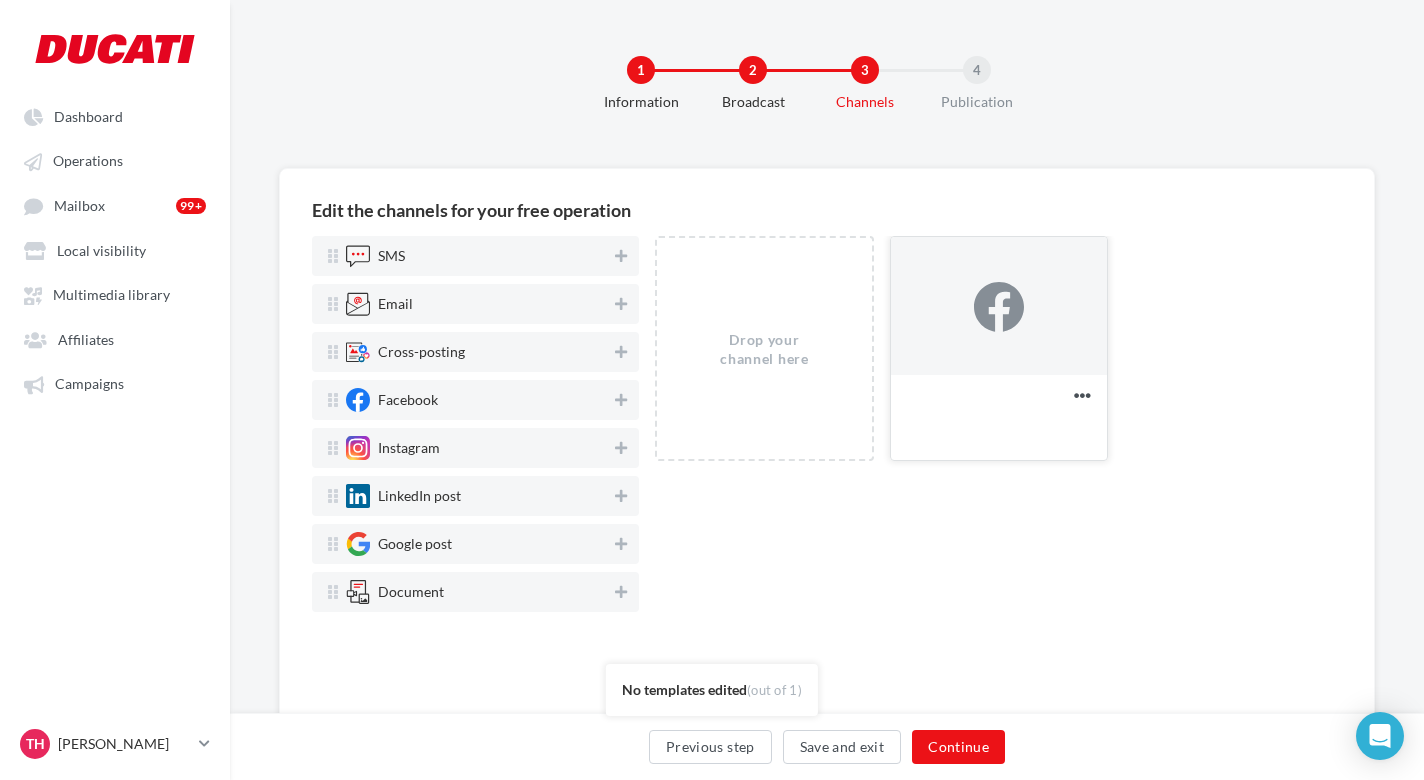 click at bounding box center (999, 307) 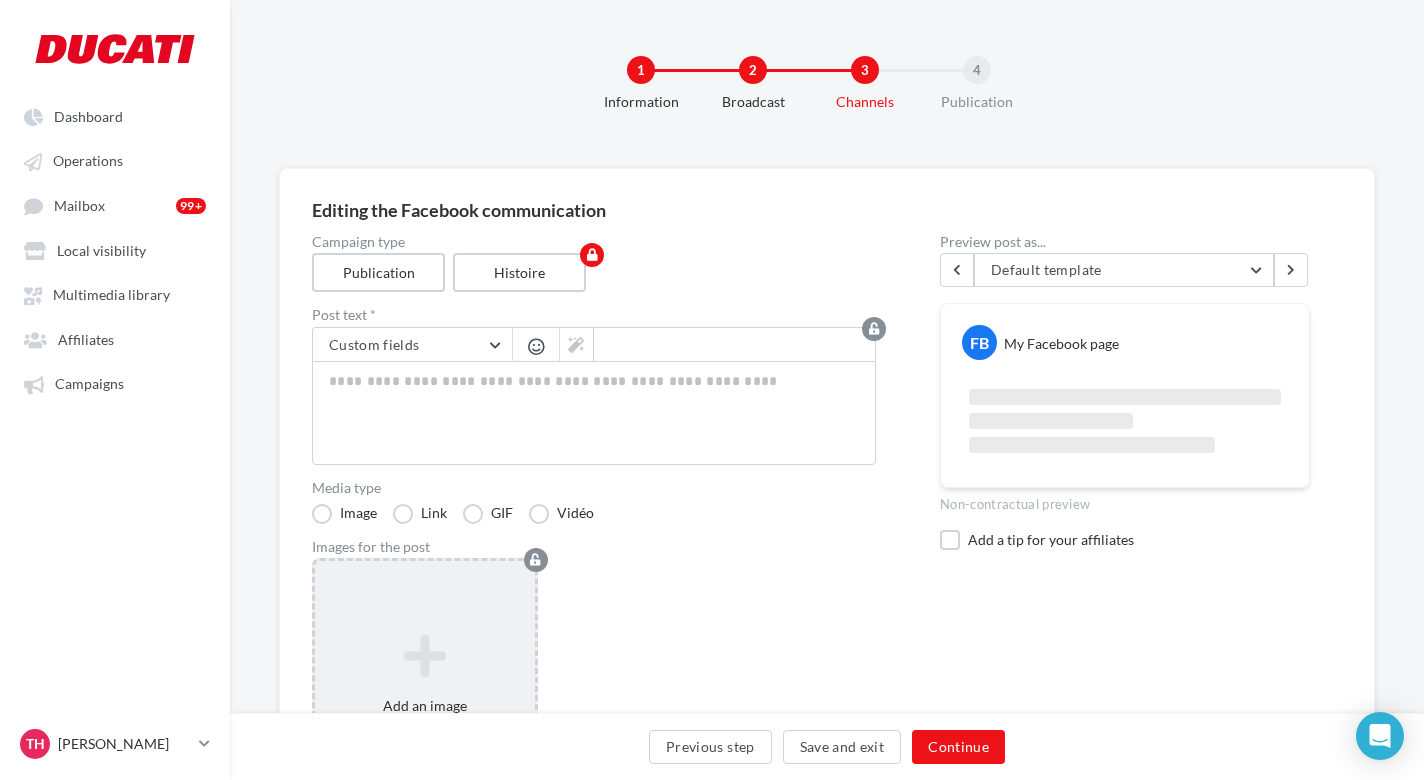 click on "Add an image     Format: png, jpg" at bounding box center [425, 688] 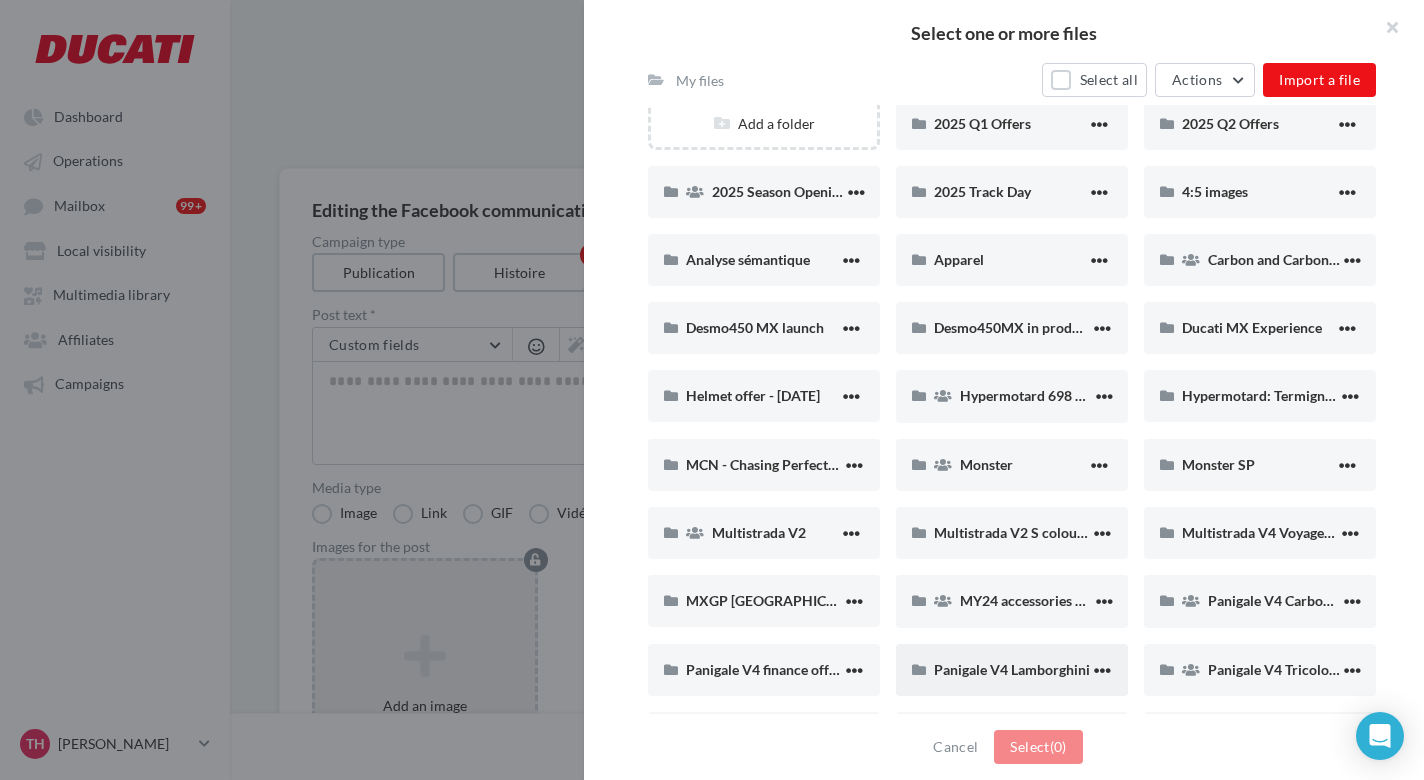 scroll, scrollTop: 195, scrollLeft: 0, axis: vertical 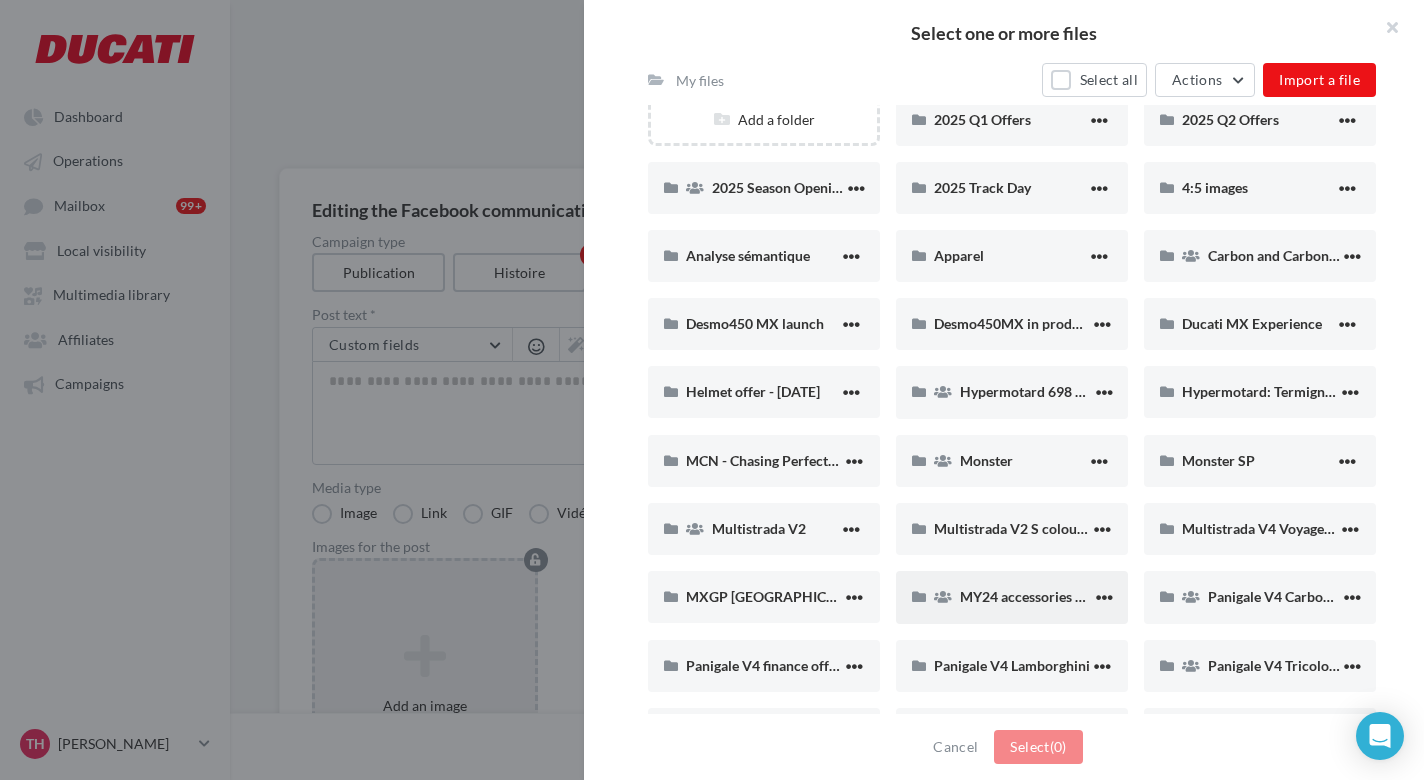 click on "MY24 accessories offer" at bounding box center [1033, 596] 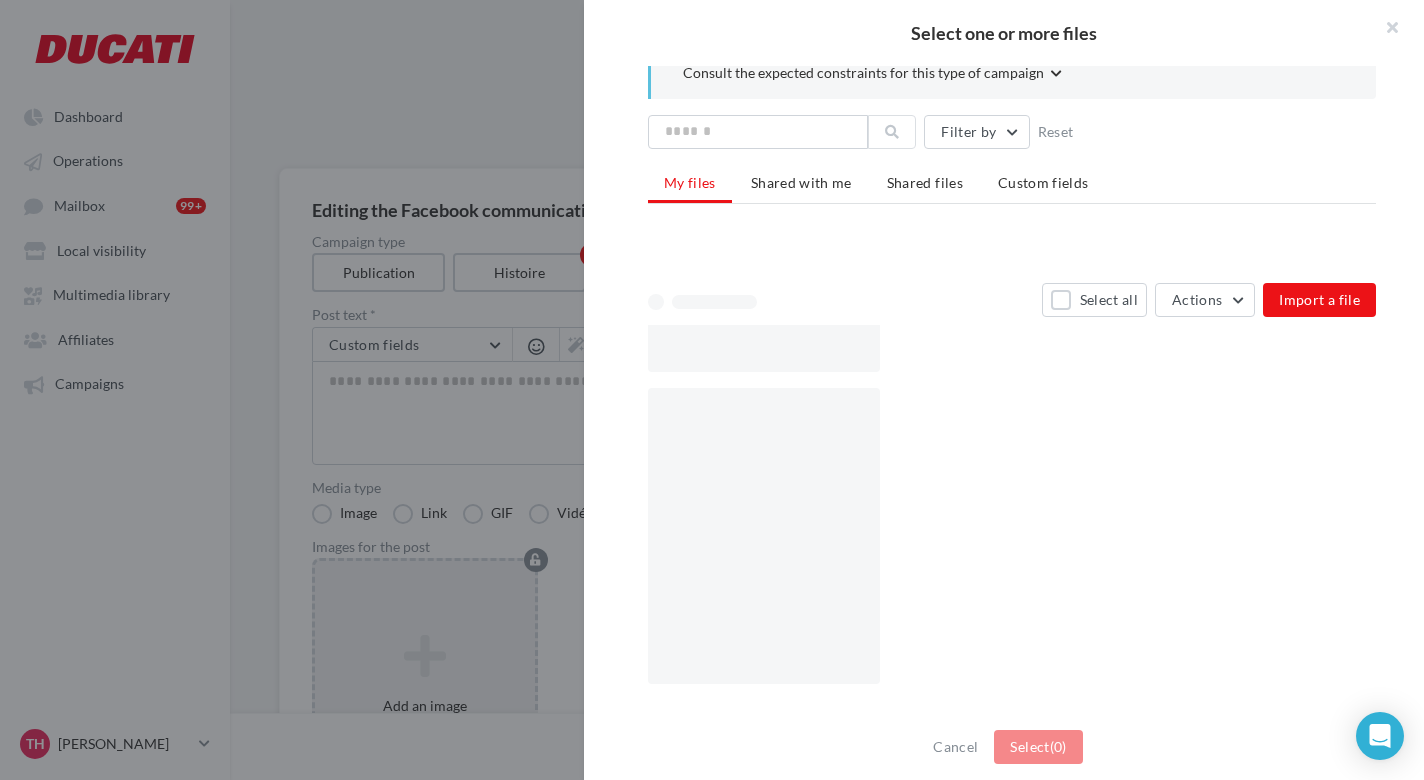 scroll, scrollTop: 0, scrollLeft: 0, axis: both 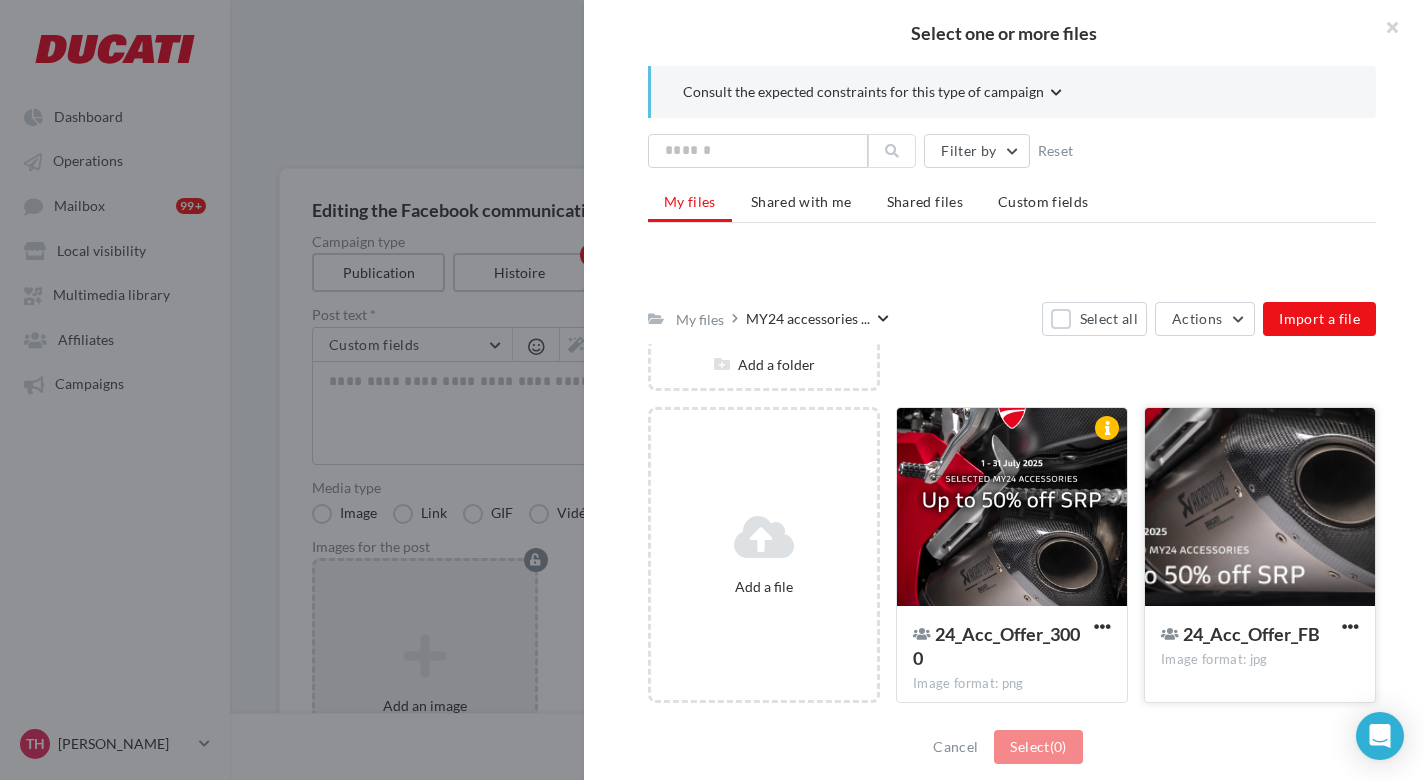 click at bounding box center [1260, 508] 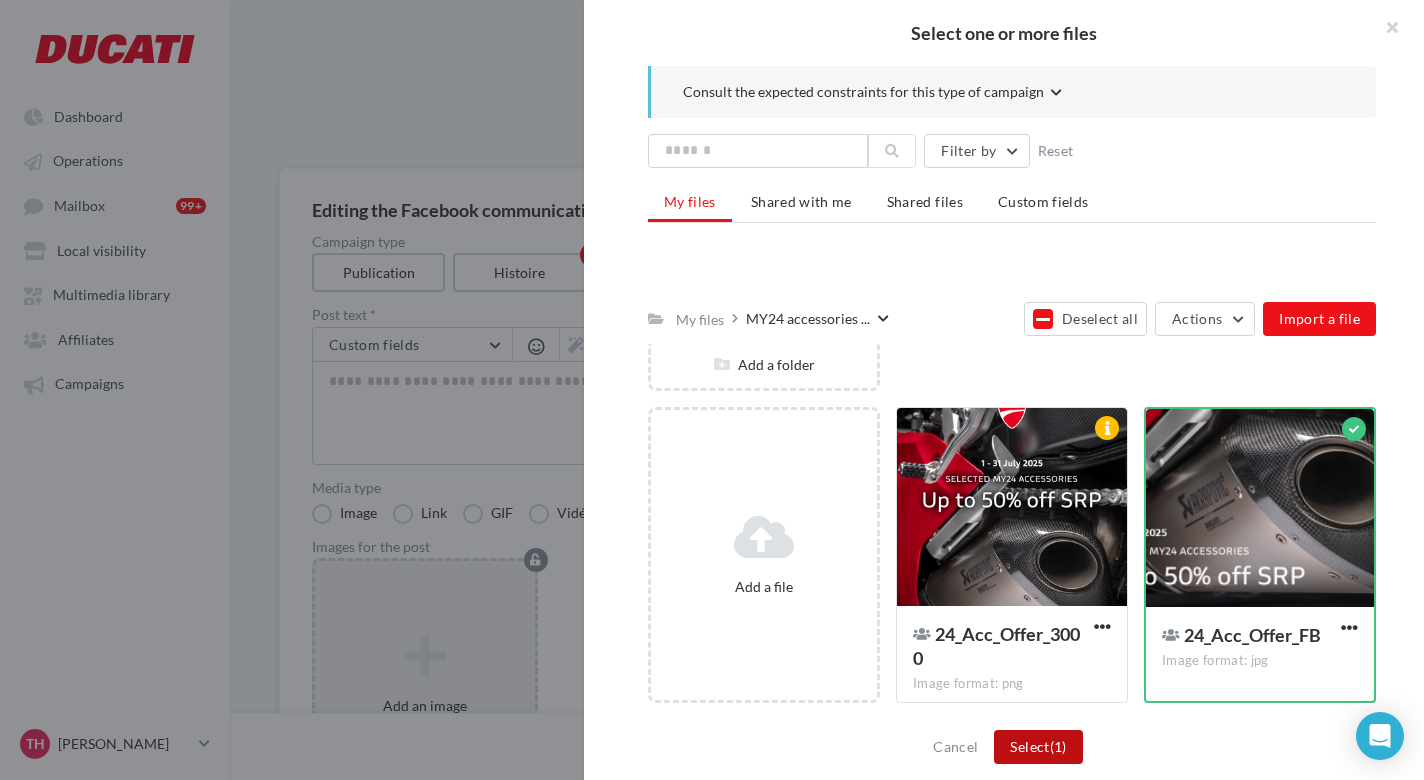 click on "(1)" at bounding box center [1058, 746] 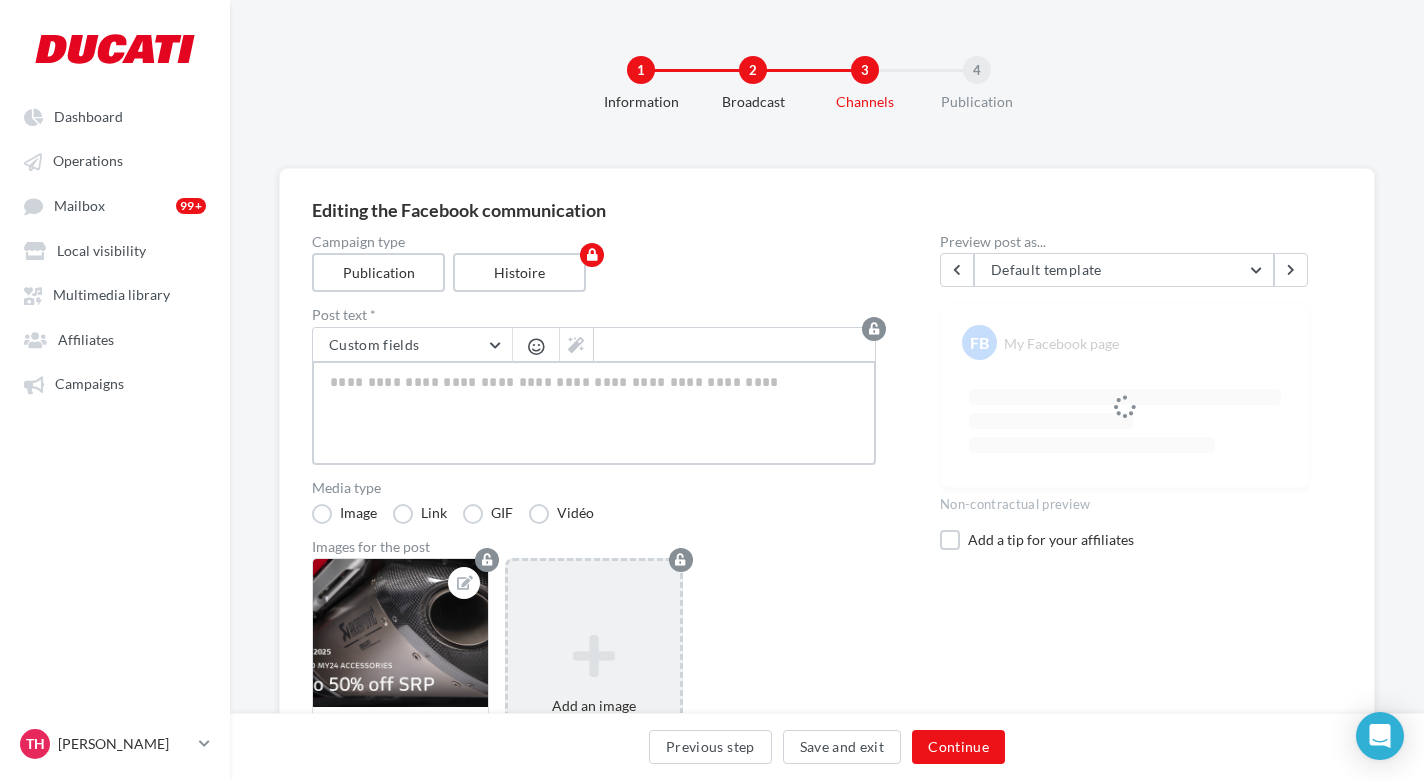 click at bounding box center (594, 413) 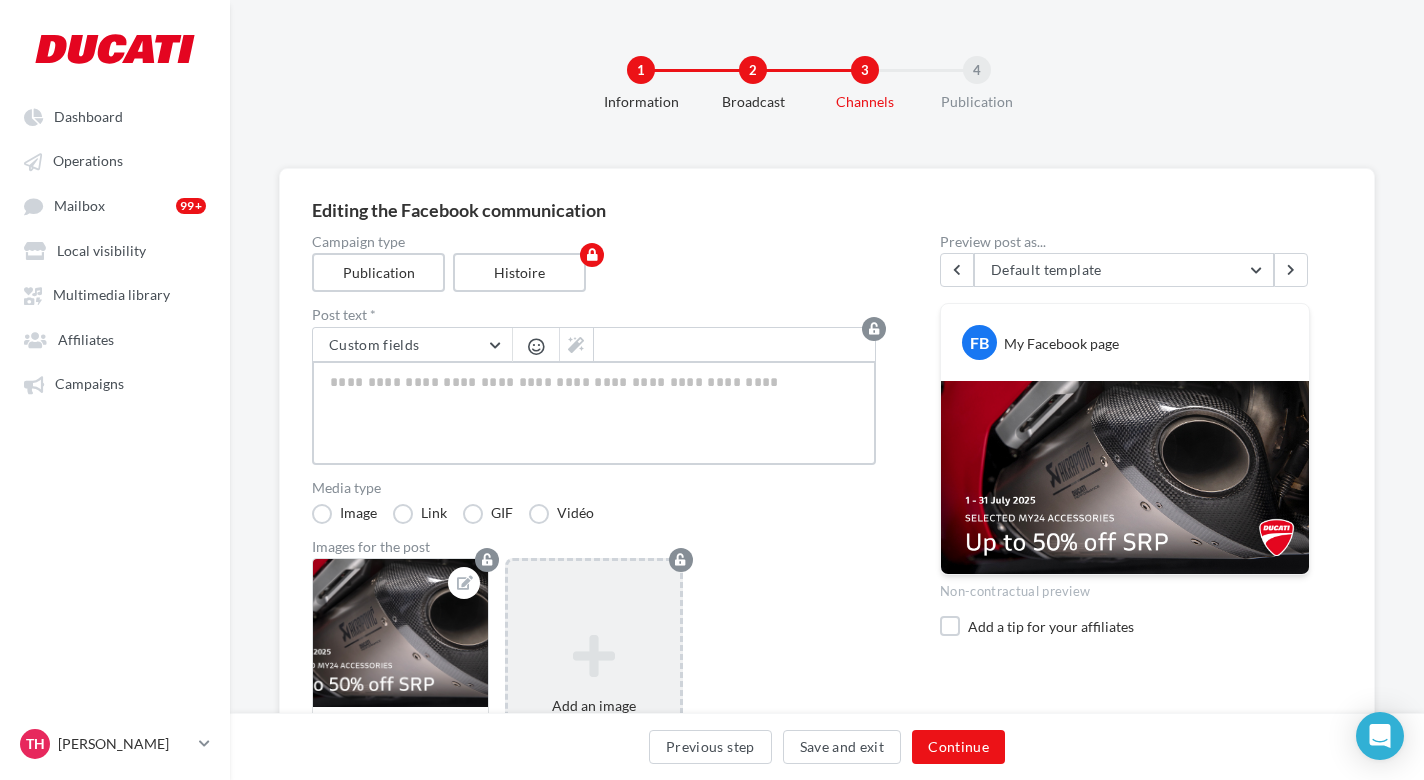 paste on "**********" 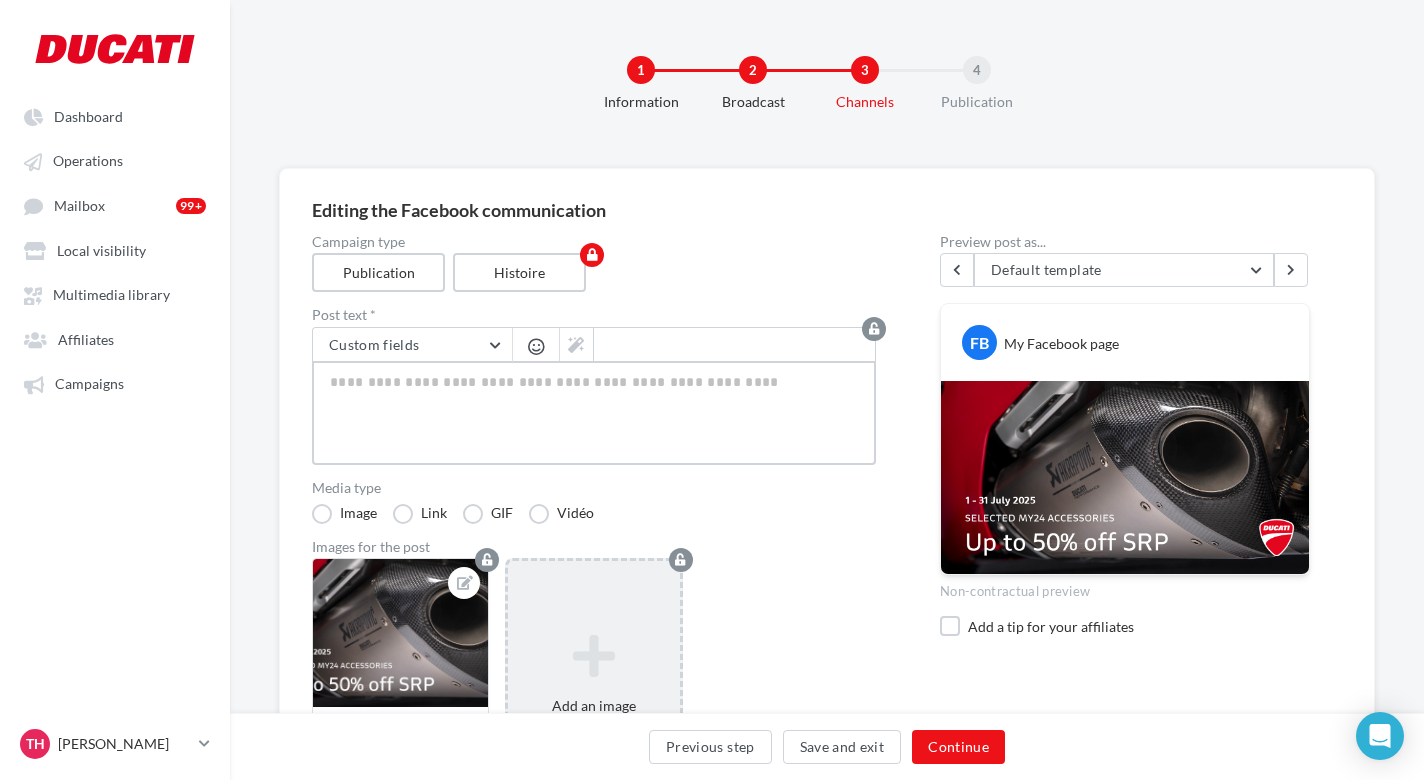 type on "**********" 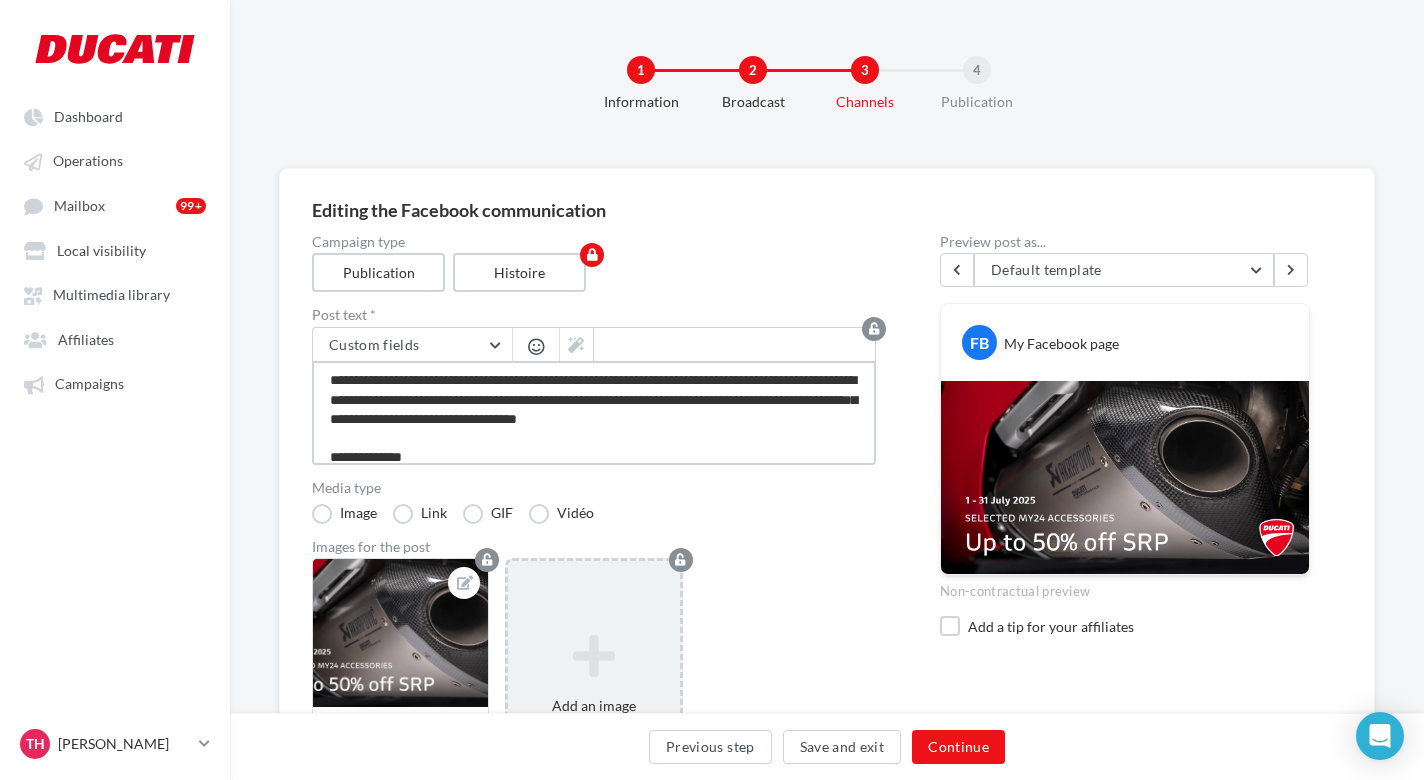 scroll, scrollTop: 50, scrollLeft: 0, axis: vertical 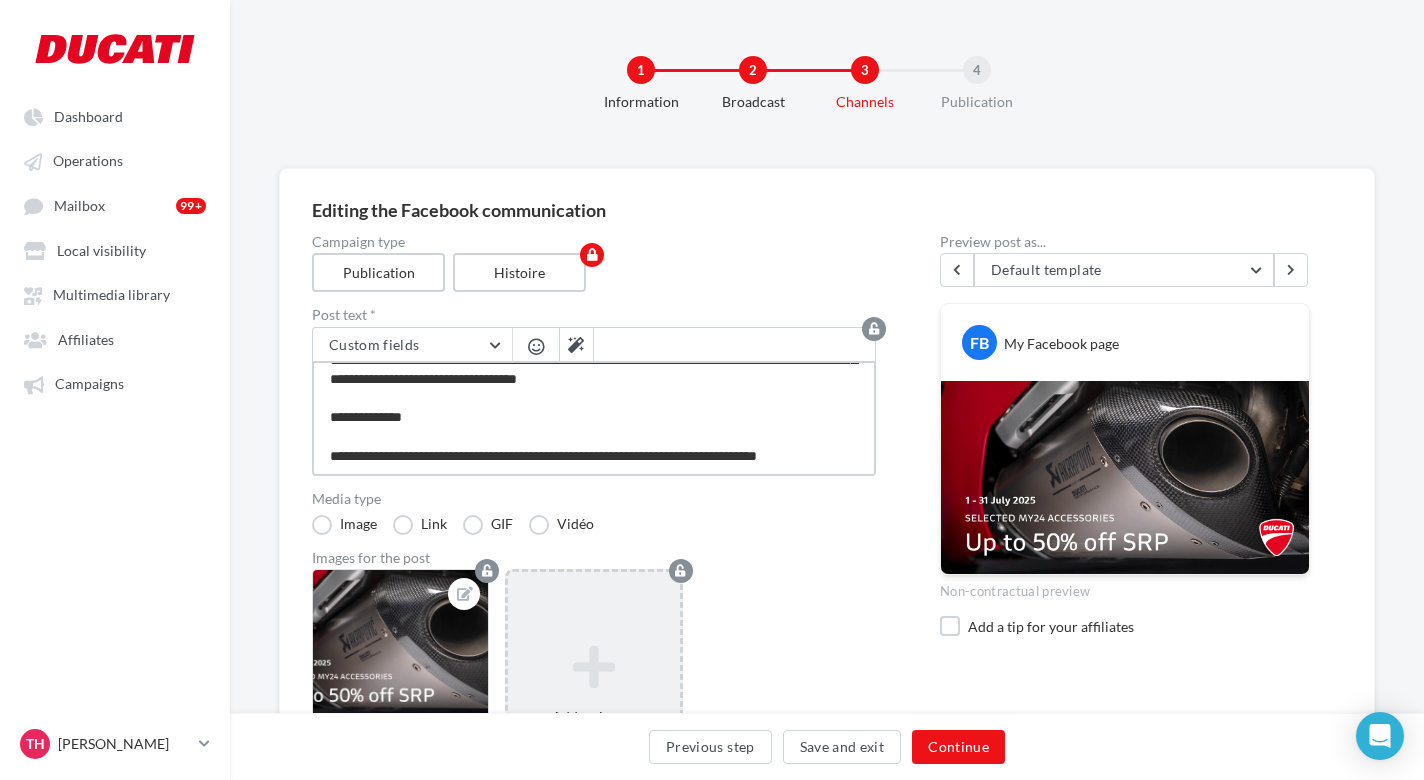 click on "**********" at bounding box center [594, 418] 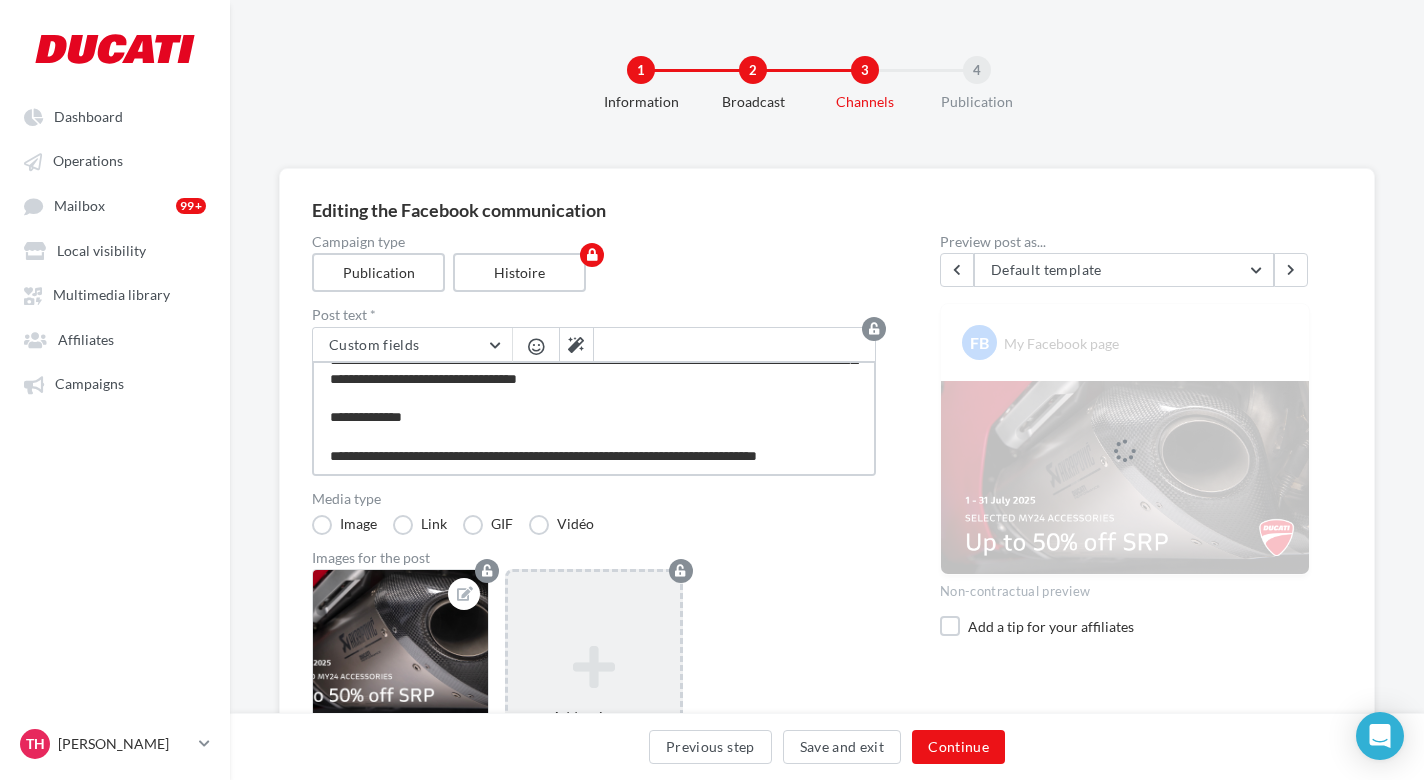 drag, startPoint x: 427, startPoint y: 406, endPoint x: 291, endPoint y: 406, distance: 136 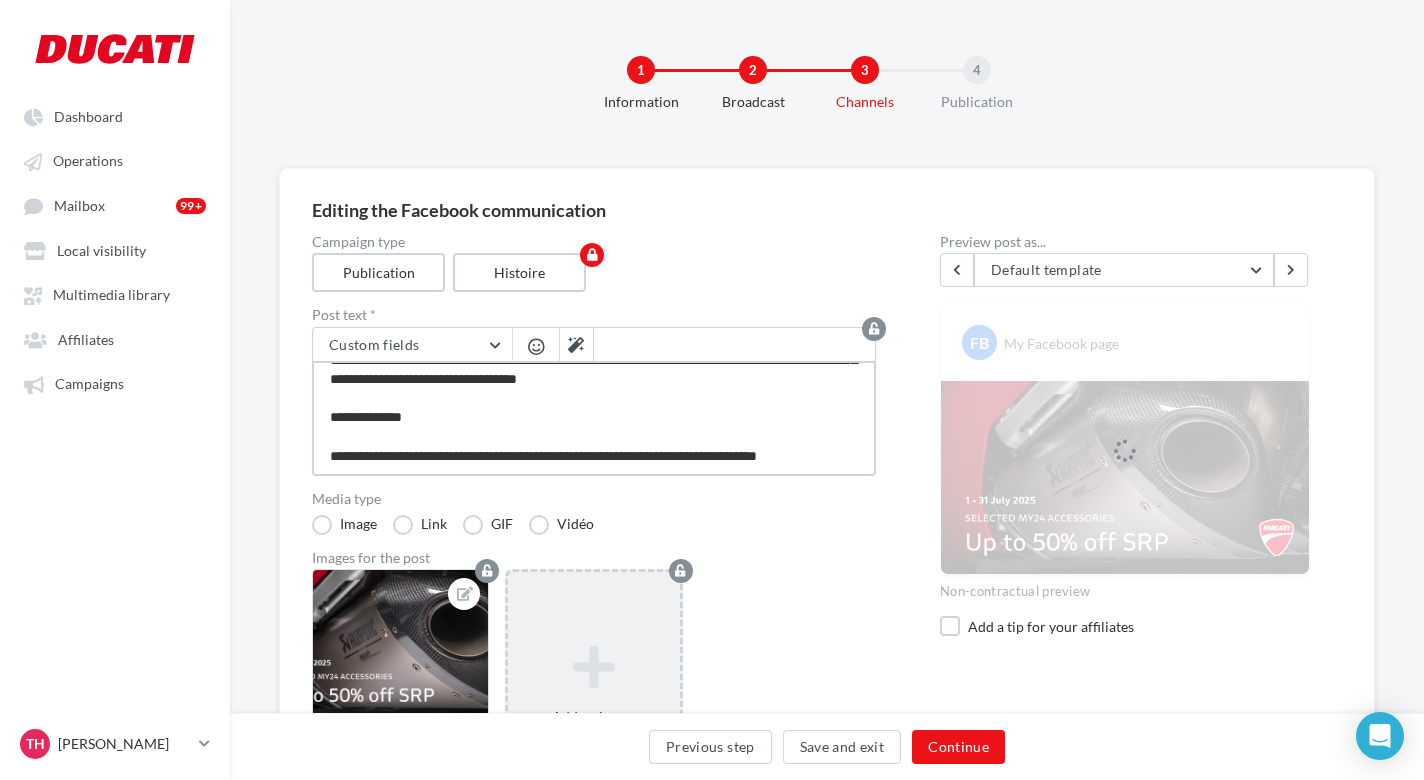 click on "**********" at bounding box center (594, 418) 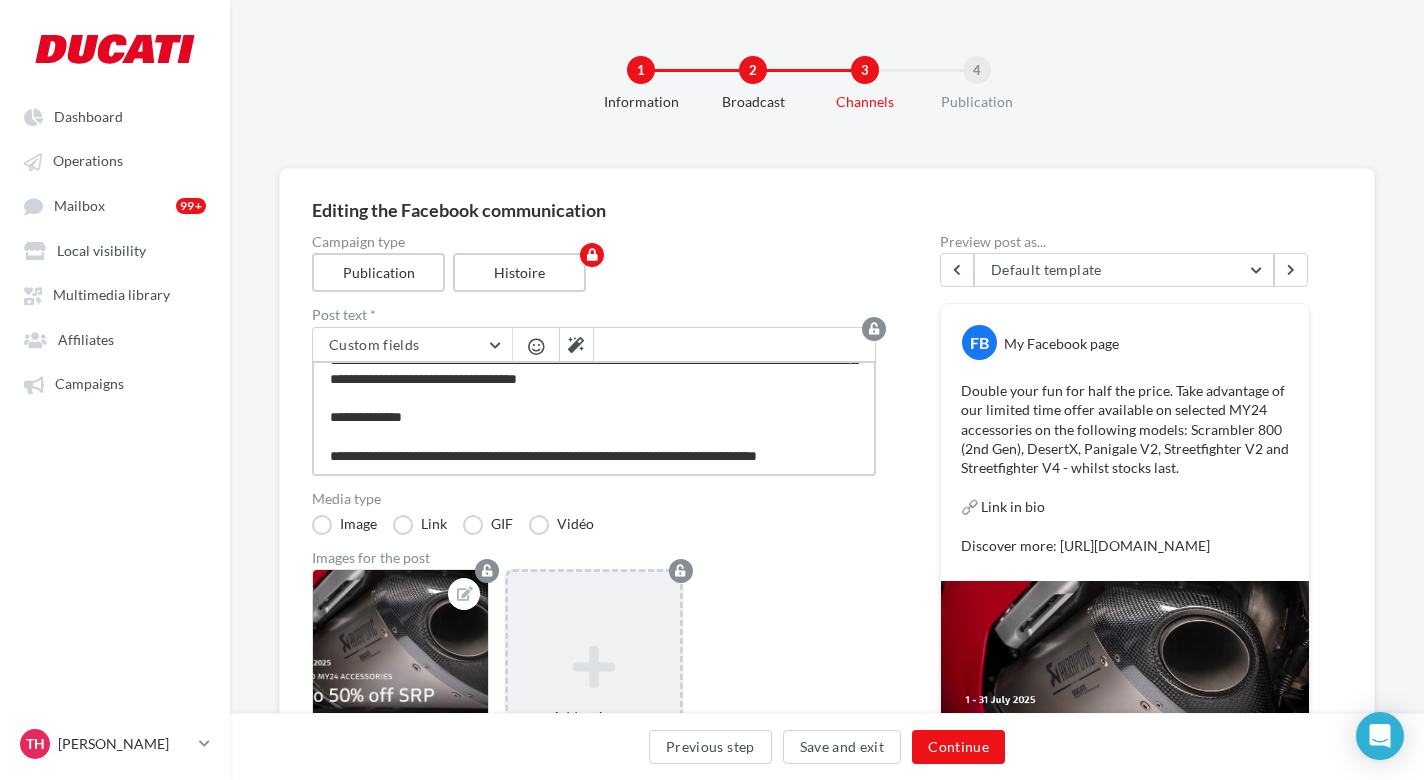 type on "**********" 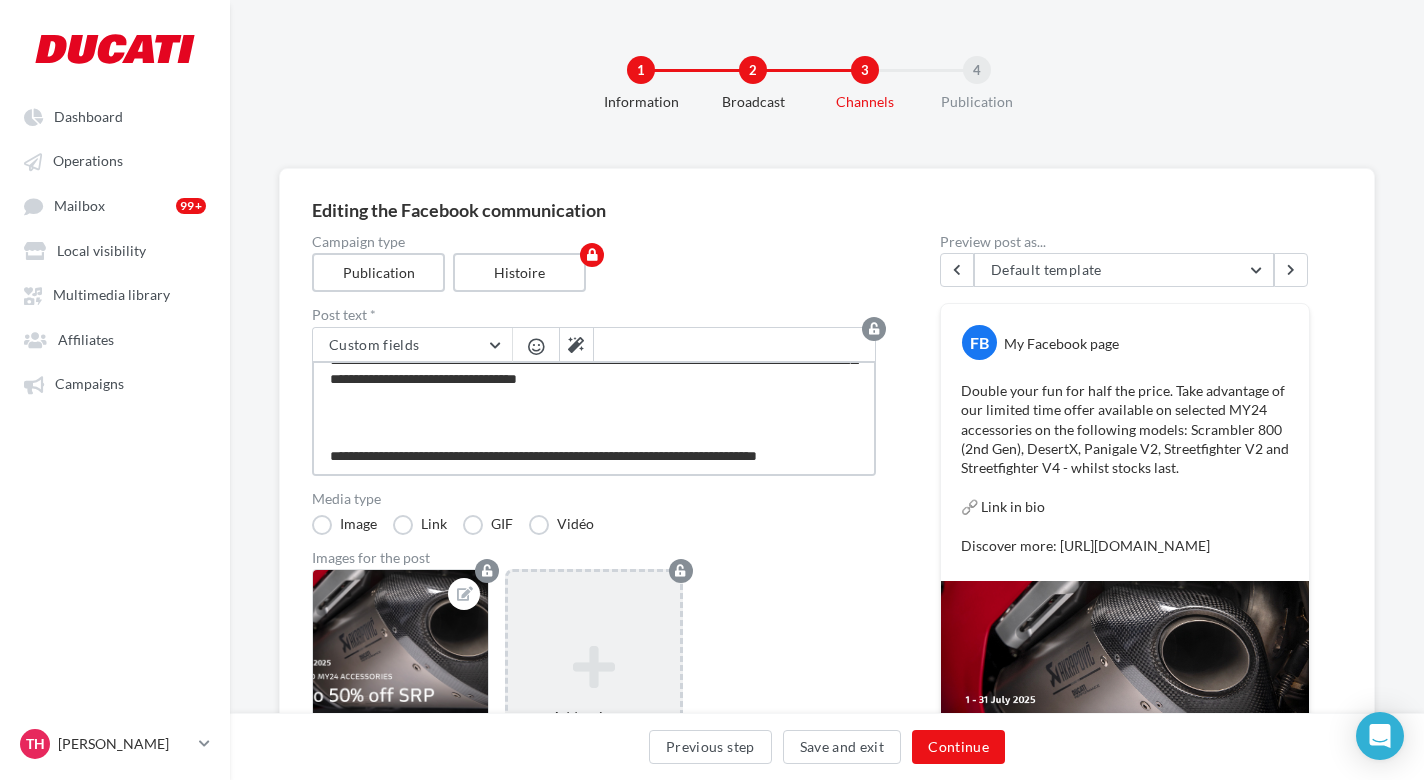 type on "**********" 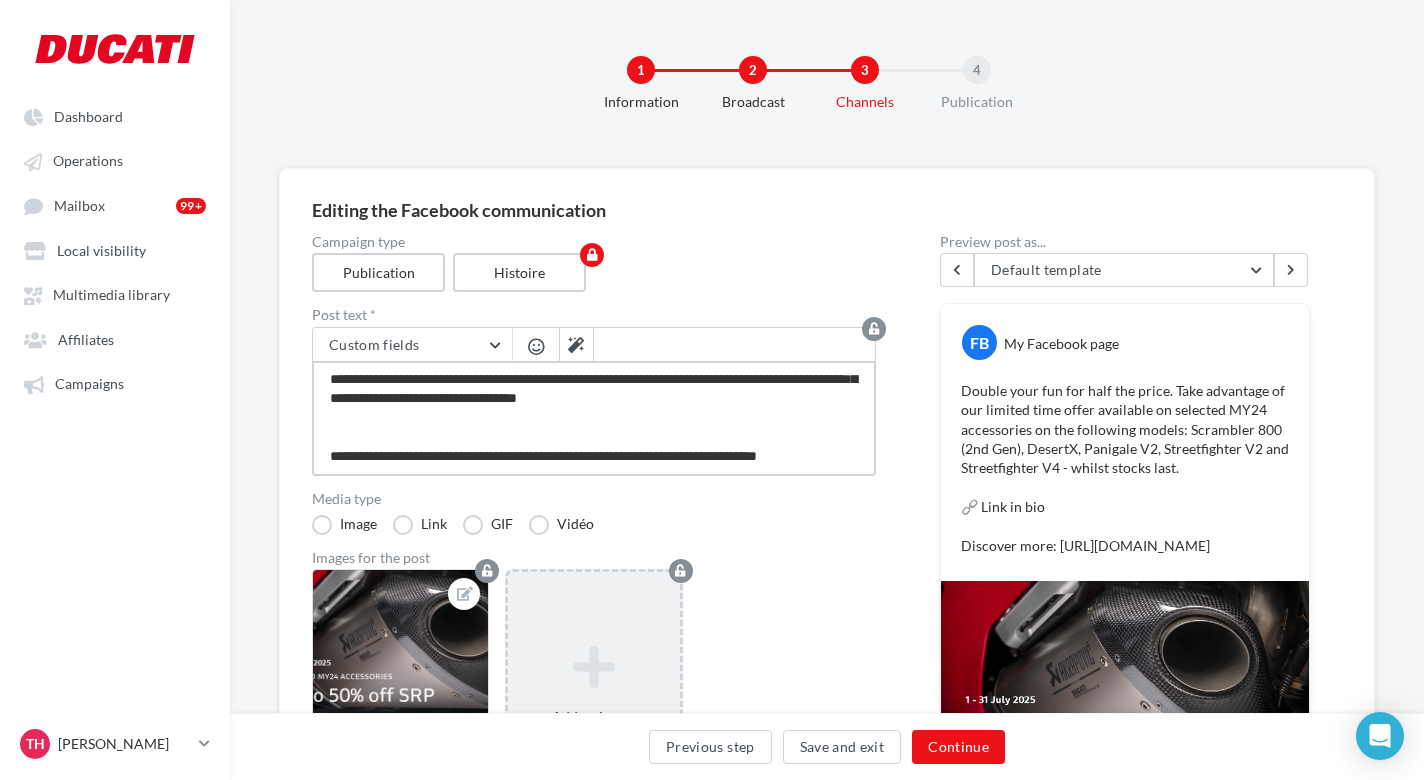 type on "**********" 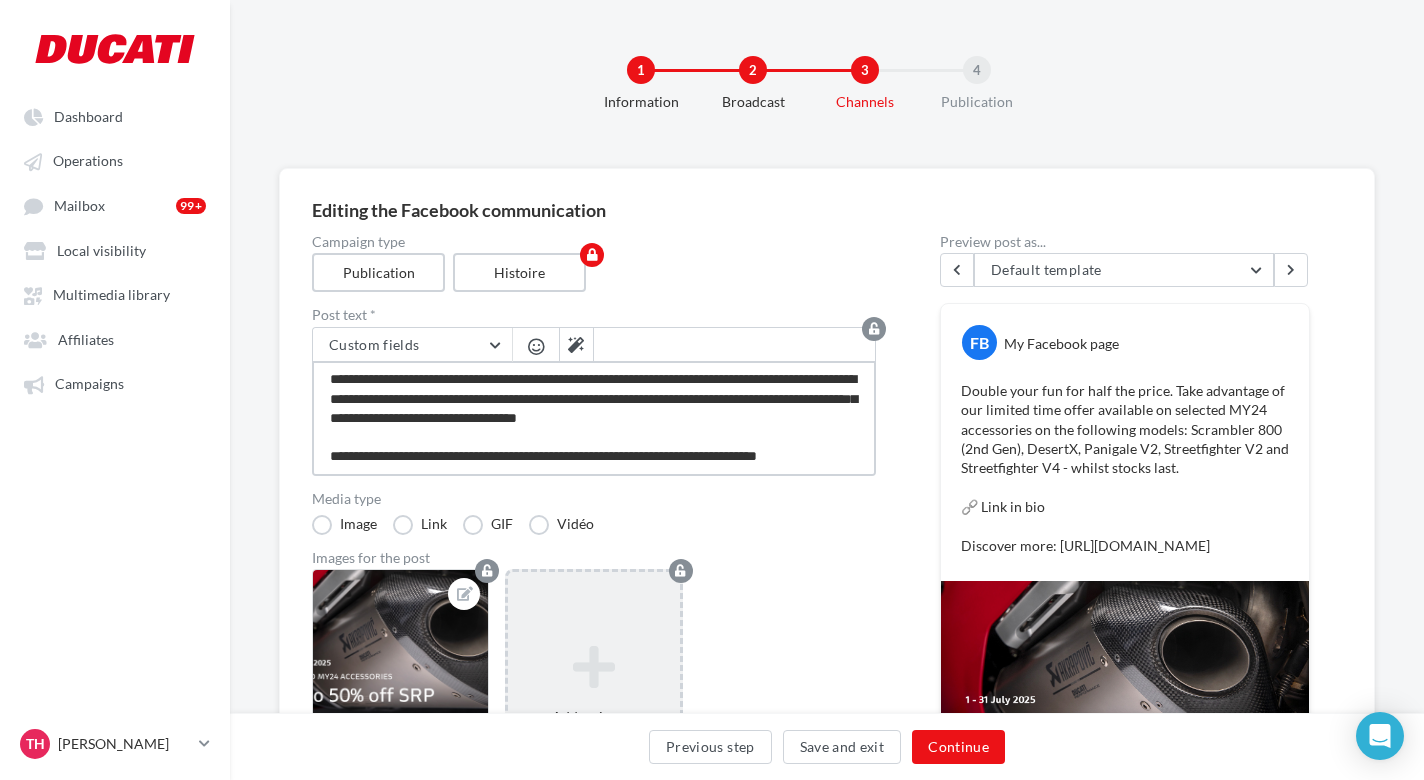 scroll, scrollTop: 0, scrollLeft: 0, axis: both 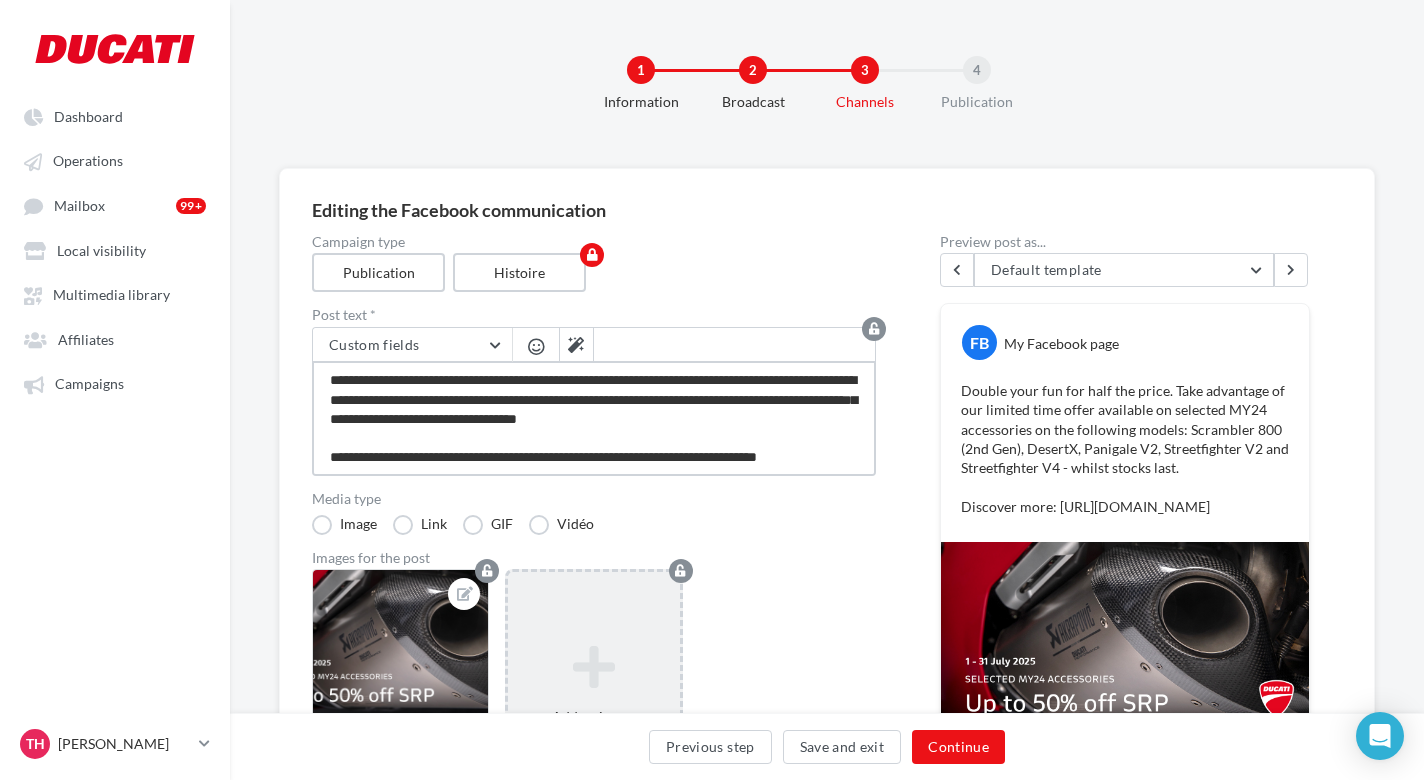 drag, startPoint x: 493, startPoint y: 402, endPoint x: 417, endPoint y: 455, distance: 92.65527 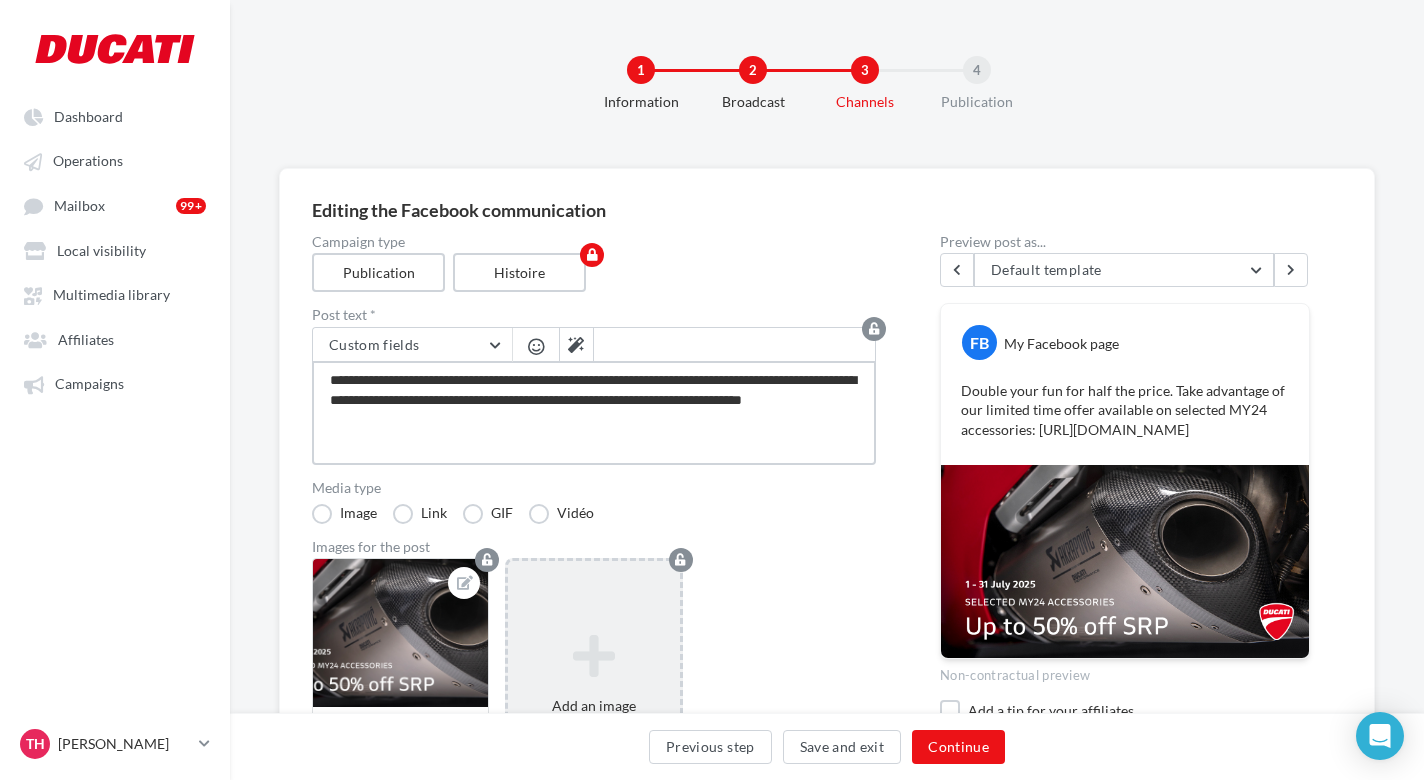 click on "**********" at bounding box center [594, 413] 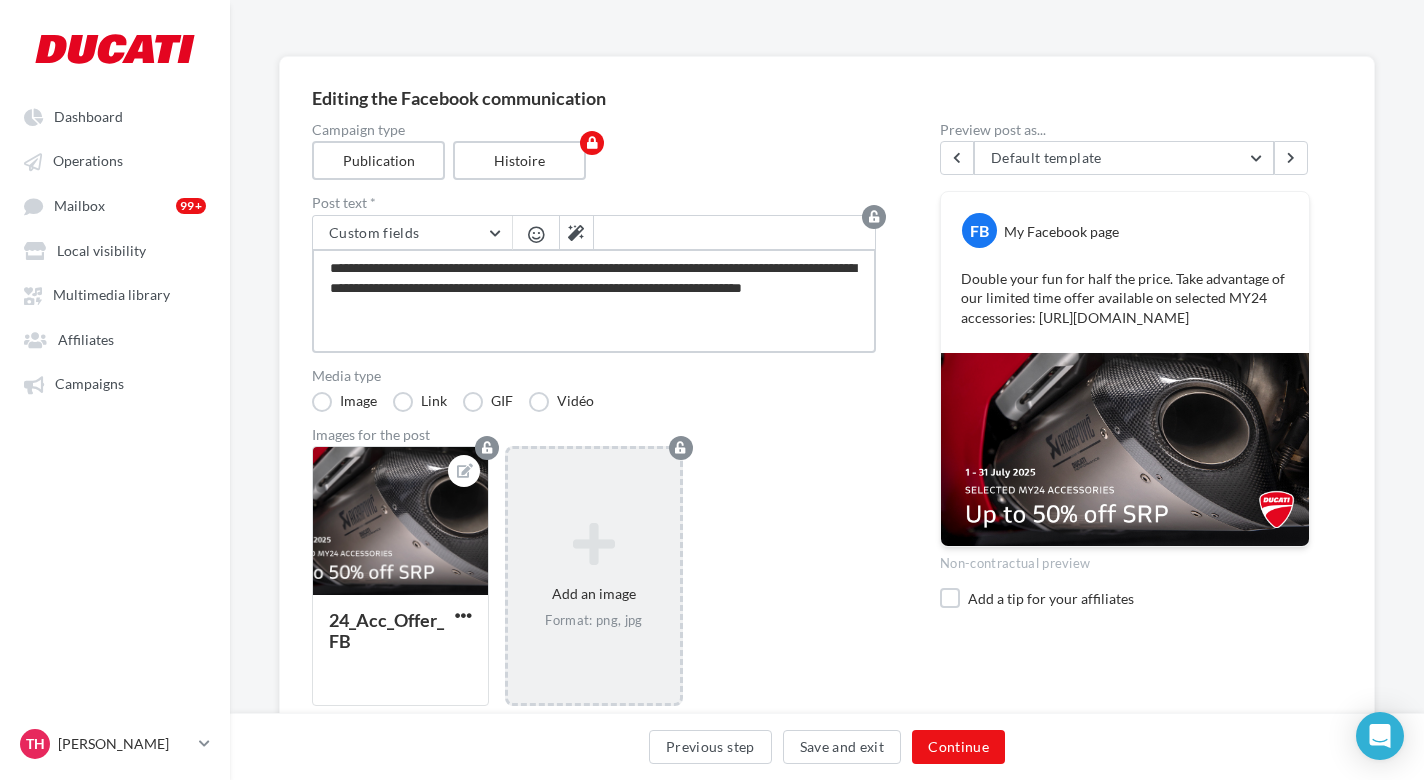 scroll, scrollTop: 106, scrollLeft: 0, axis: vertical 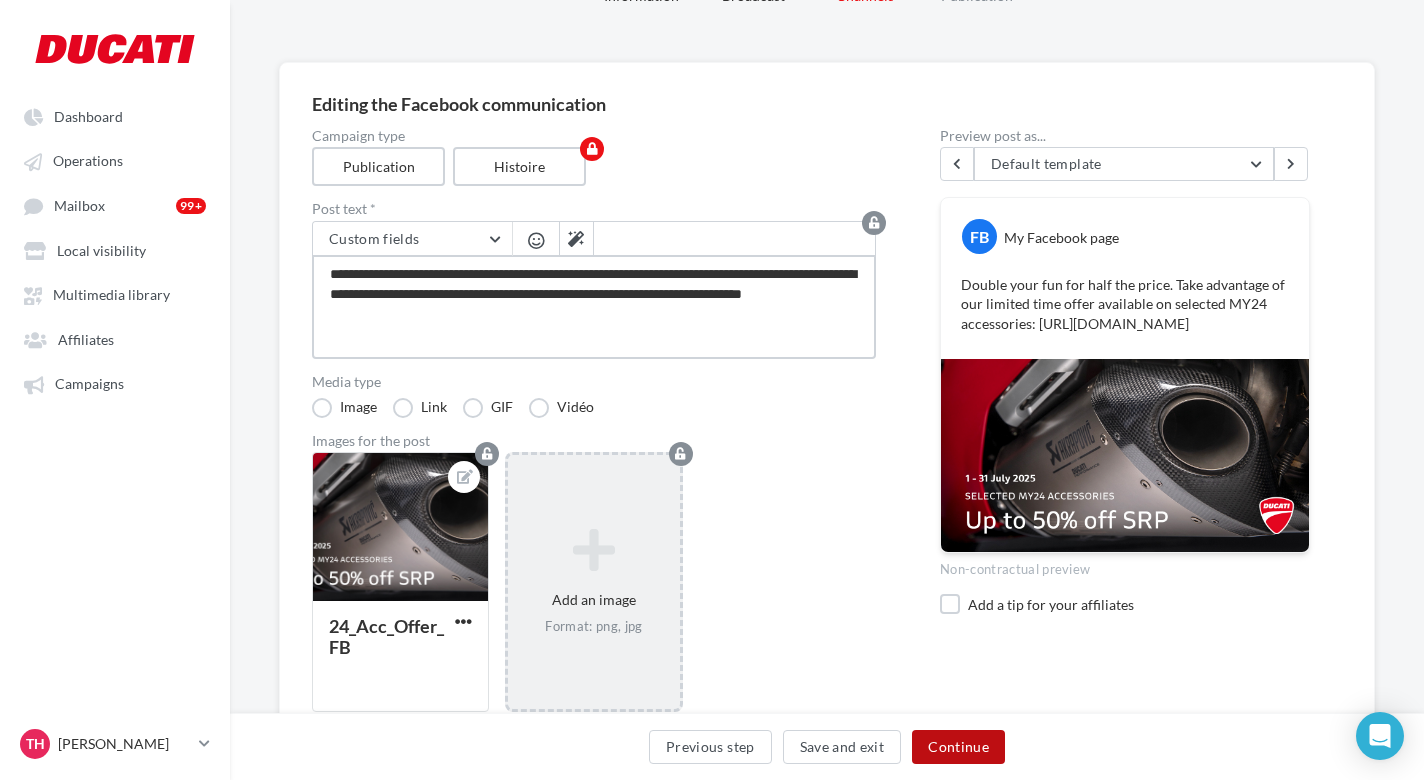 type on "**********" 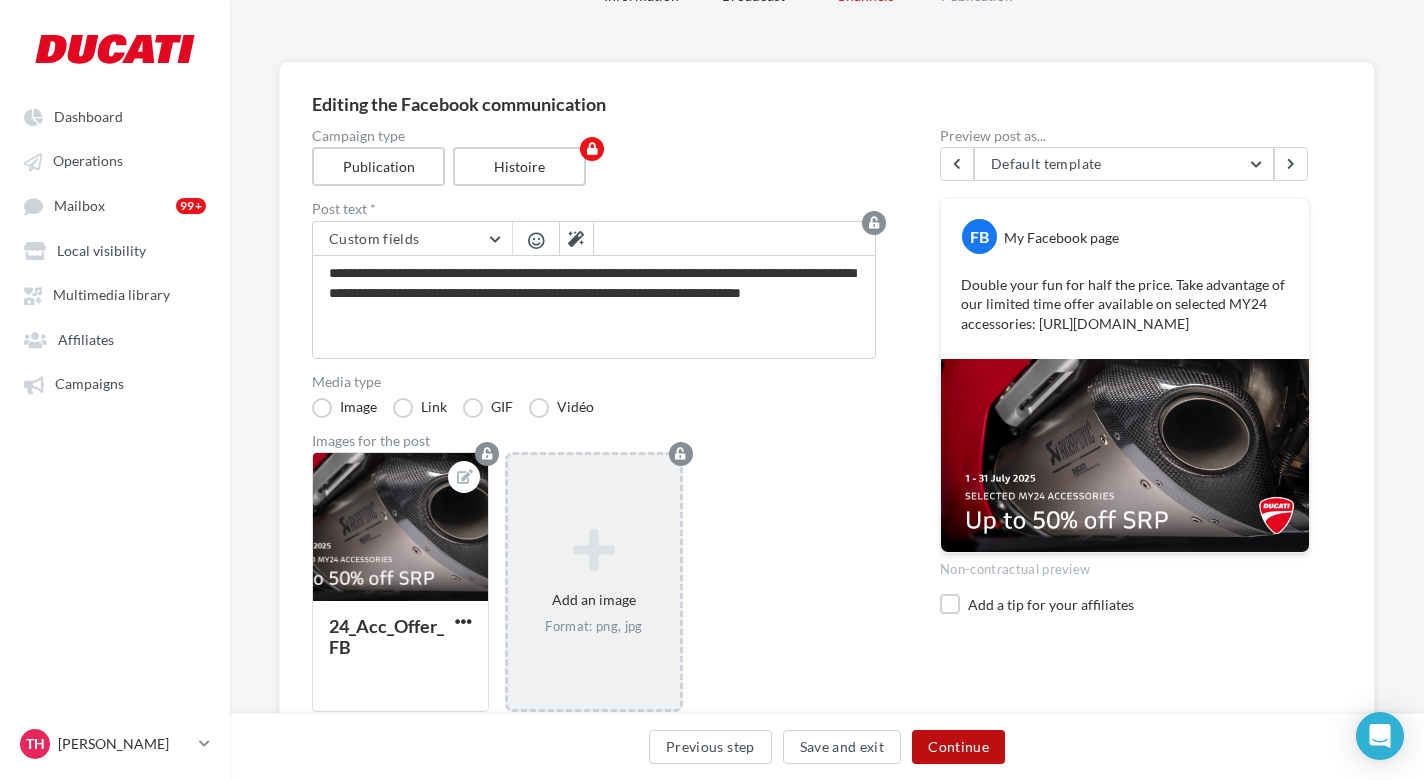 click on "Continue" at bounding box center (958, 747) 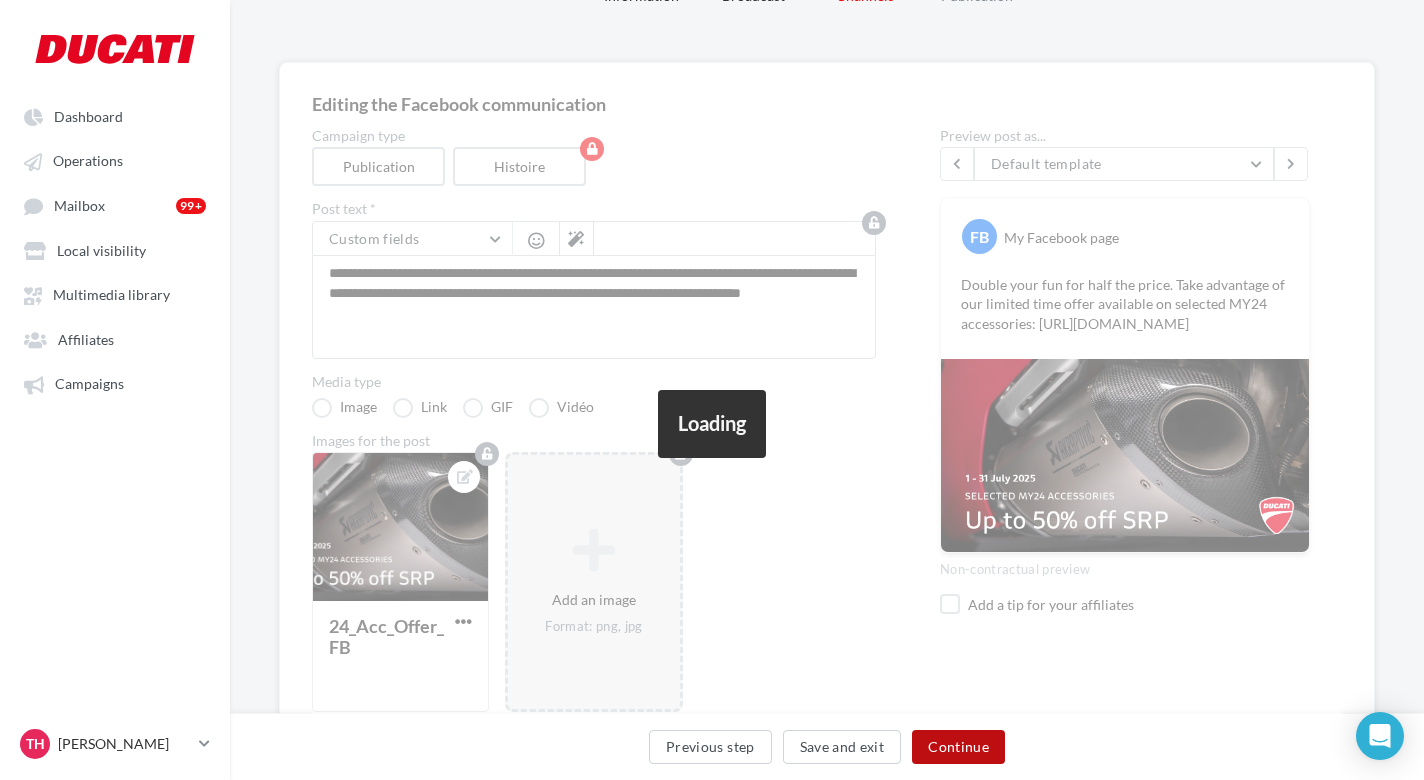 scroll, scrollTop: 68, scrollLeft: 0, axis: vertical 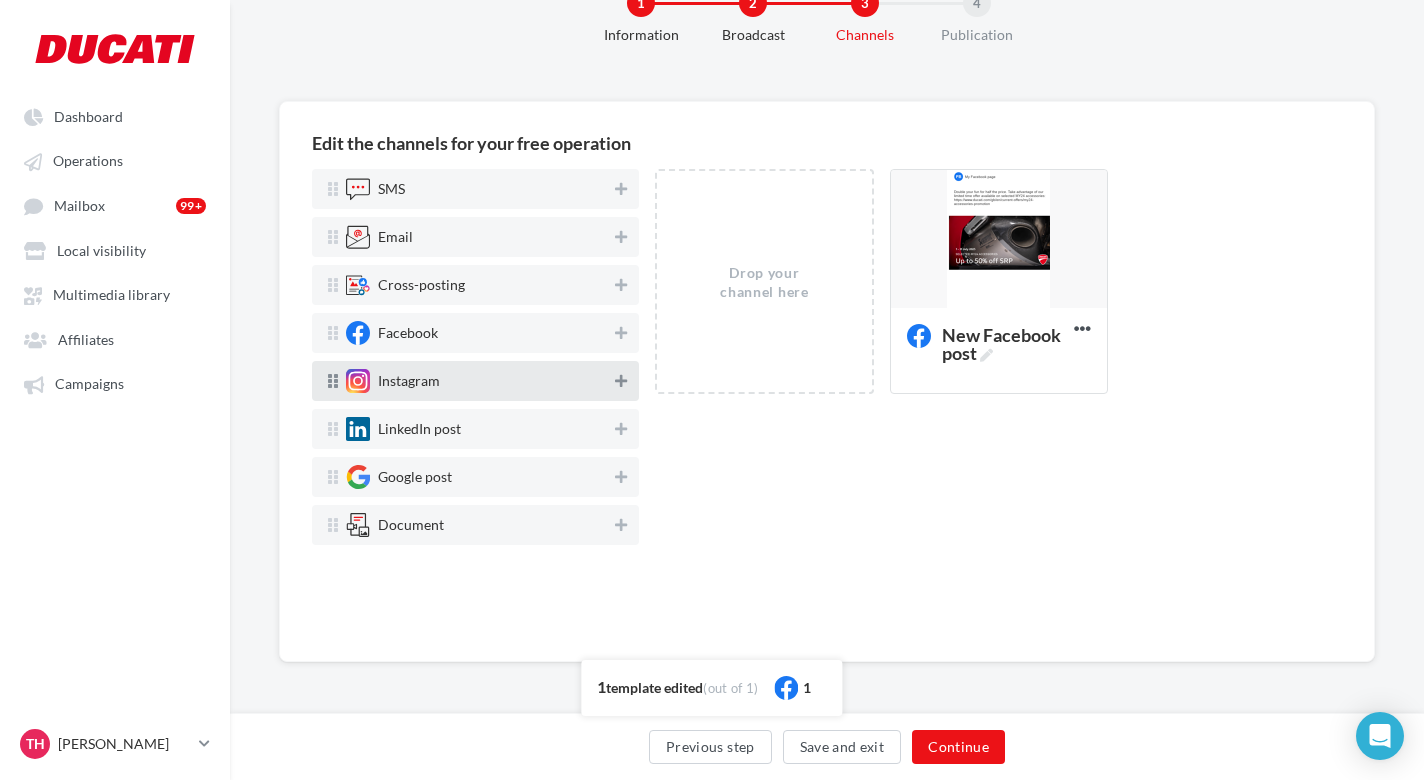 click at bounding box center [621, 381] 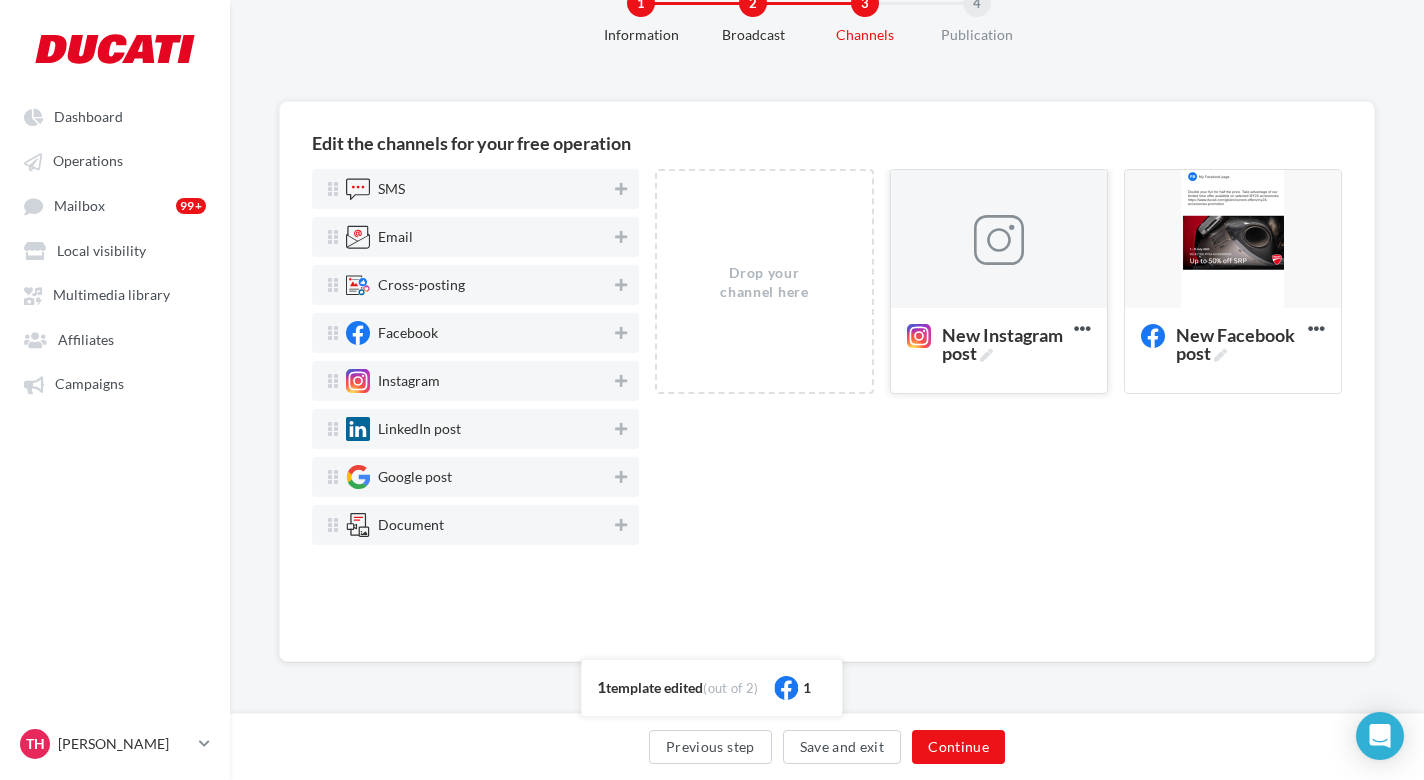 click at bounding box center (999, 240) 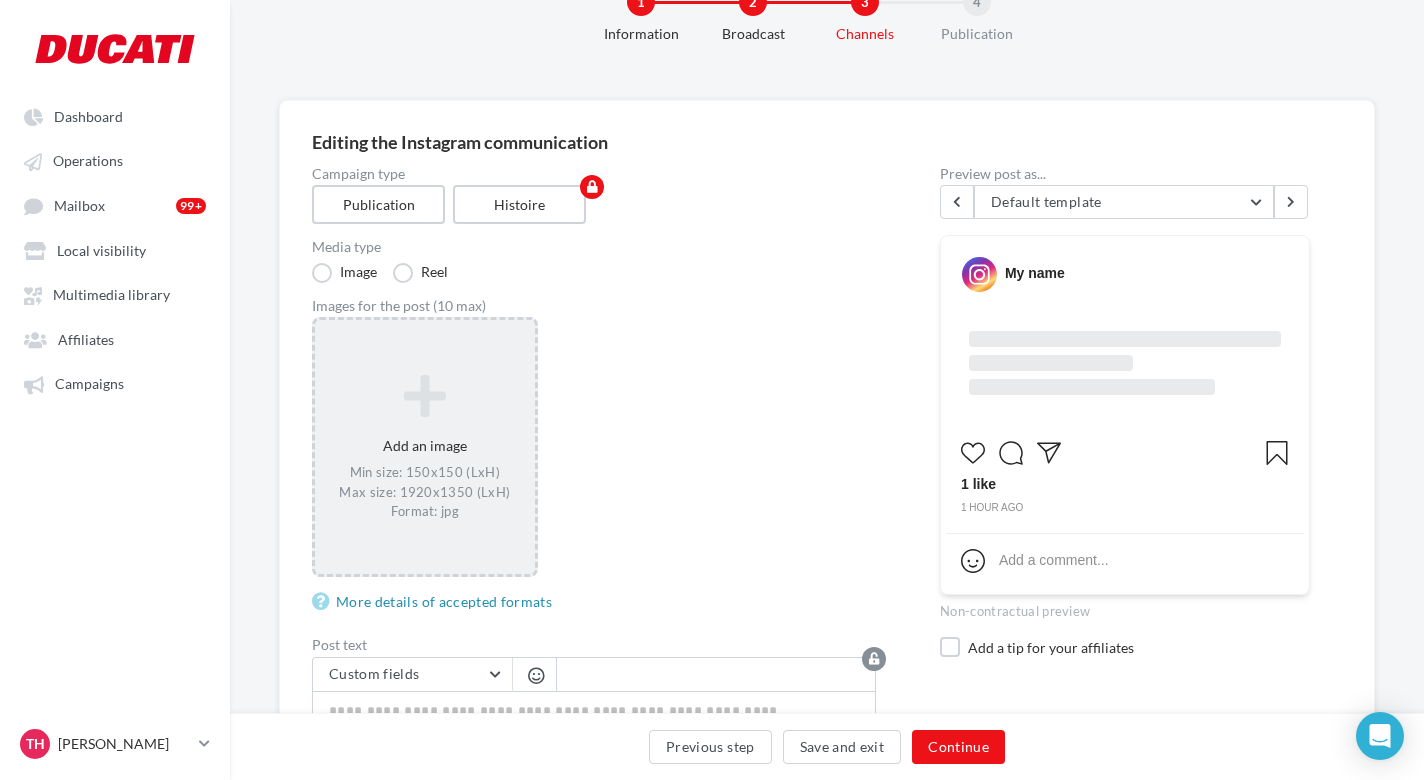 click at bounding box center [425, 396] 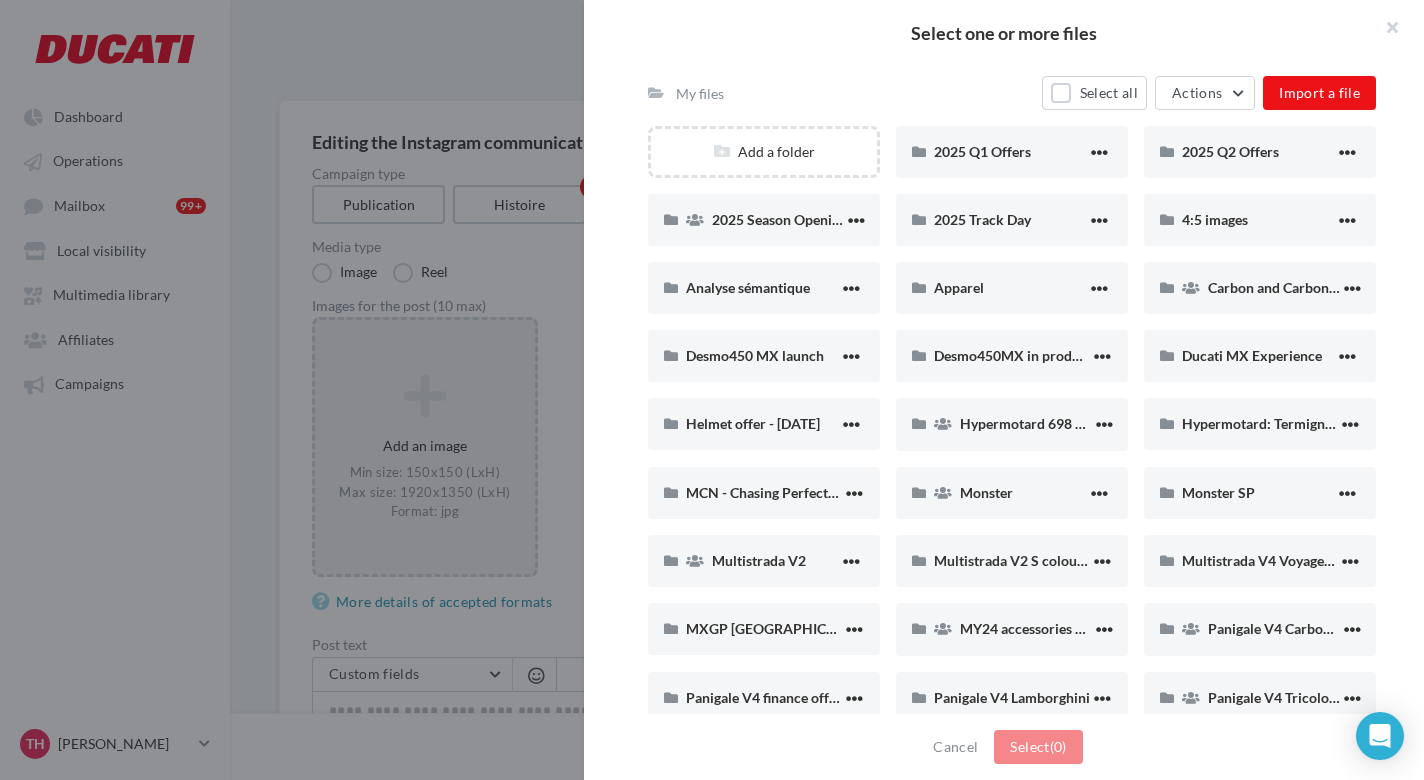 scroll, scrollTop: 169, scrollLeft: 0, axis: vertical 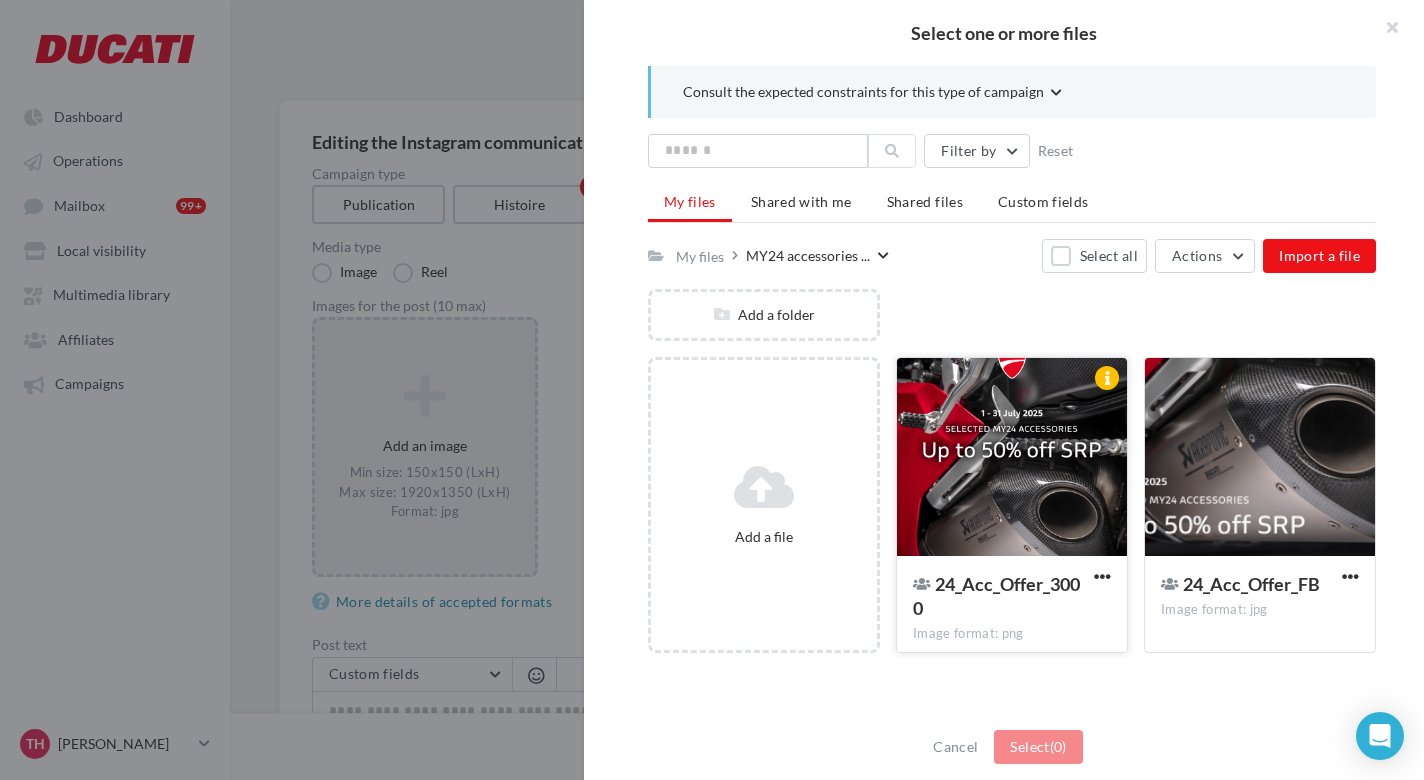 click at bounding box center [1012, 458] 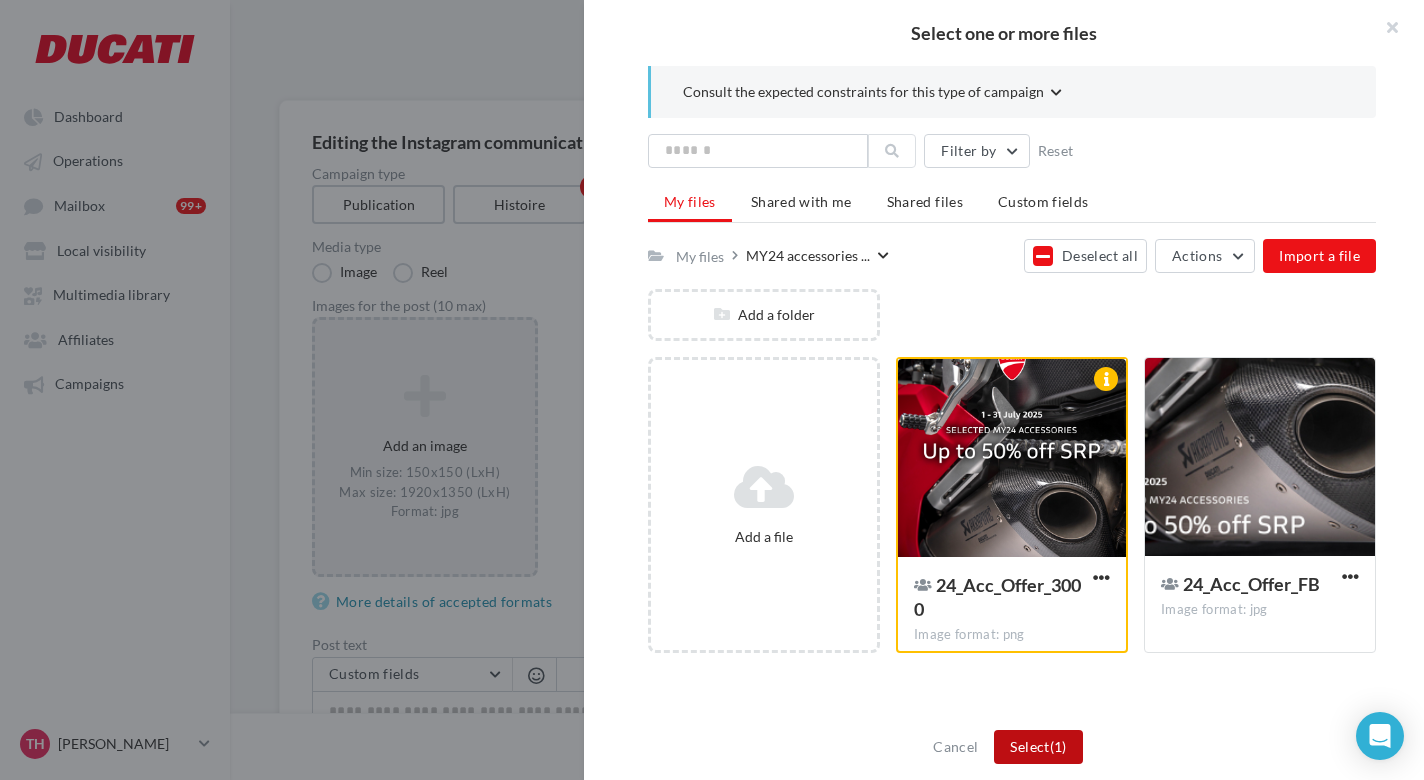 click on "(1)" at bounding box center (1058, 746) 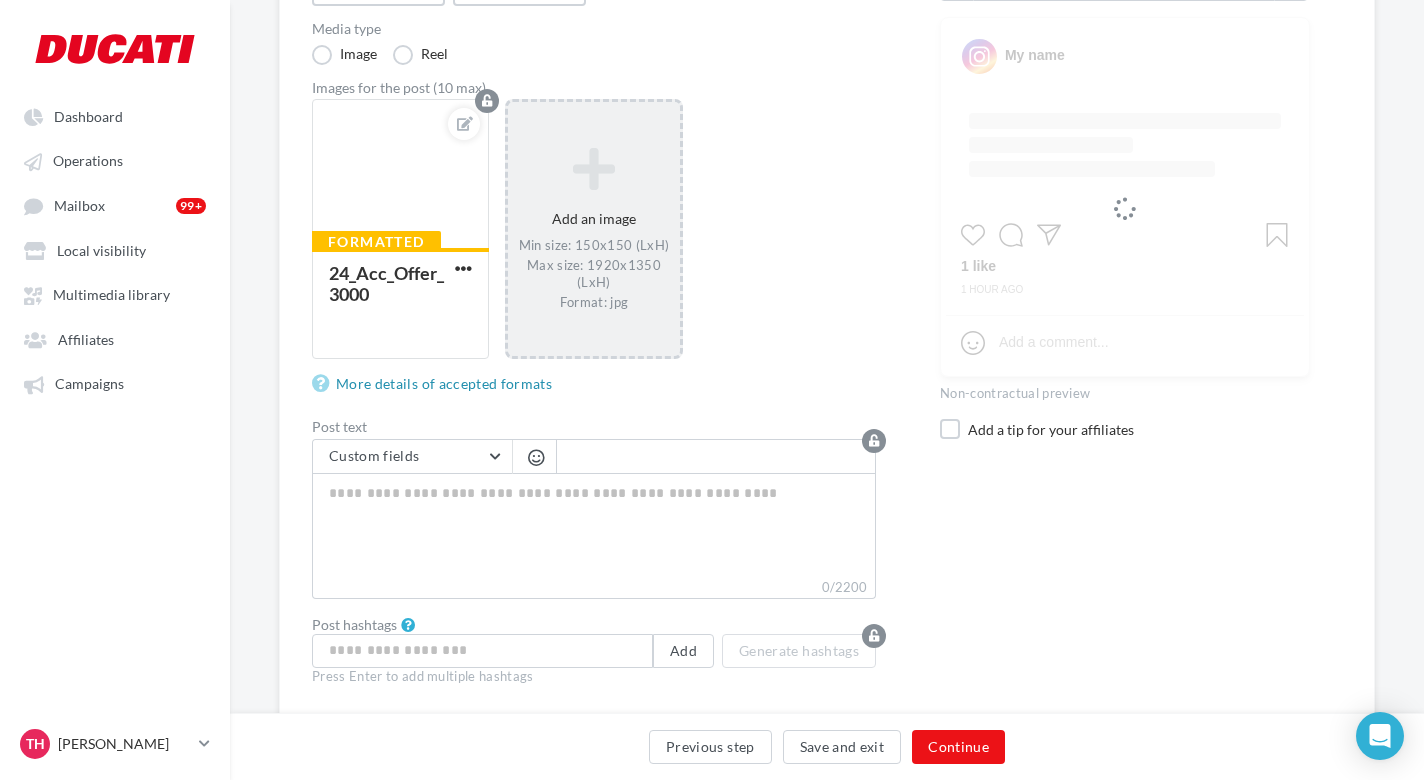 scroll, scrollTop: 288, scrollLeft: 0, axis: vertical 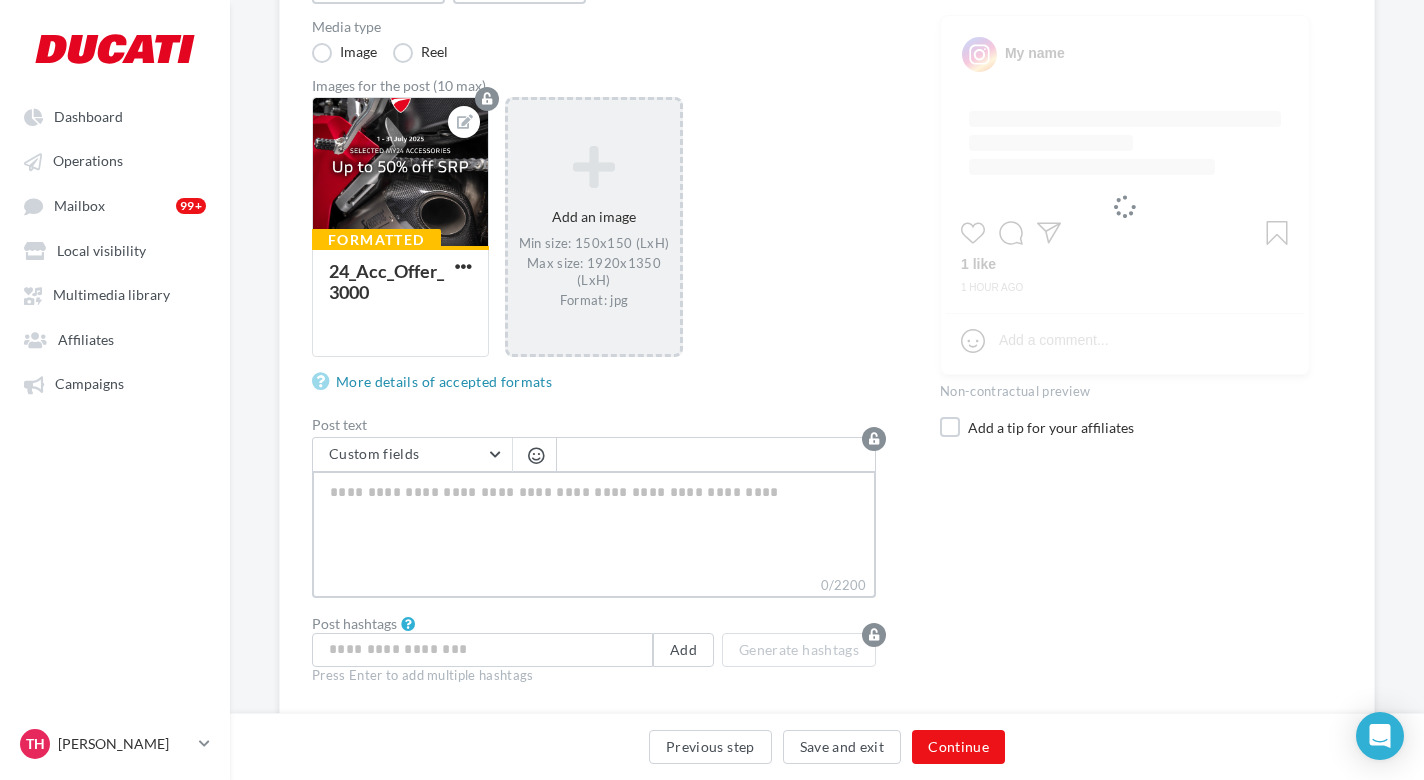 click on "0/2200" at bounding box center (594, 523) 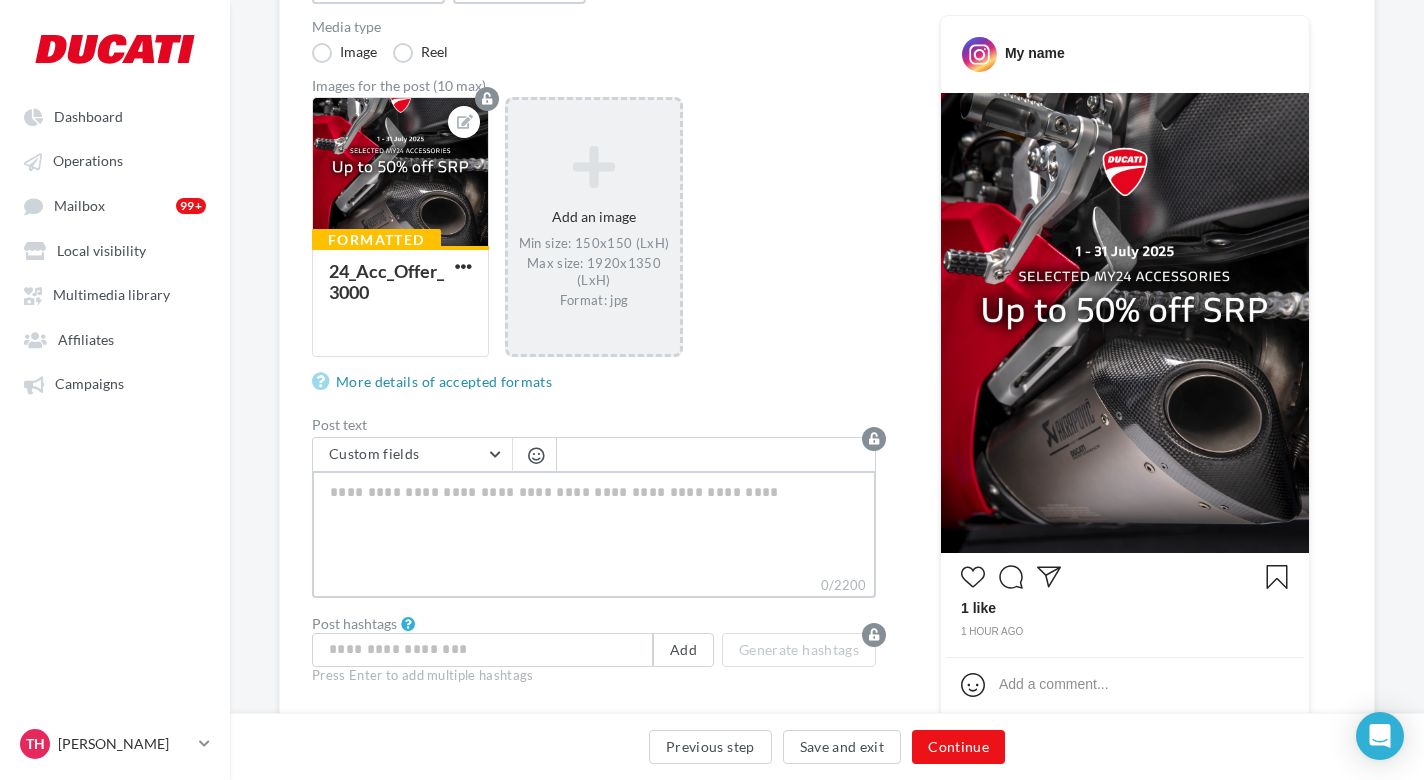 paste on "**********" 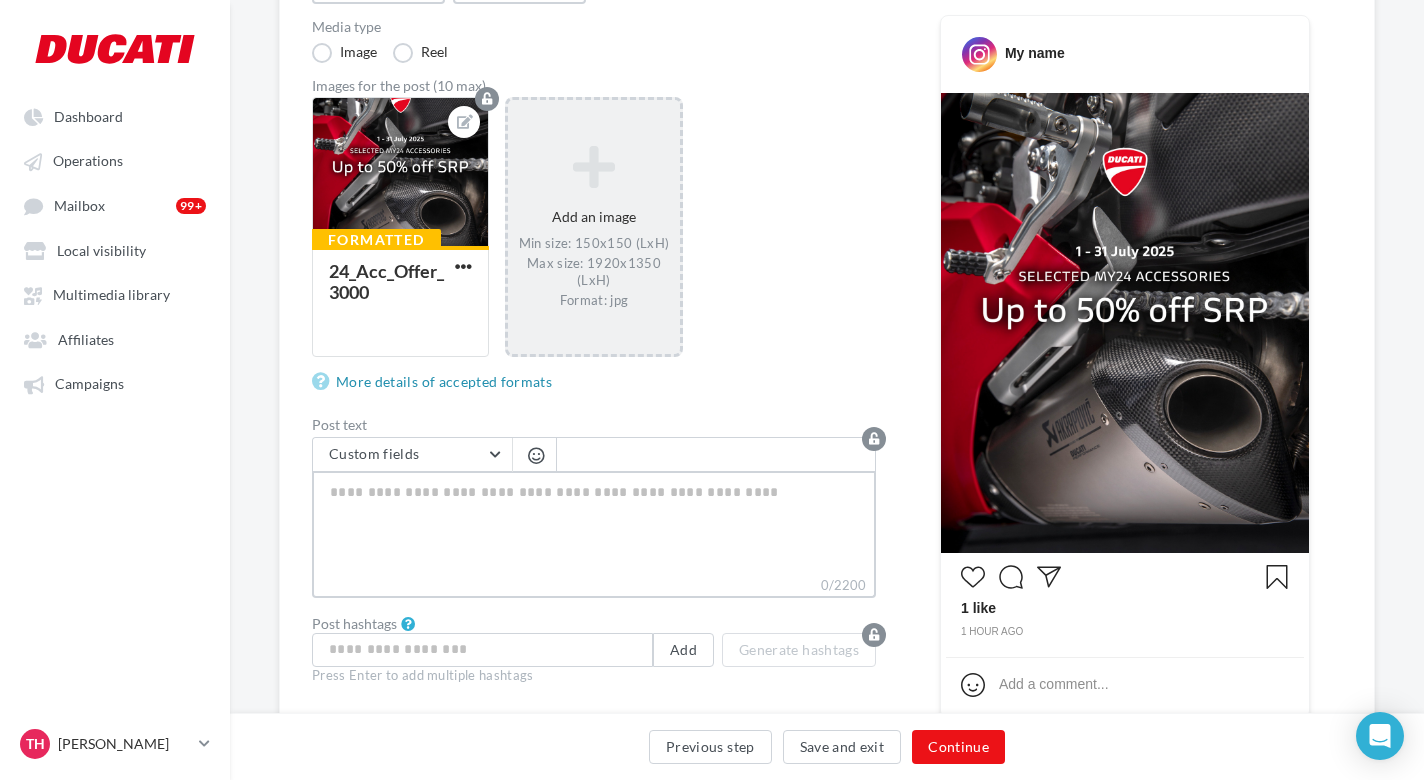 type on "**********" 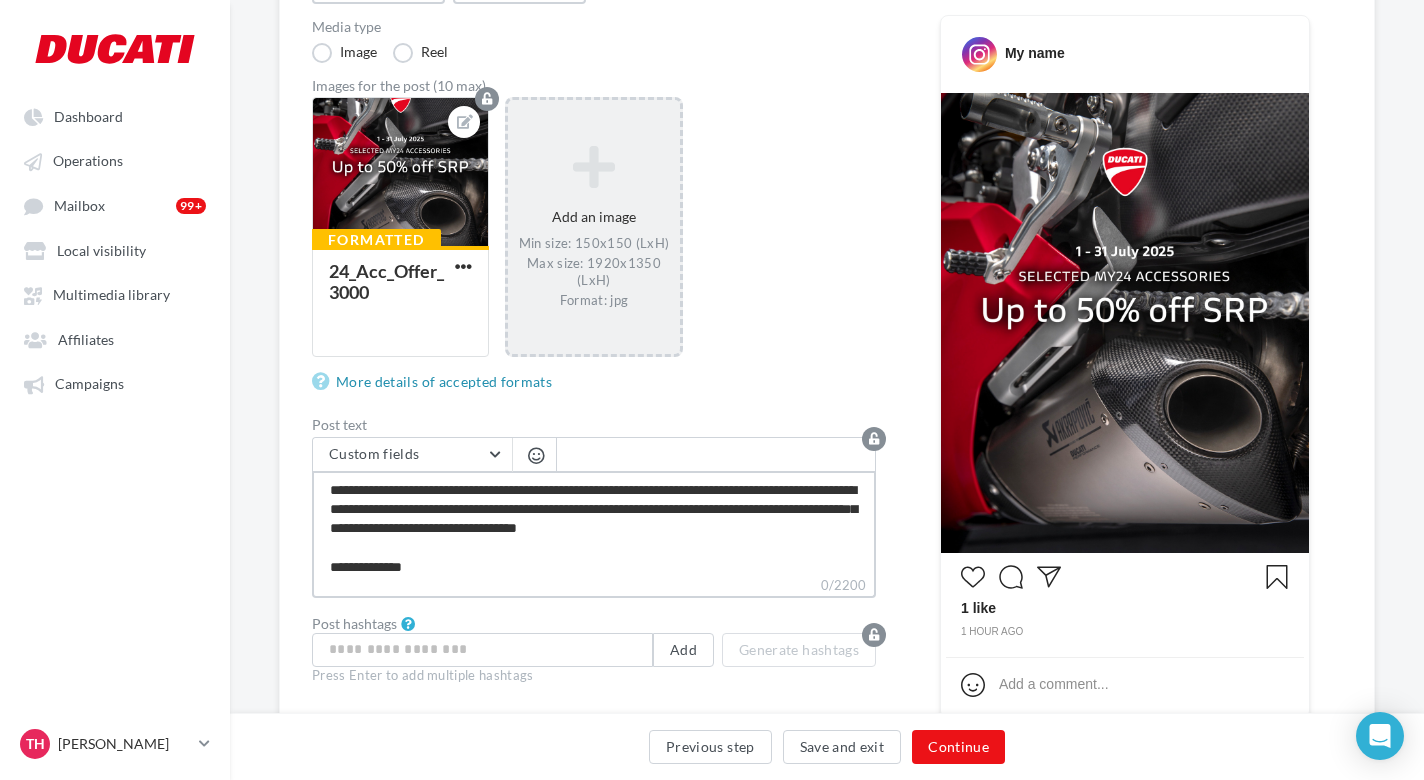 scroll, scrollTop: 48, scrollLeft: 0, axis: vertical 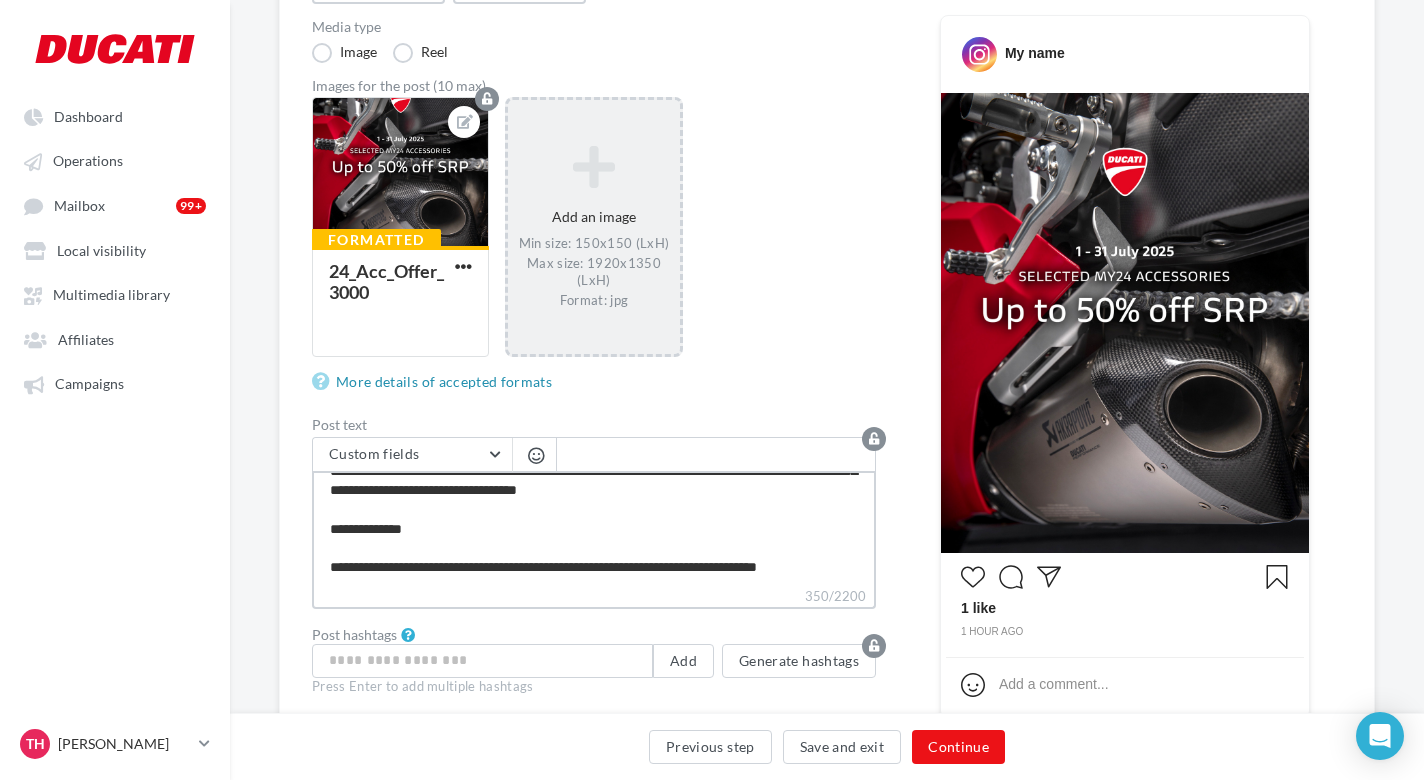 click on "**********" at bounding box center [594, 528] 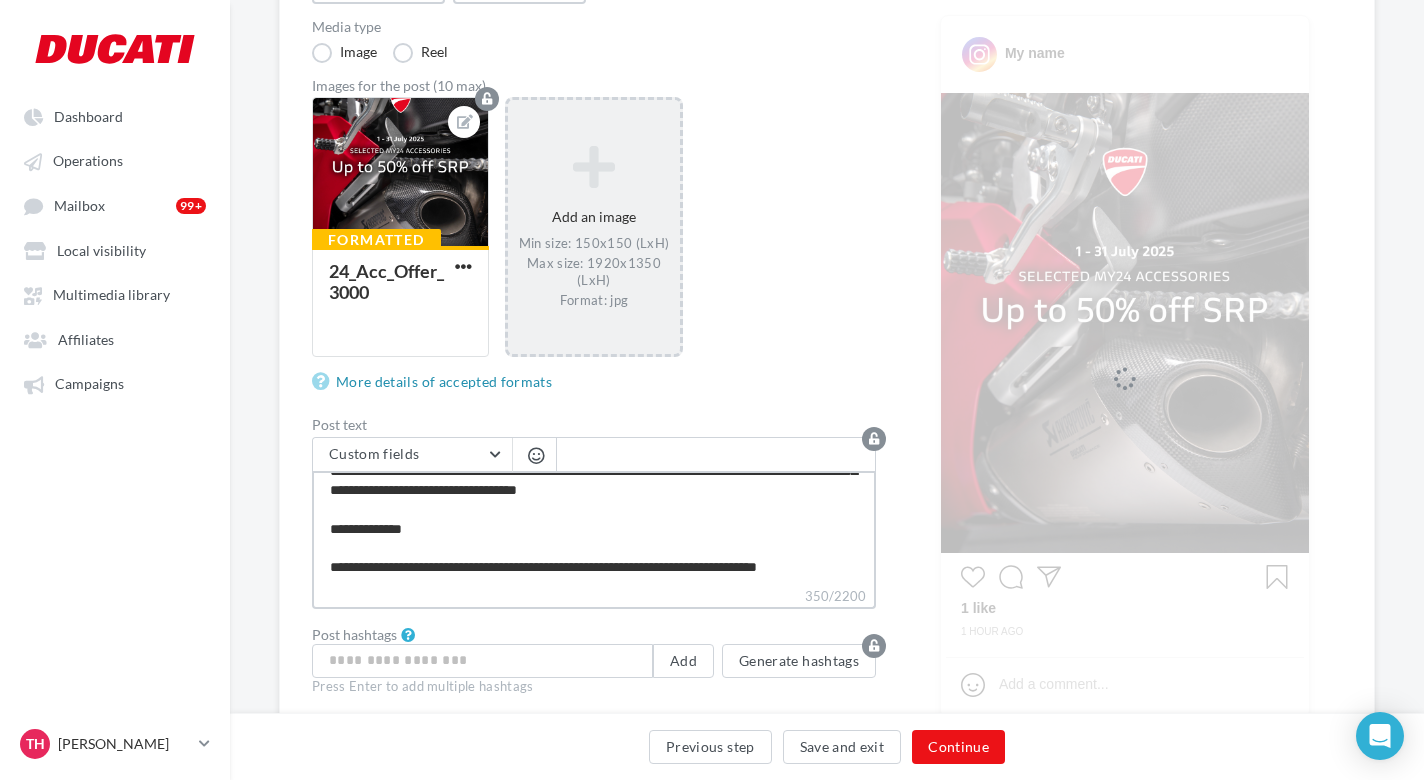 type on "**********" 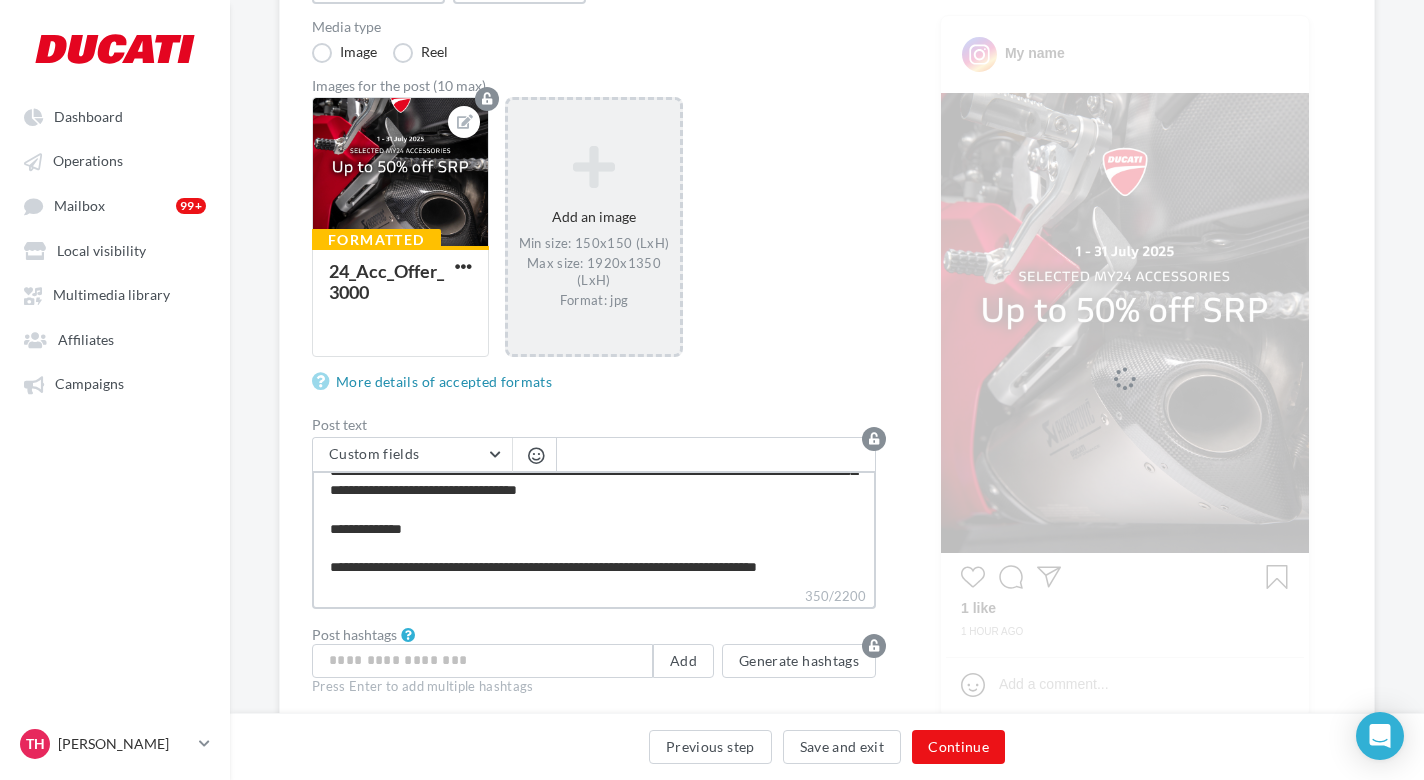 type on "**********" 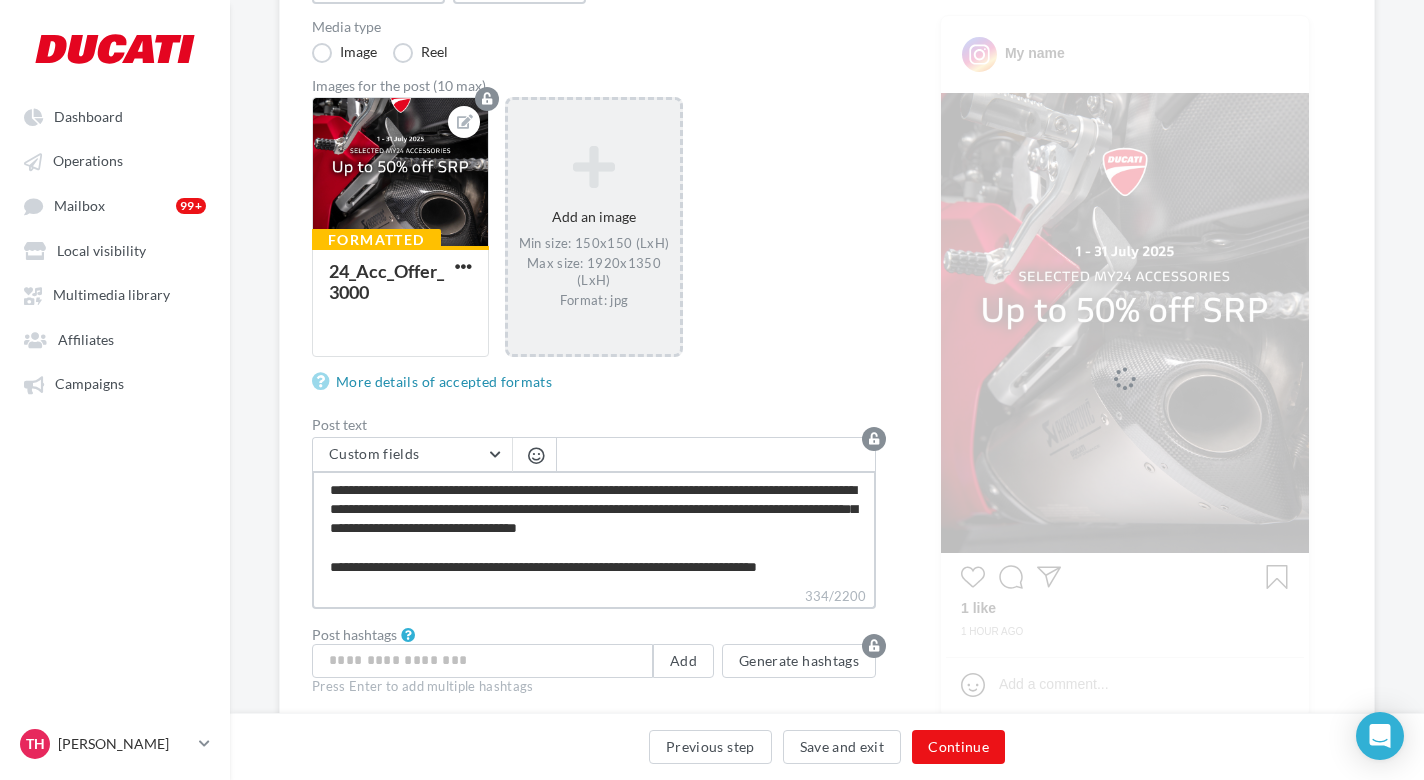 scroll, scrollTop: 0, scrollLeft: 0, axis: both 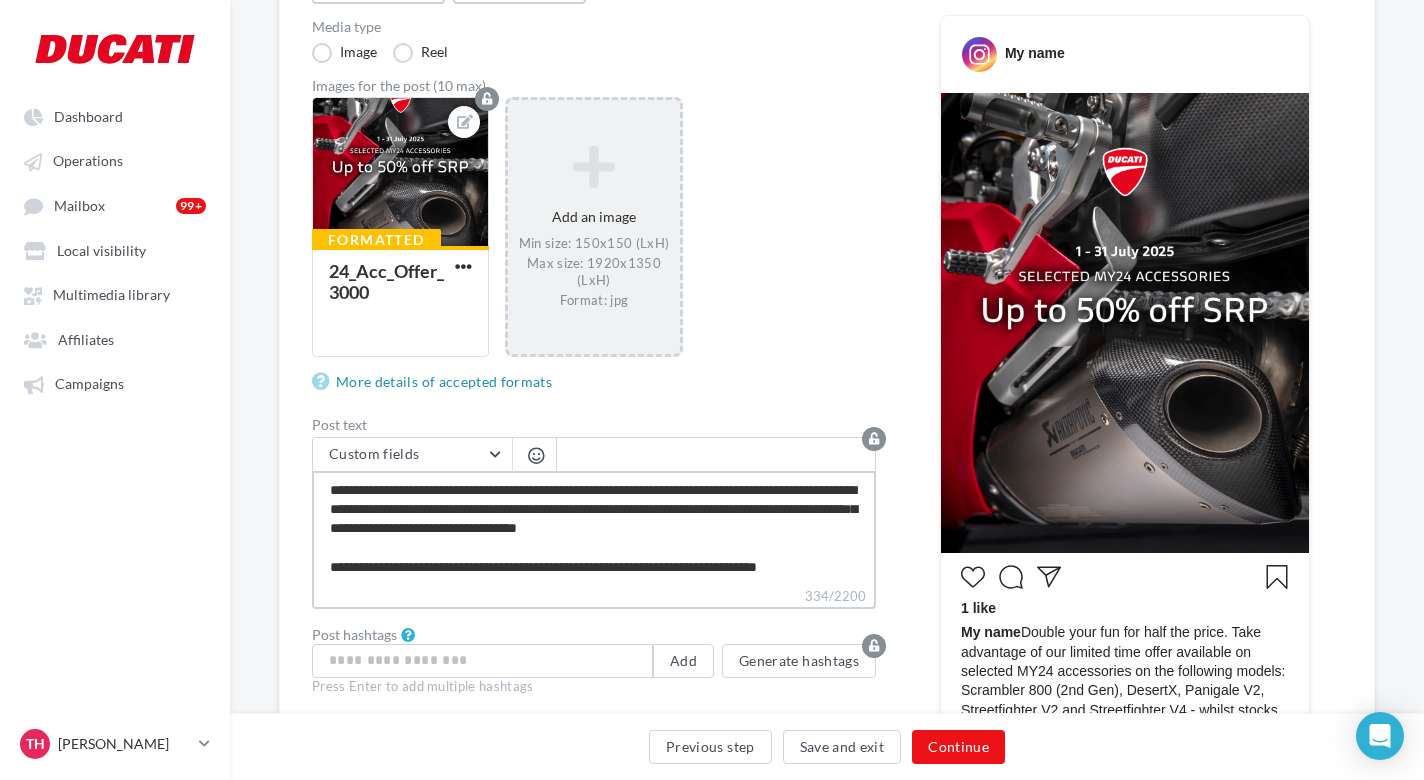 click on "**********" at bounding box center [594, 528] 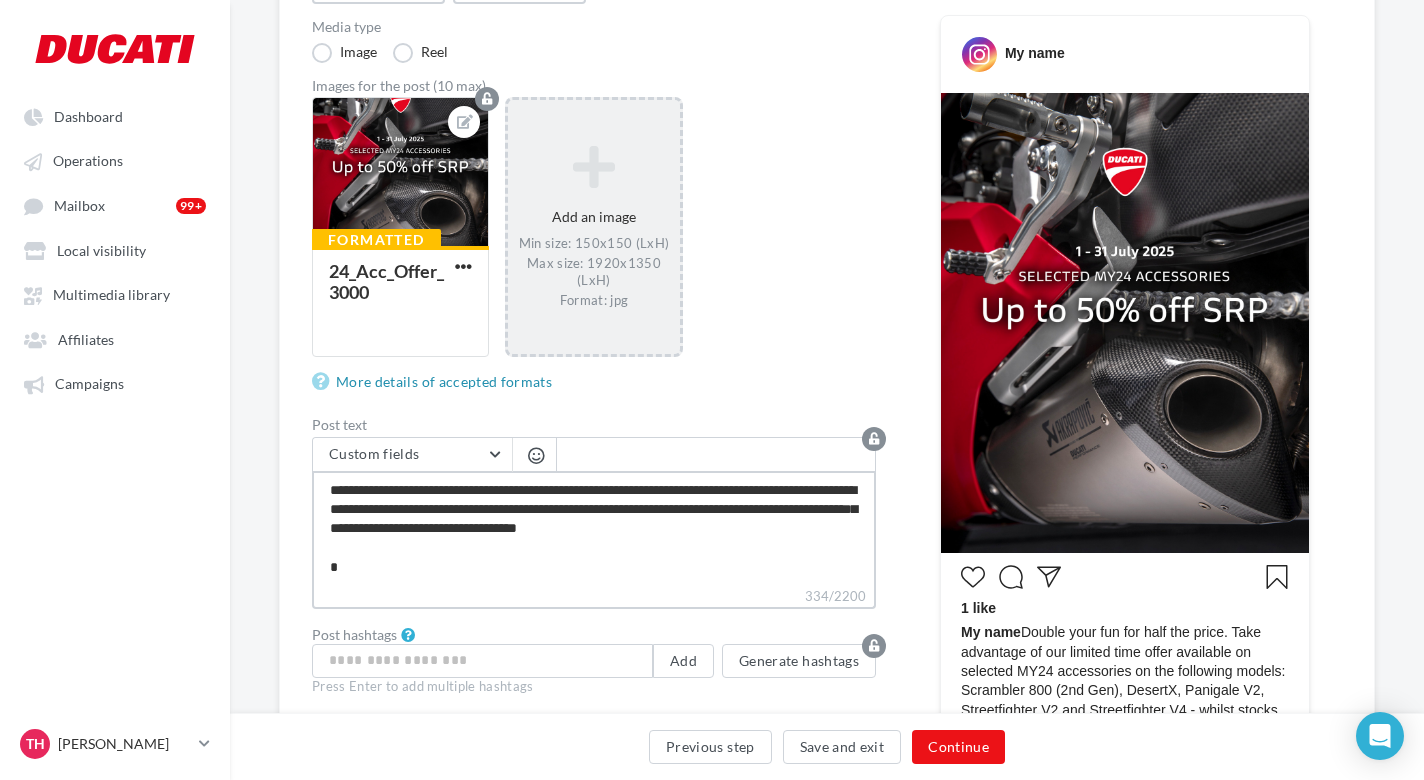 scroll, scrollTop: 0, scrollLeft: 0, axis: both 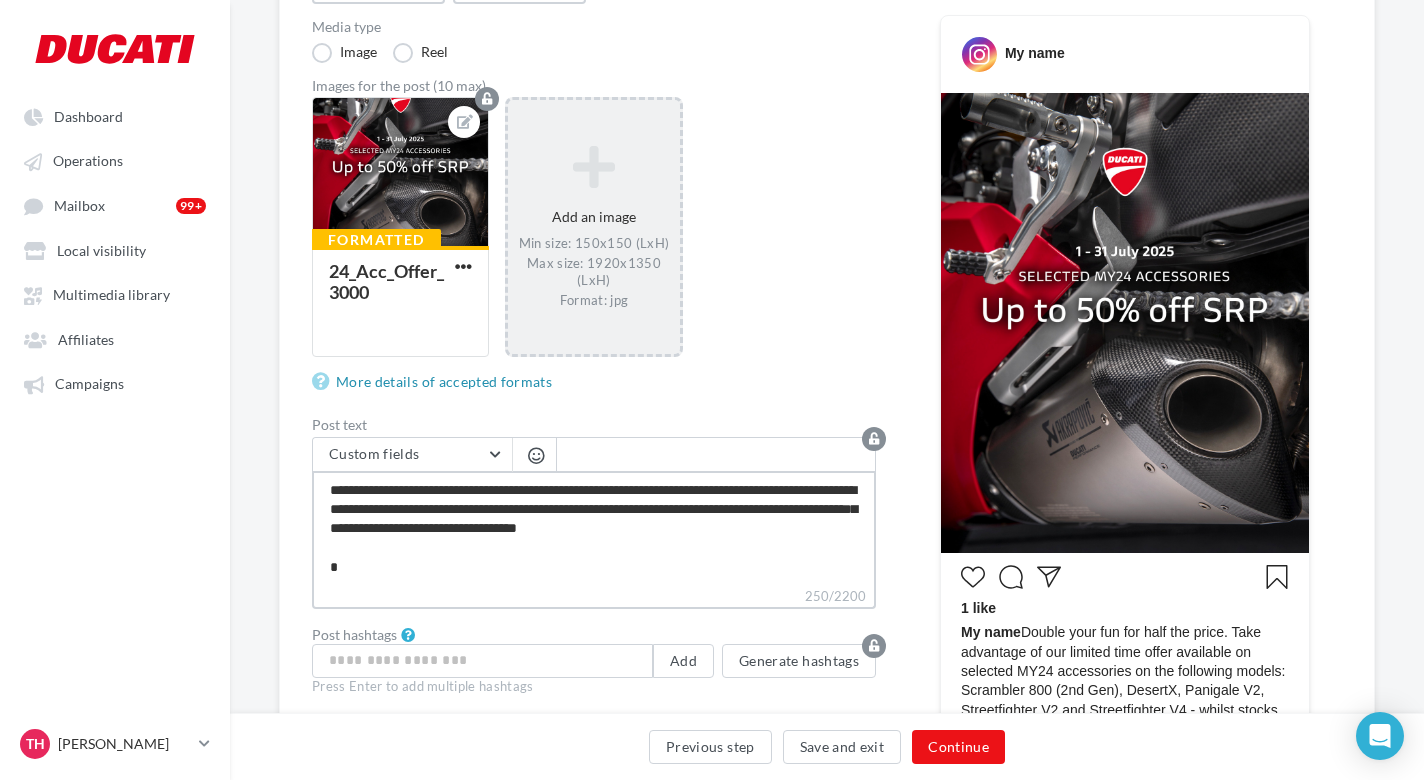 type on "**********" 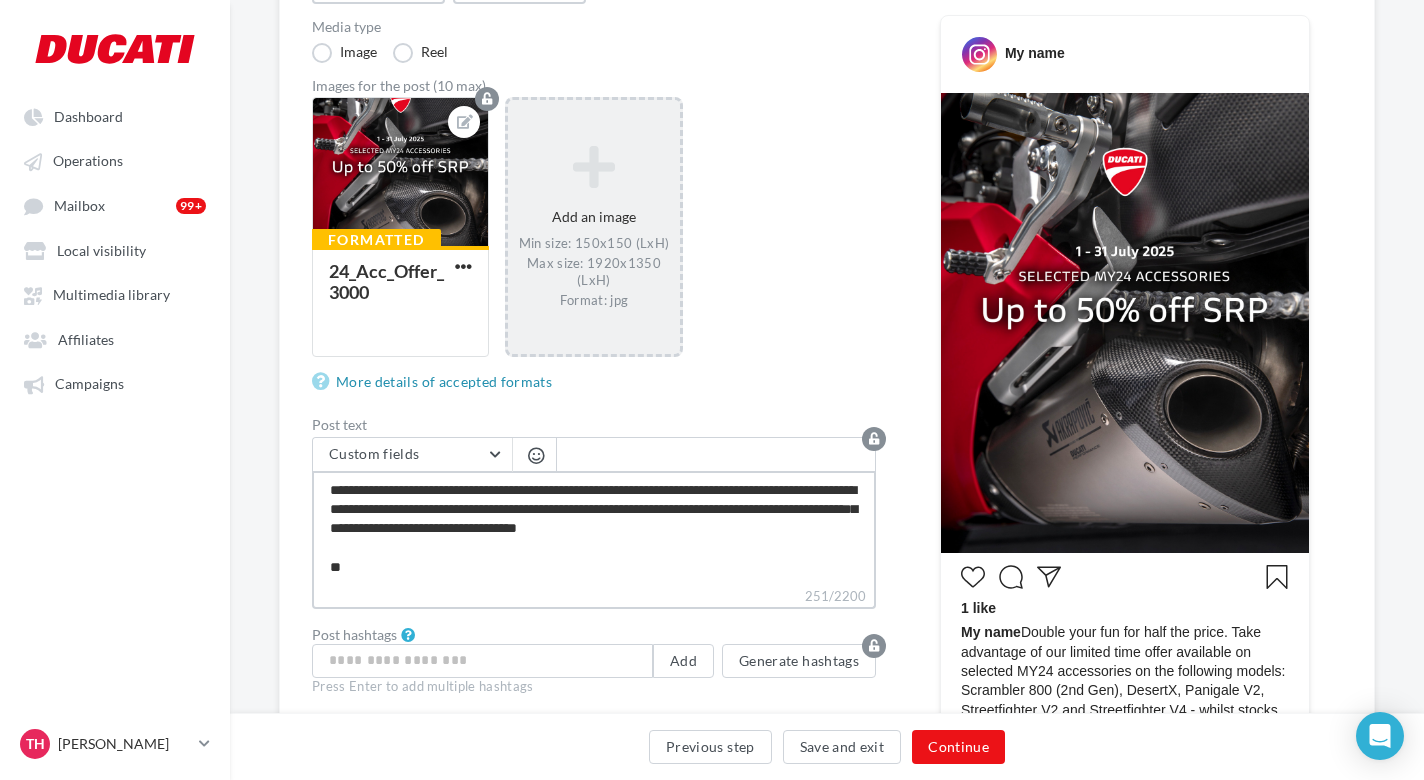 type on "**********" 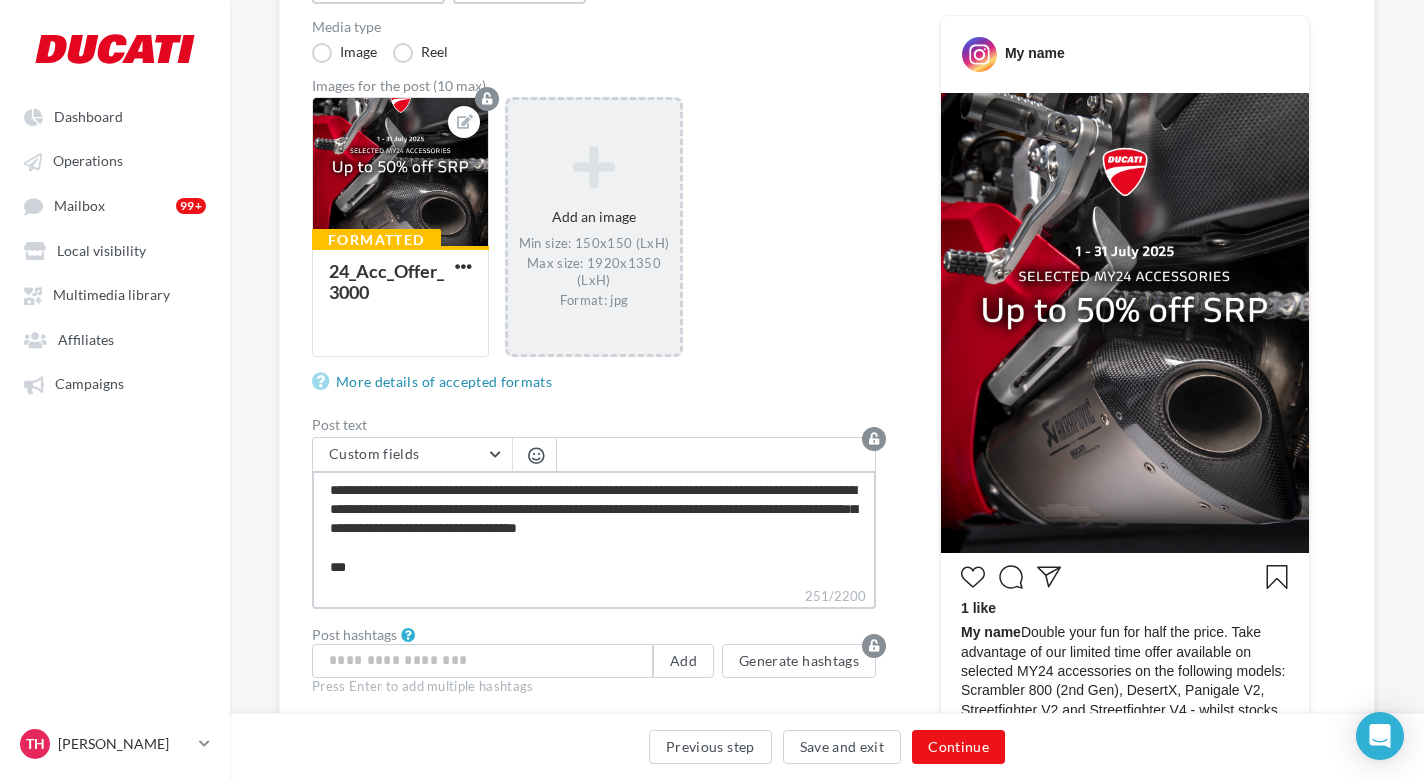 type on "**********" 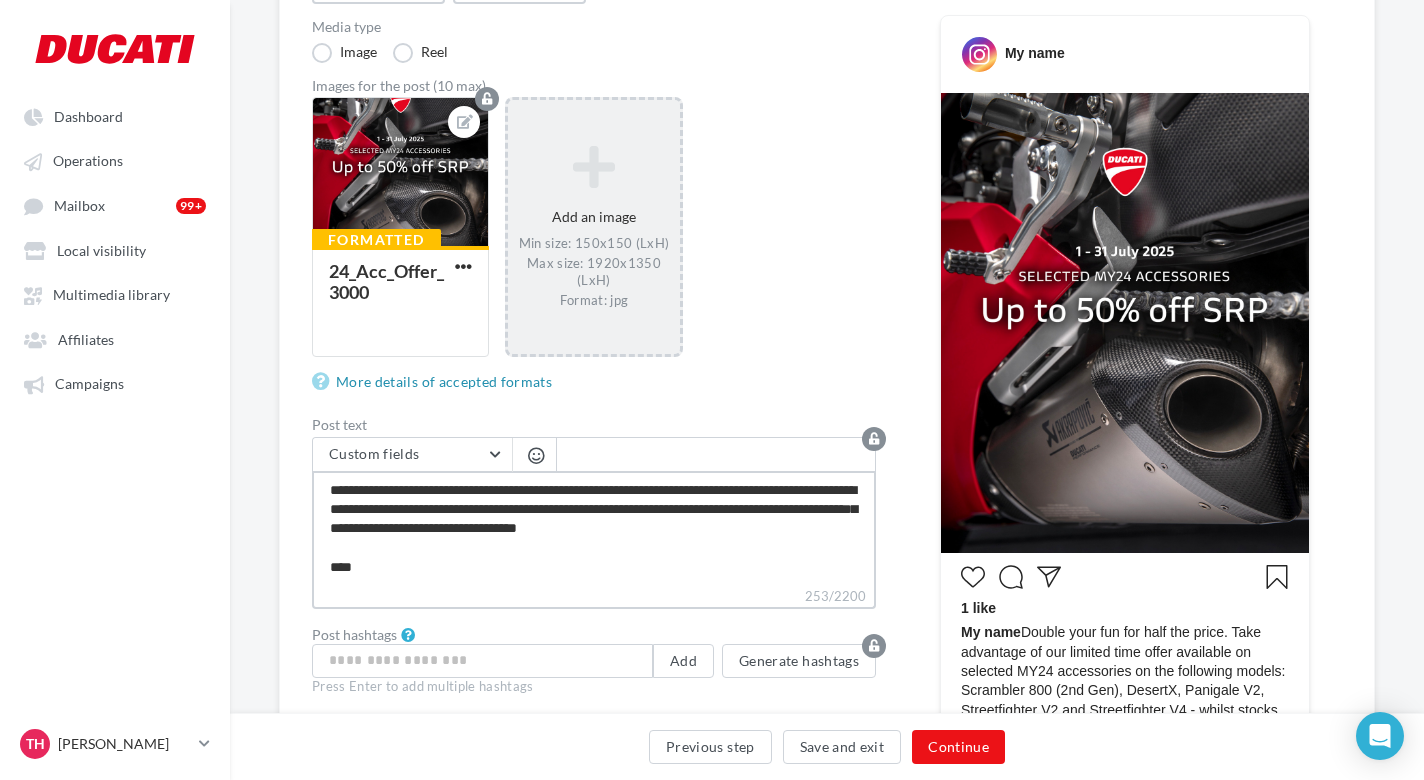 type on "**********" 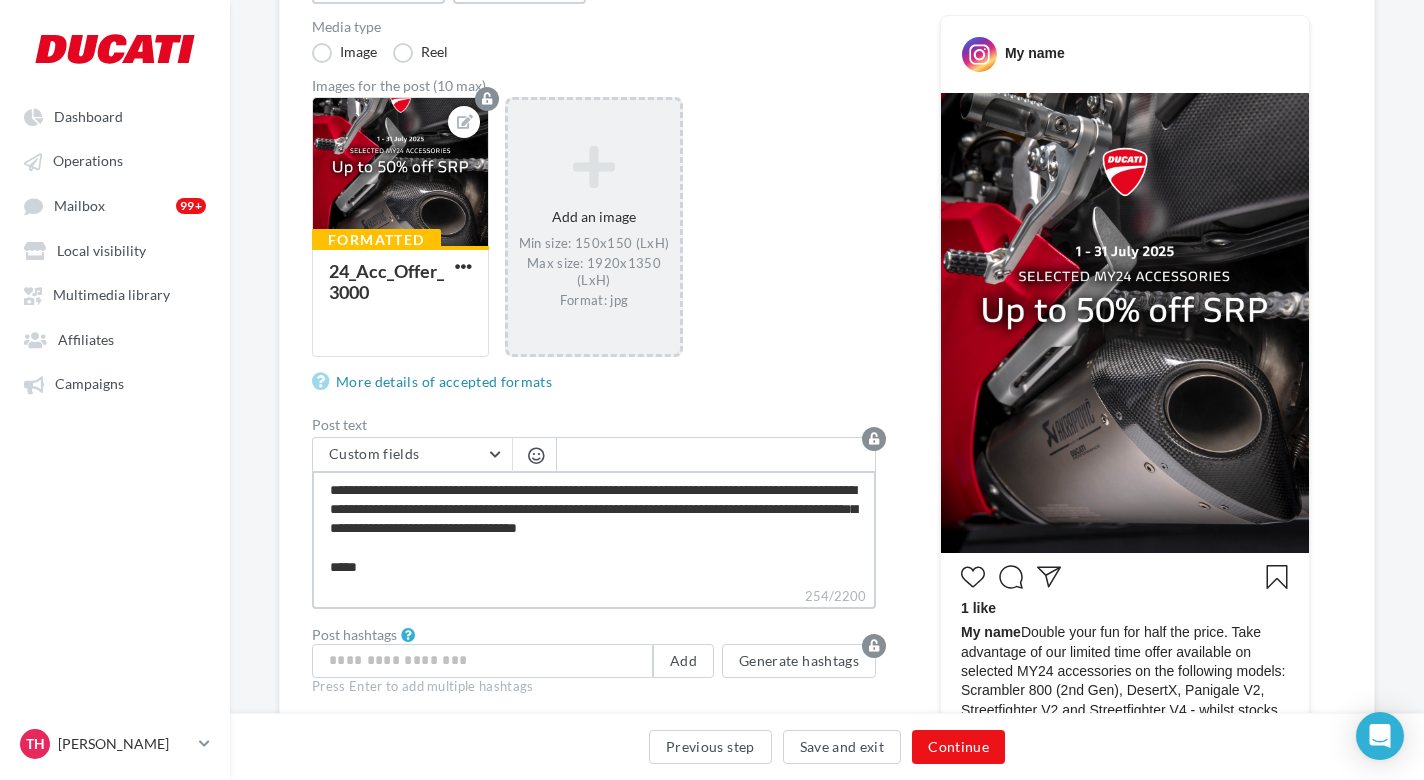 type on "**********" 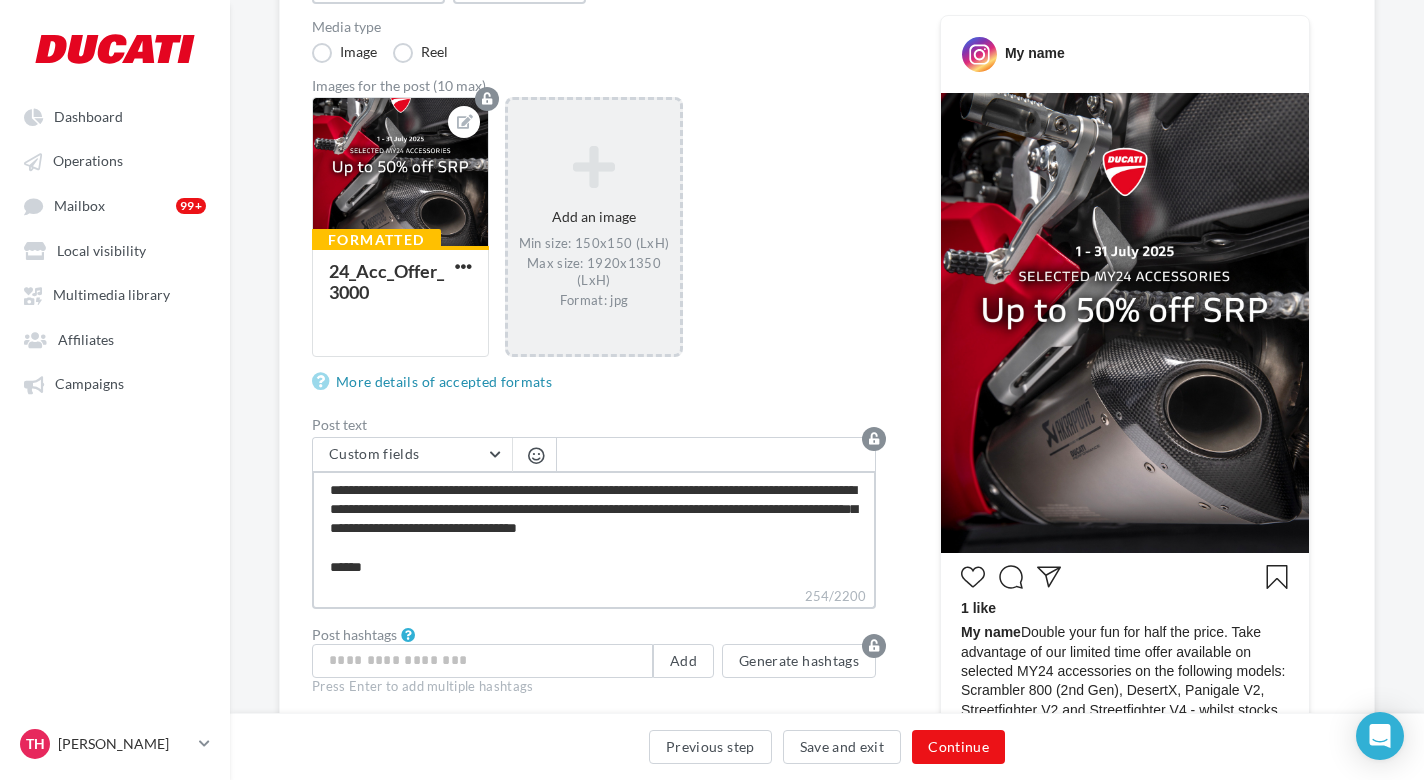 type on "**********" 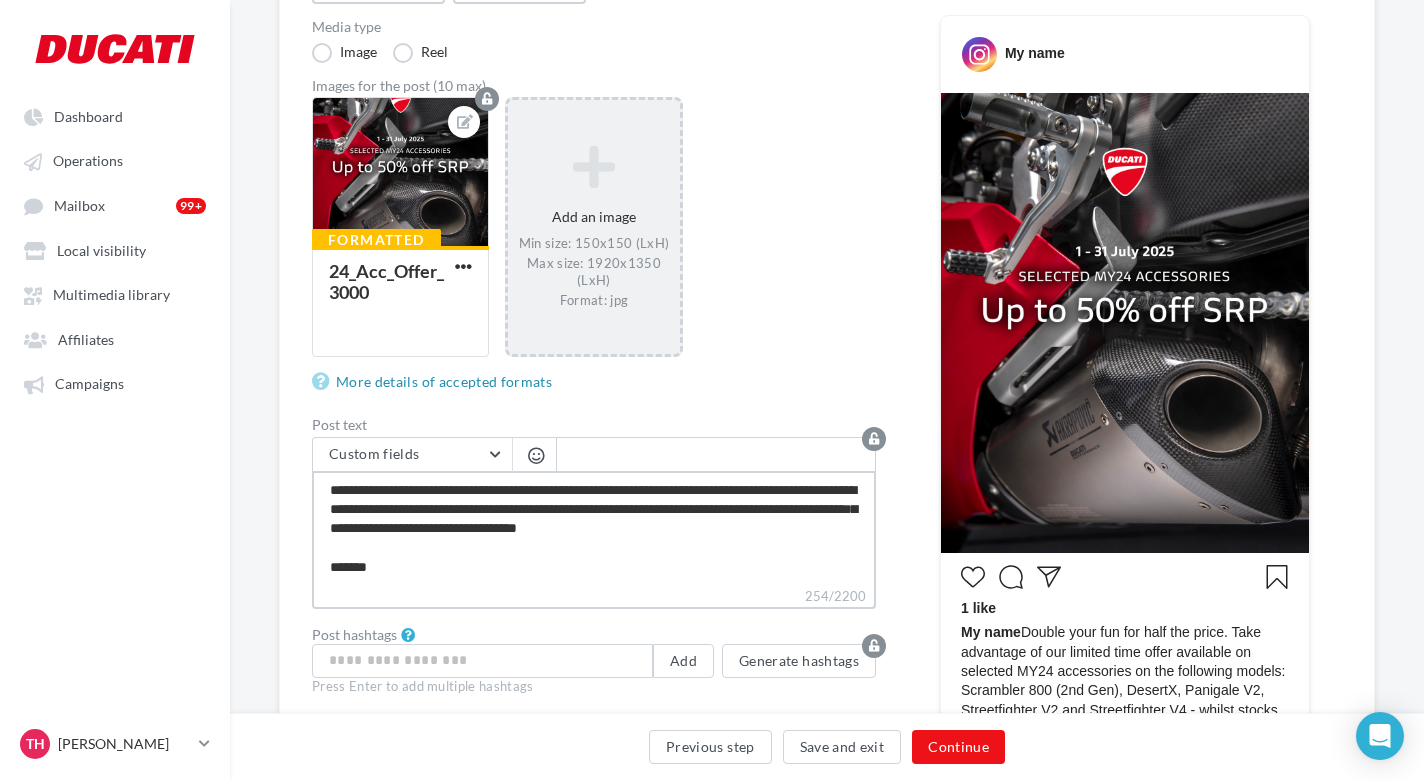 type on "**********" 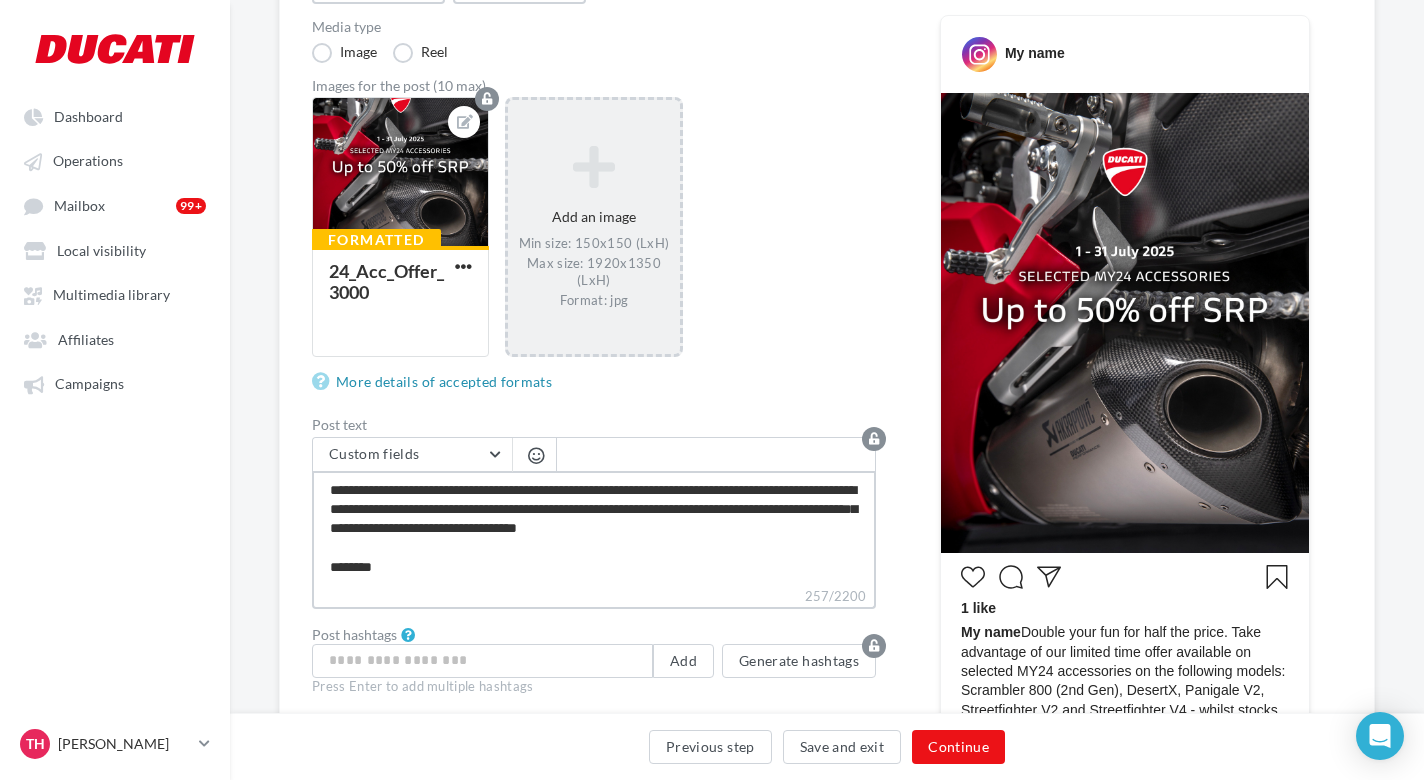 type on "**********" 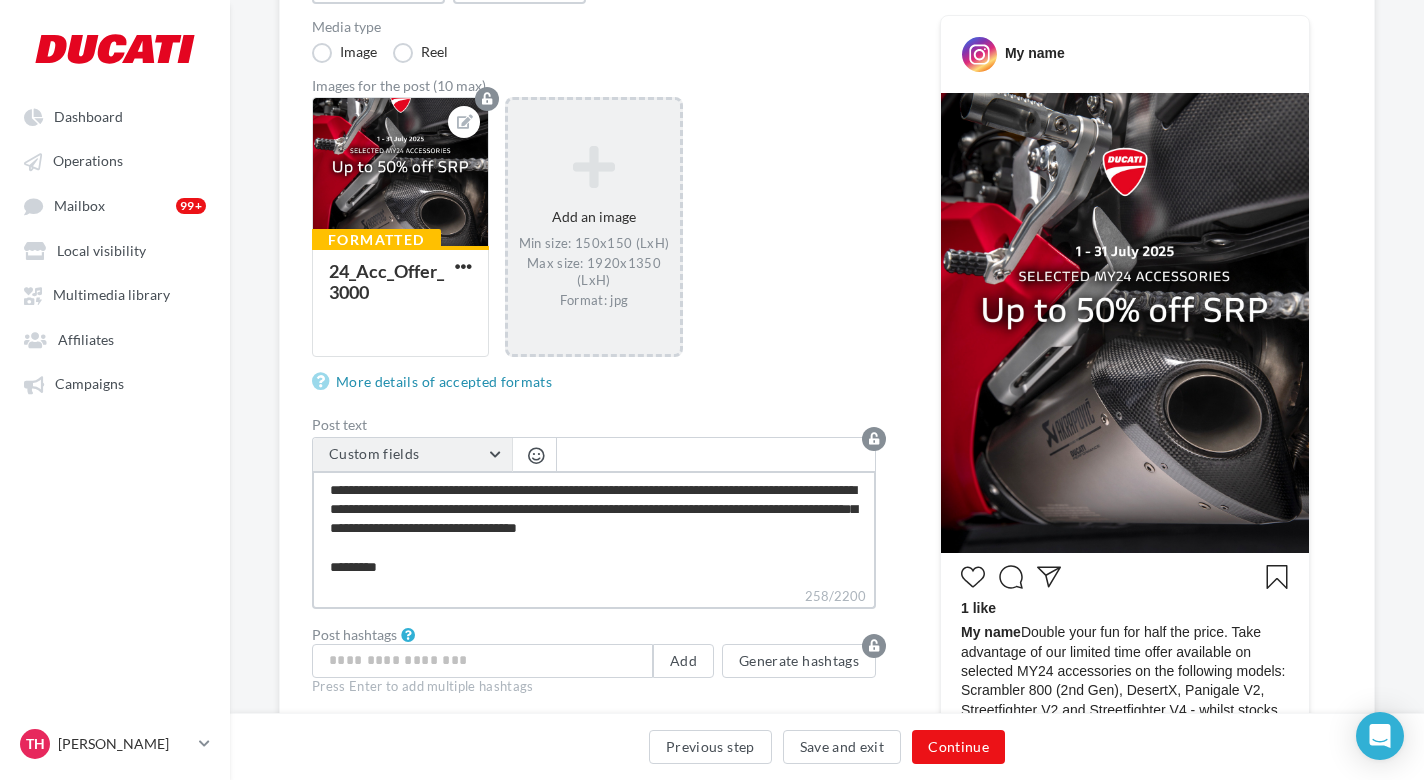 type on "**********" 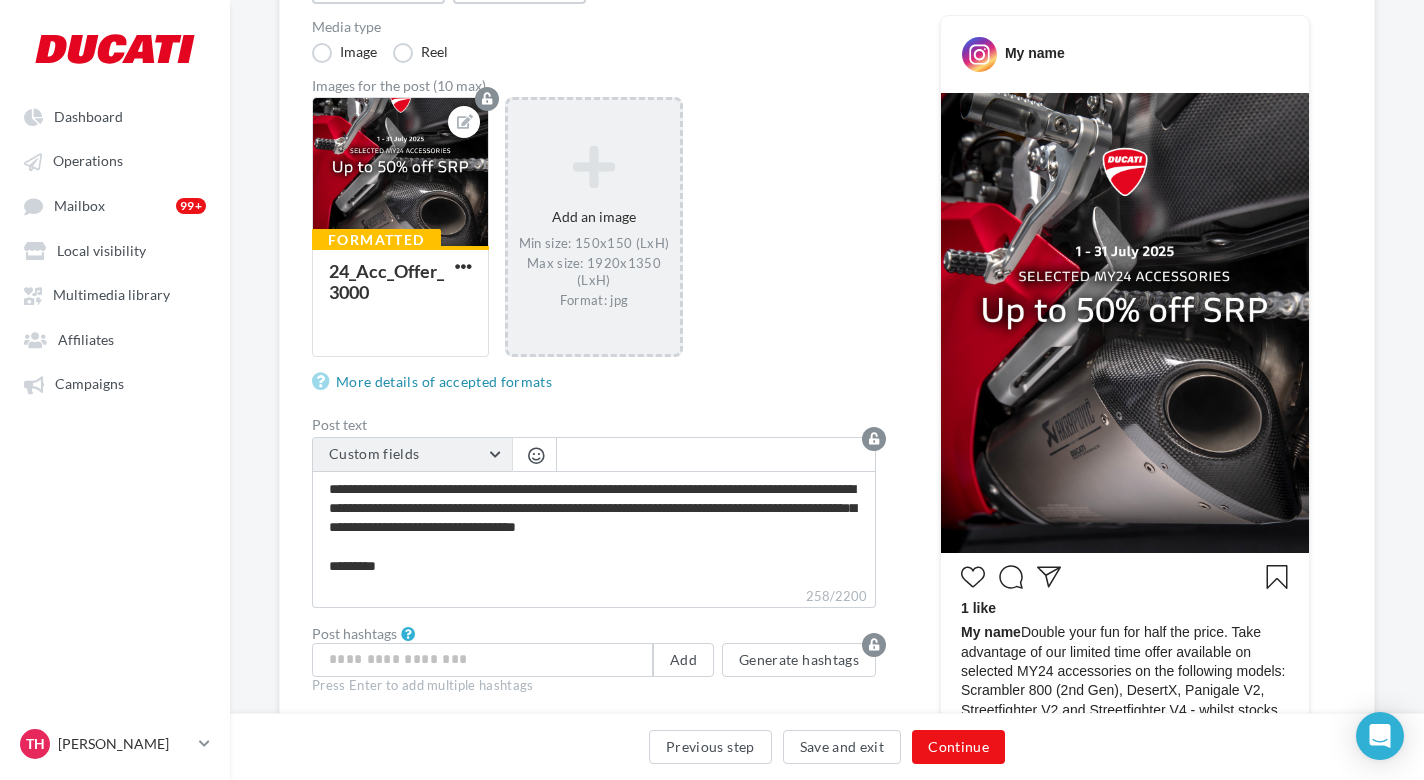 click on "Custom fields" at bounding box center (412, 455) 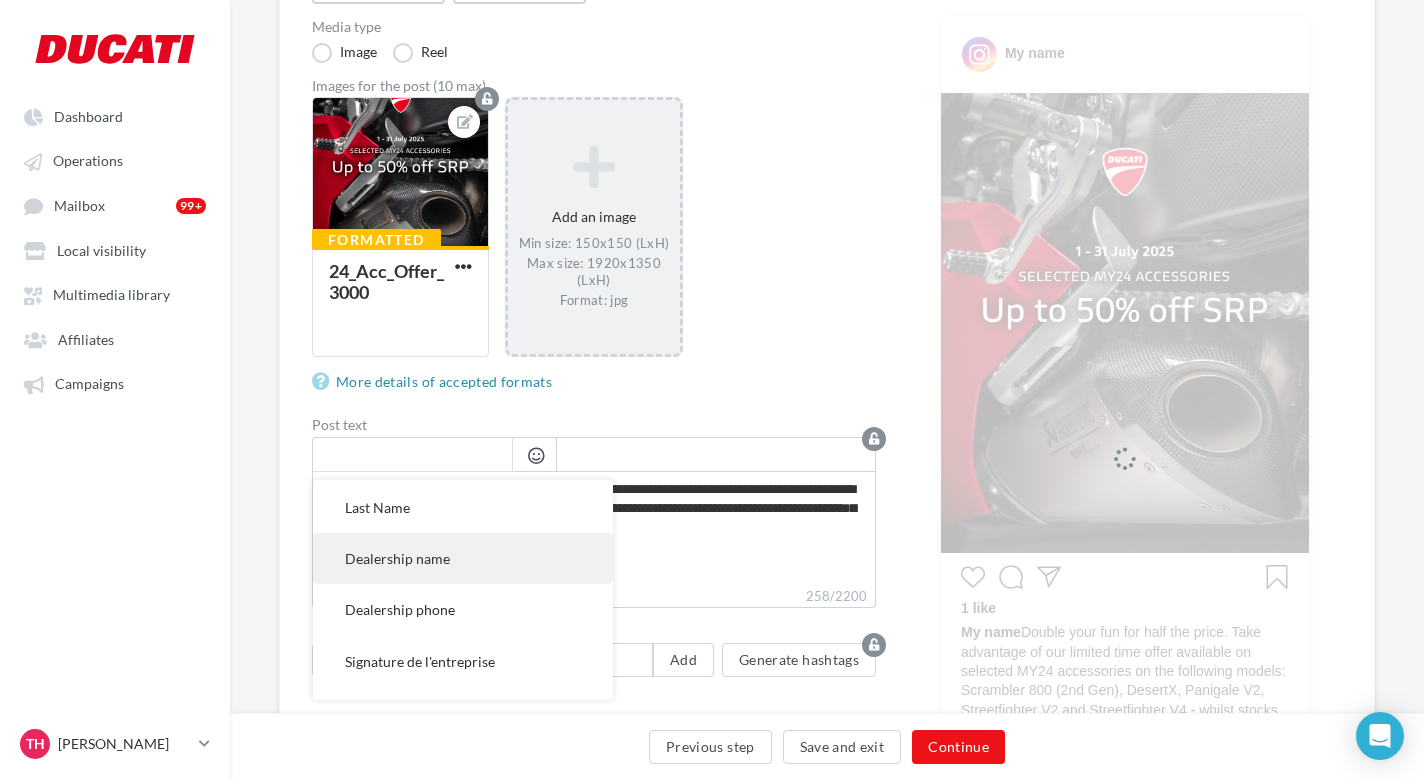 click on "Dealership name" at bounding box center [463, 558] 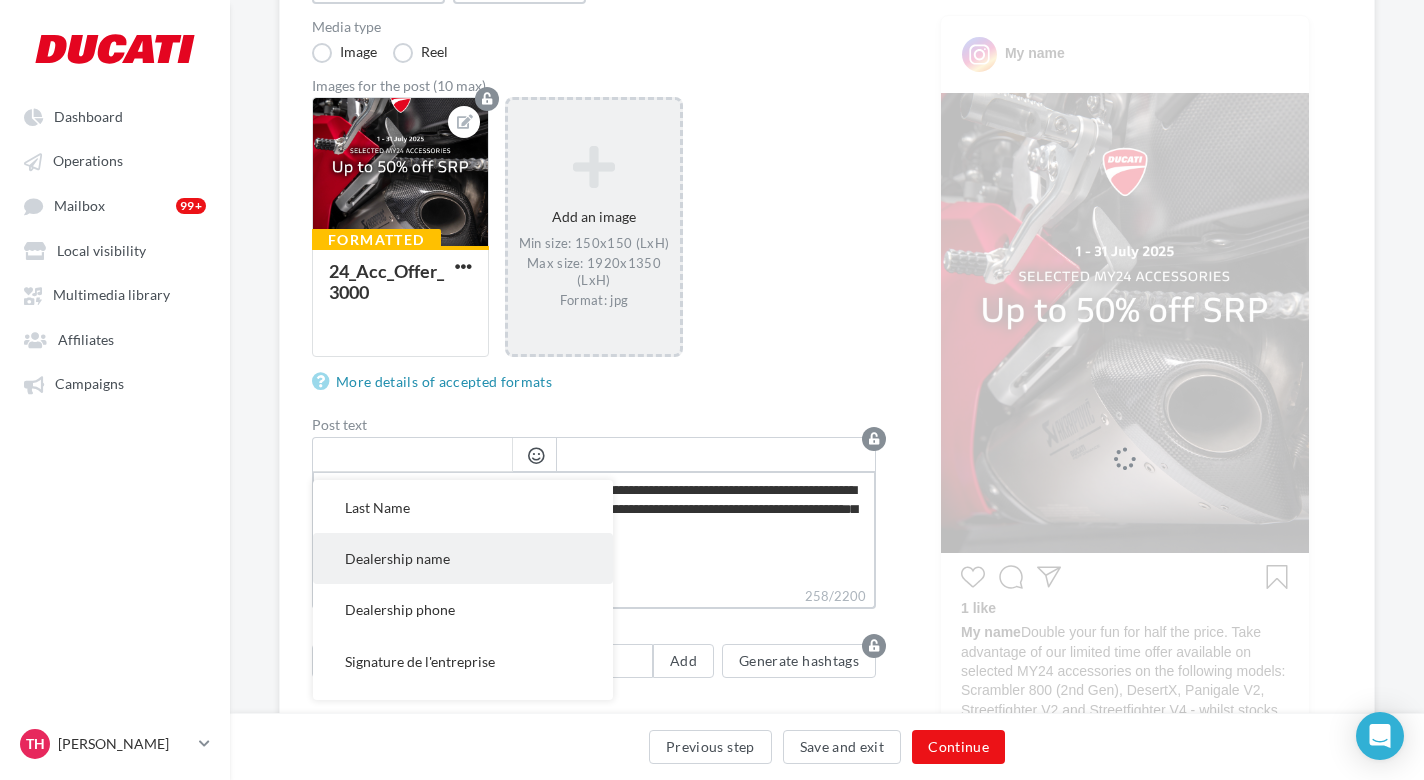 type on "**********" 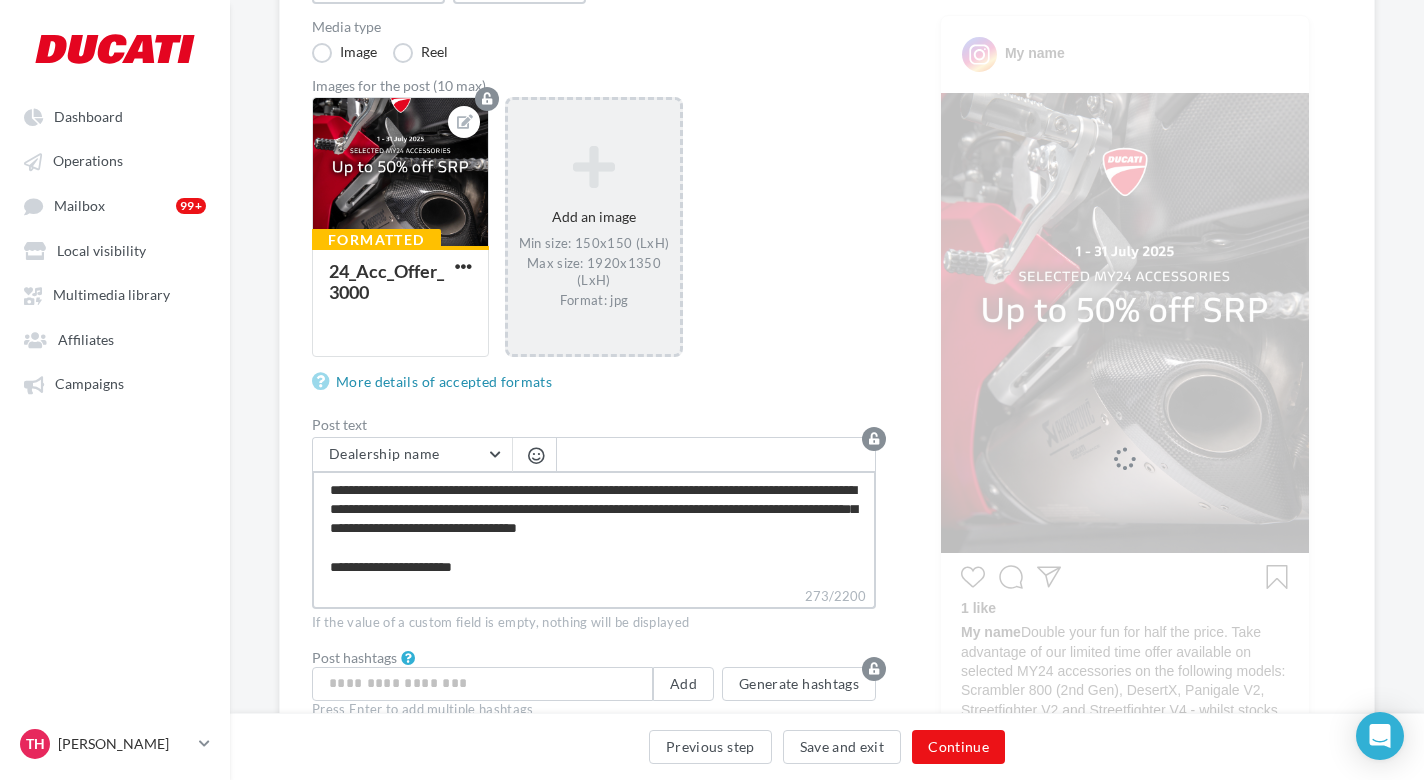 click on "**********" at bounding box center [594, 528] 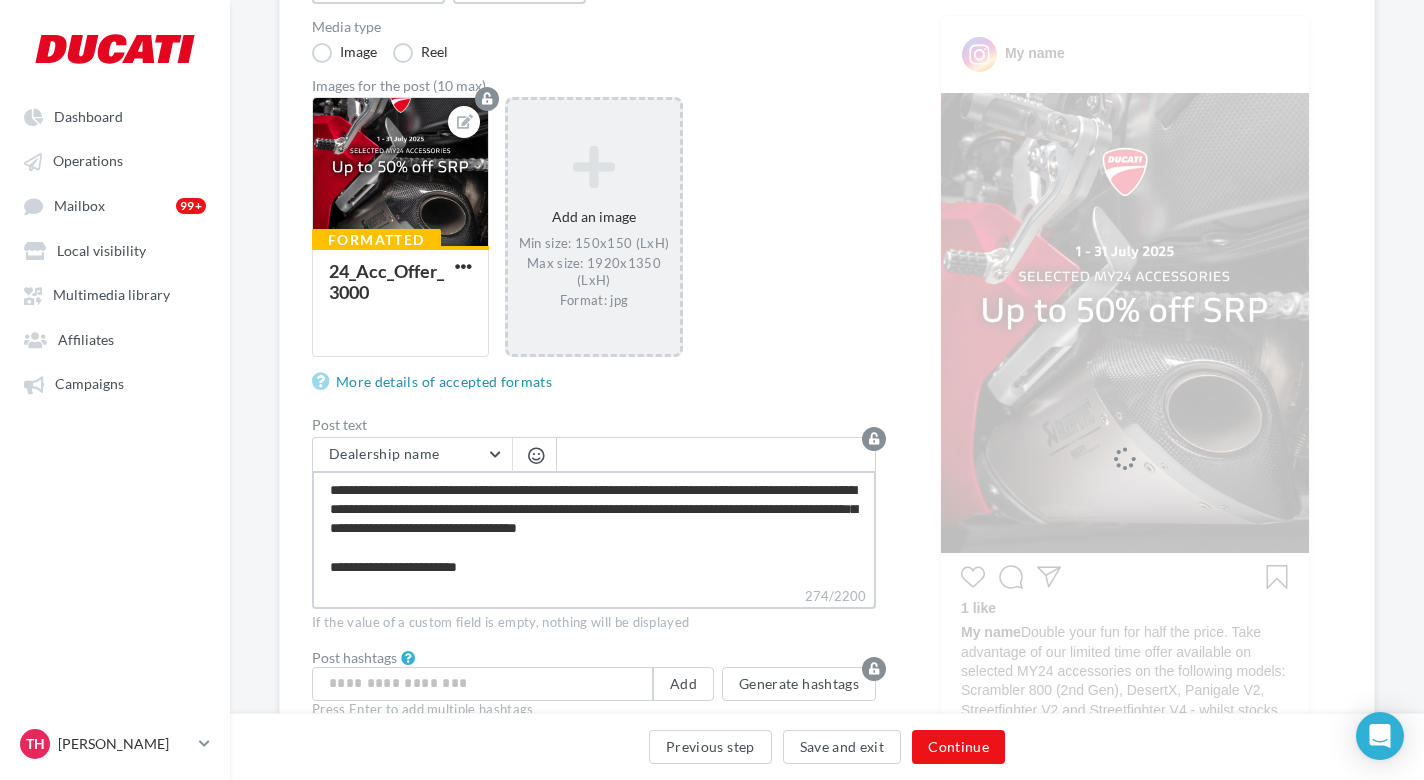type on "**********" 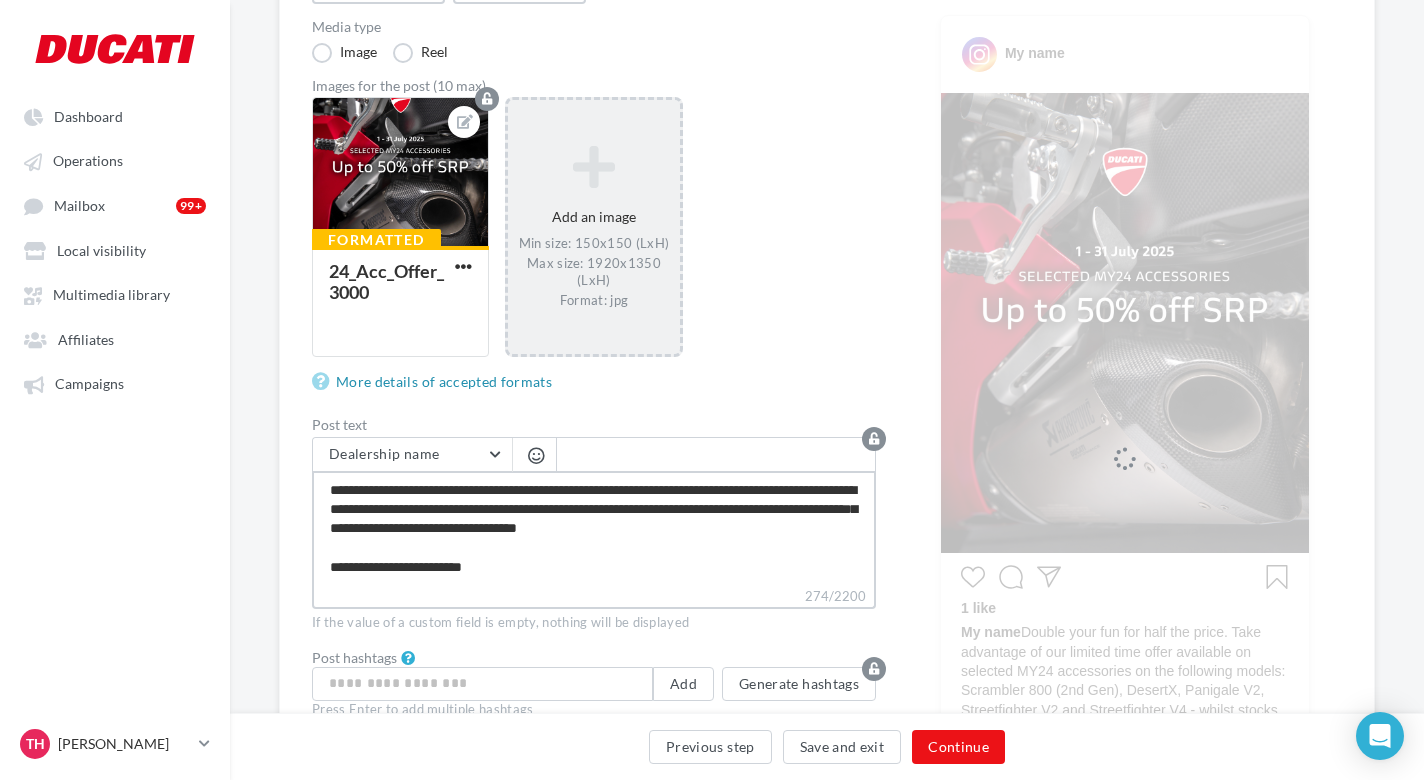type on "**********" 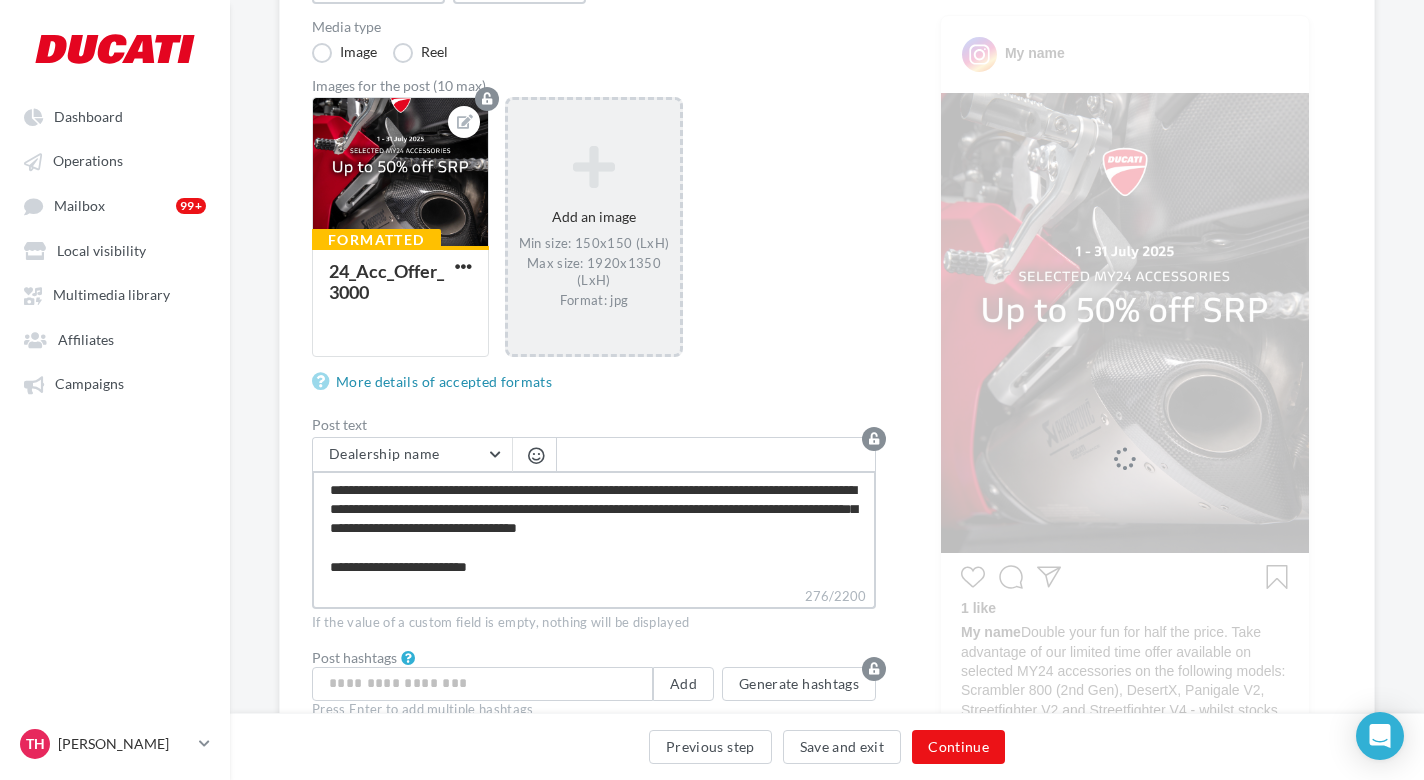 type on "**********" 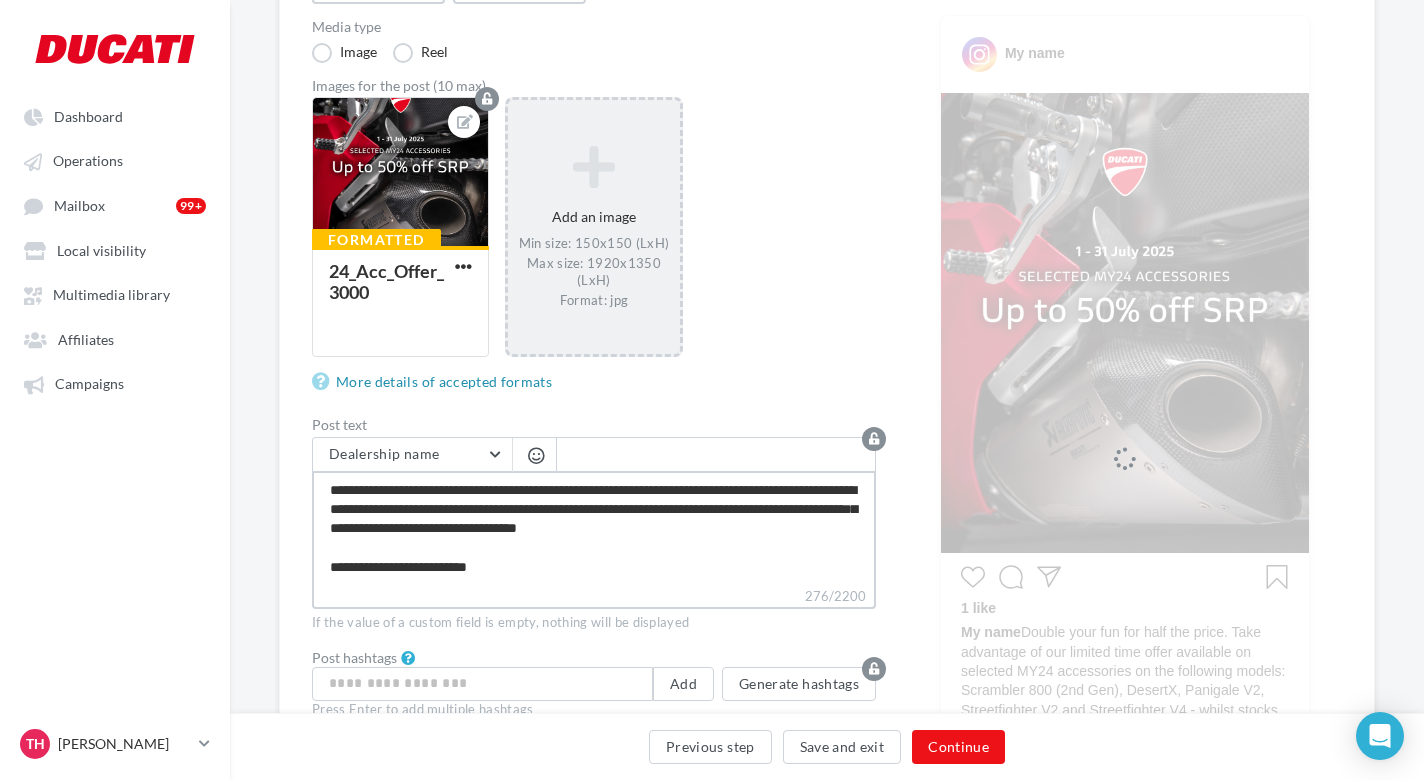 type on "**********" 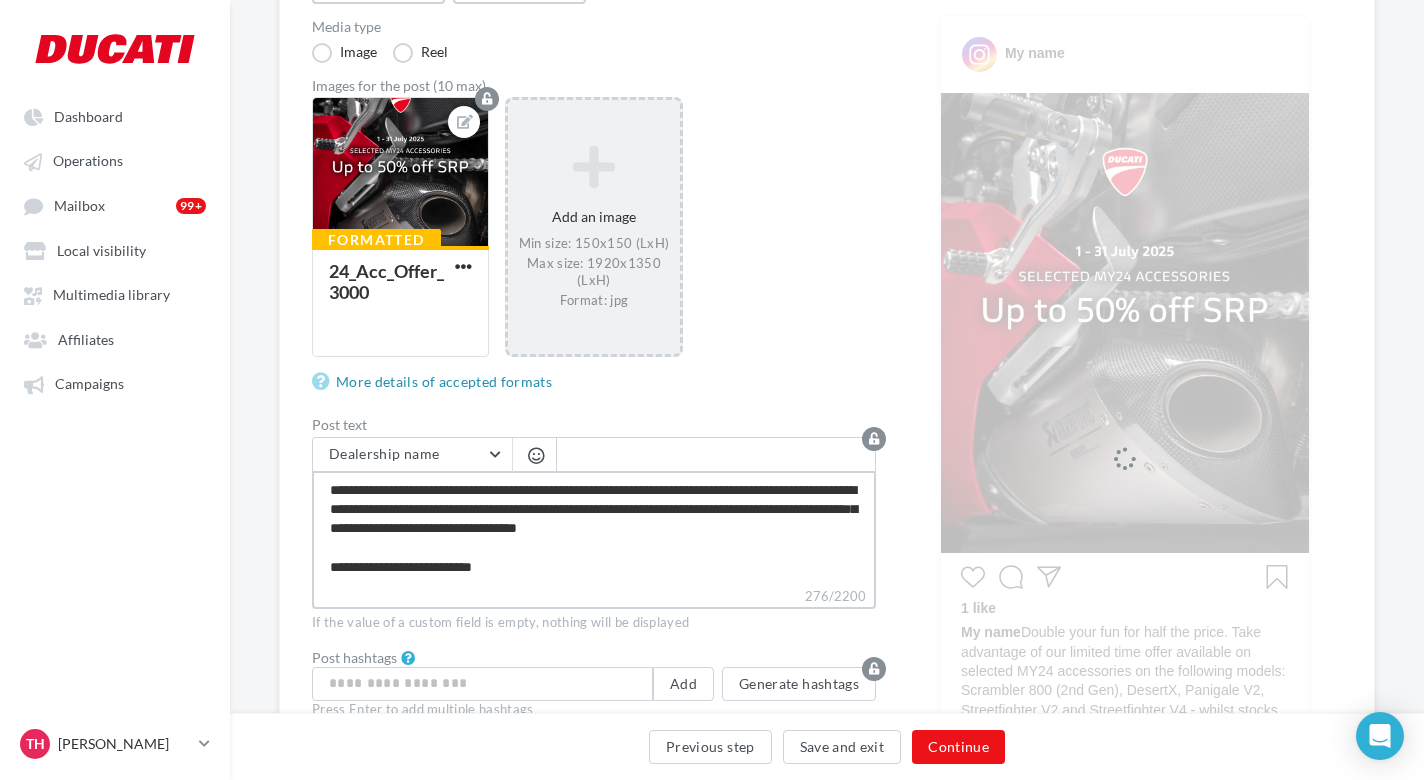 type on "**********" 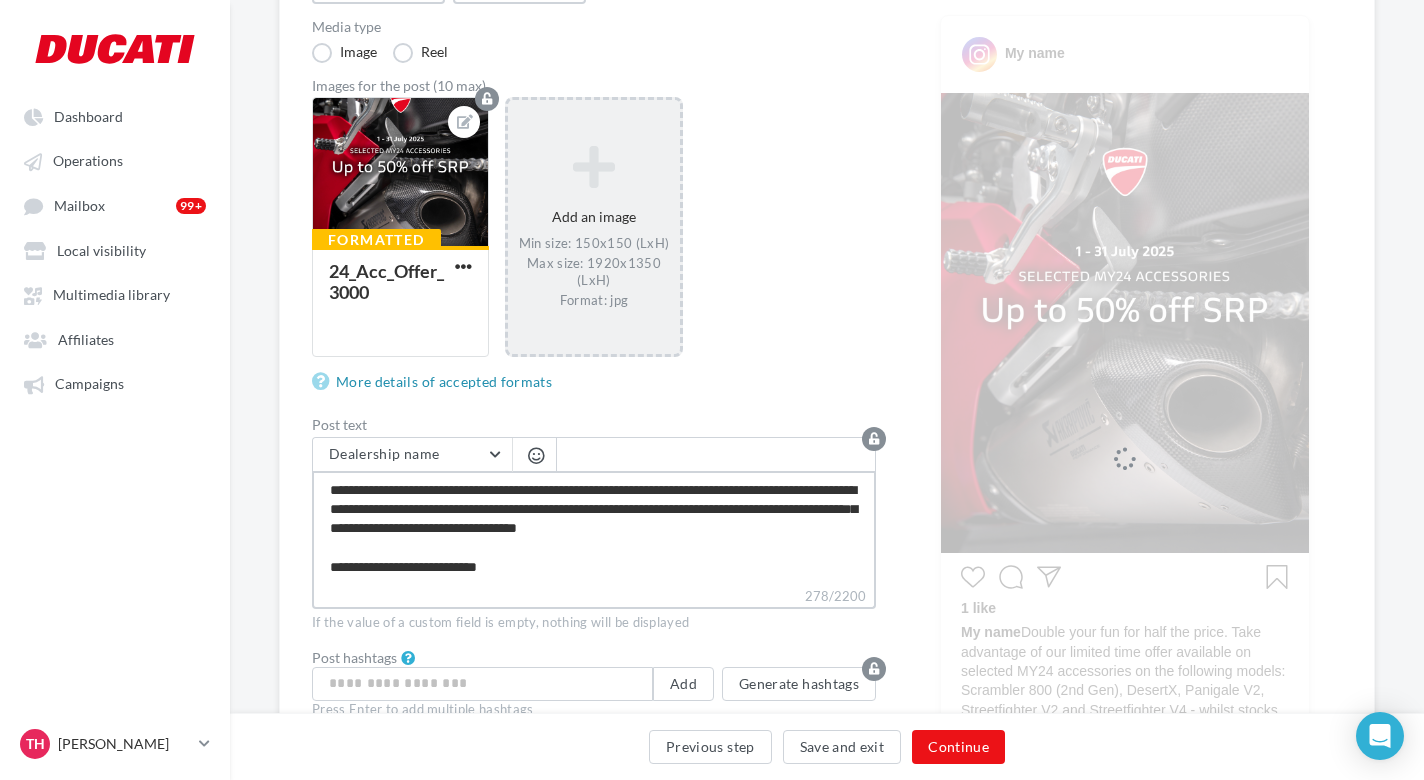 type on "**********" 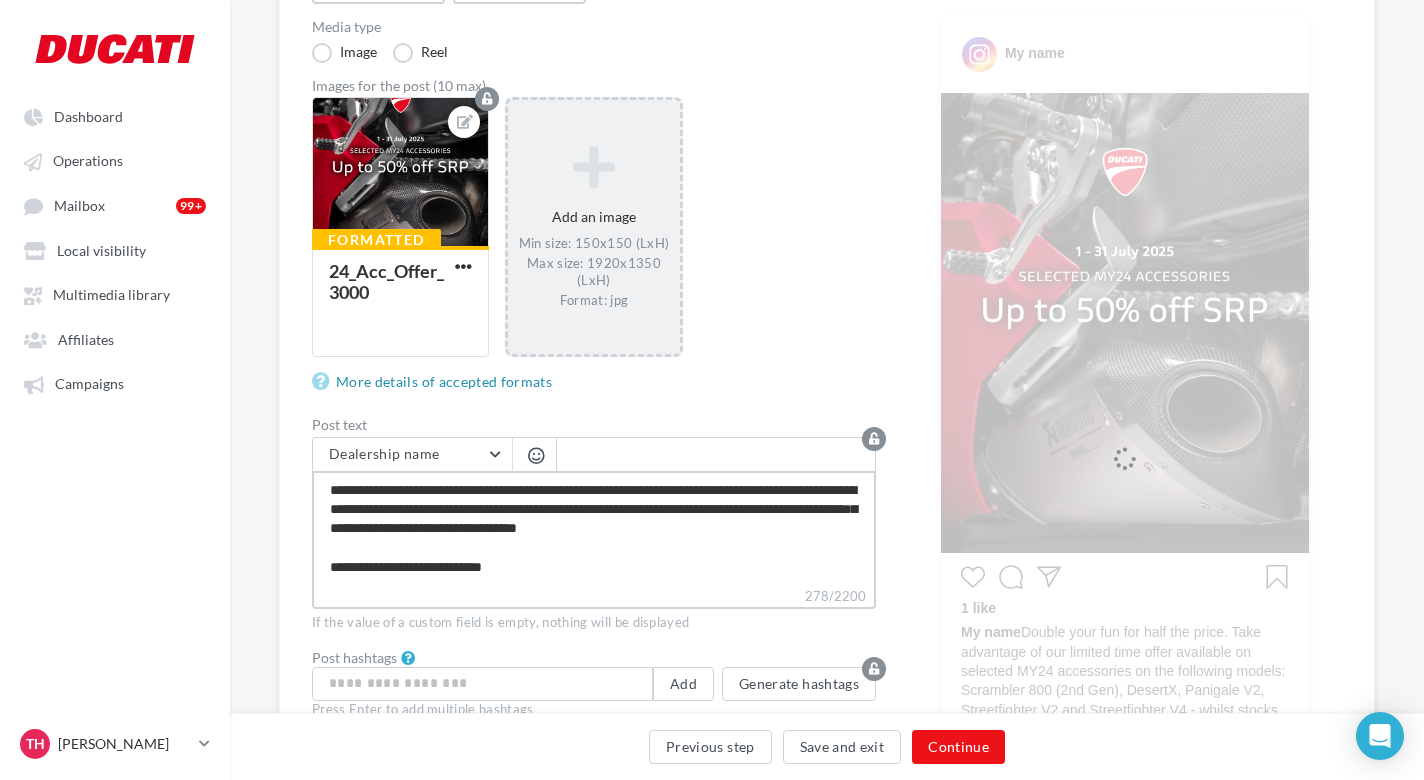 type on "**********" 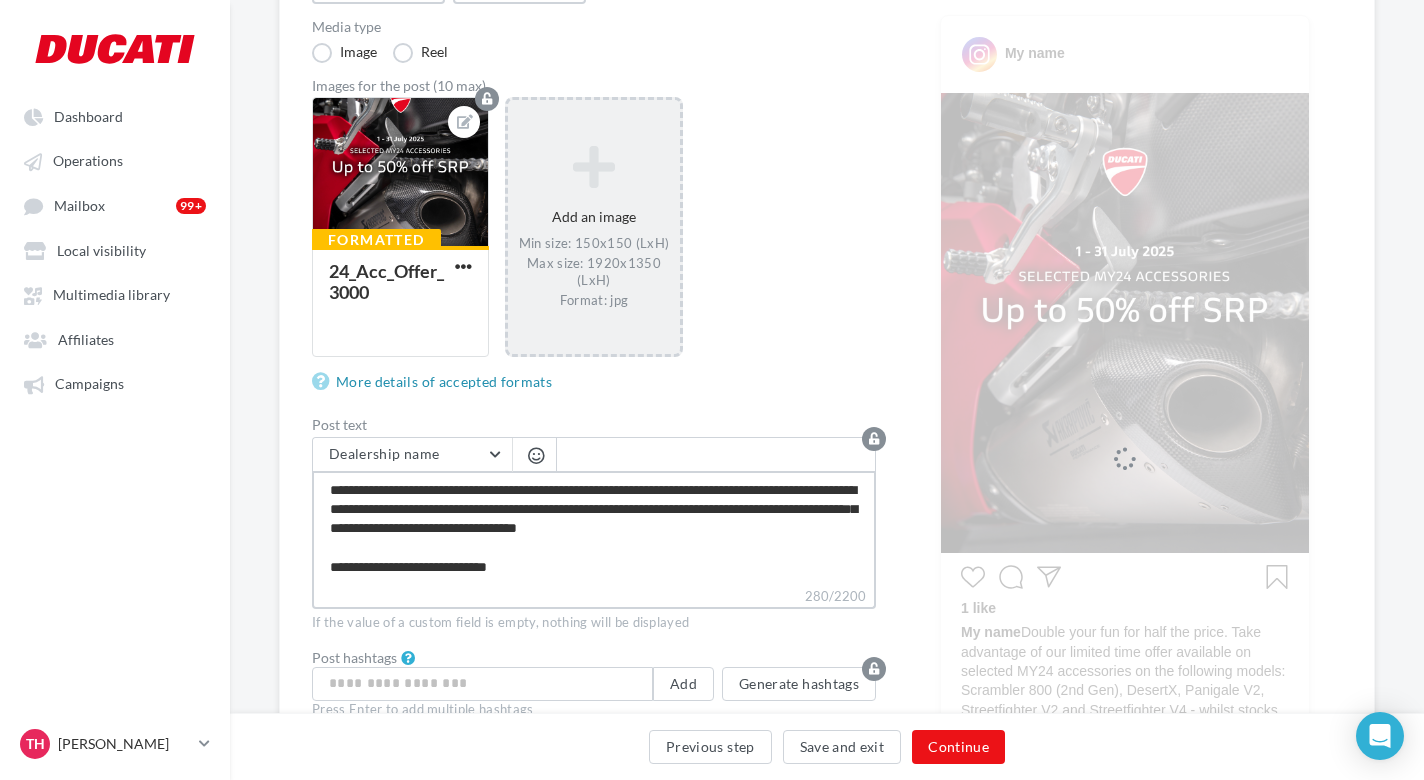 type on "**********" 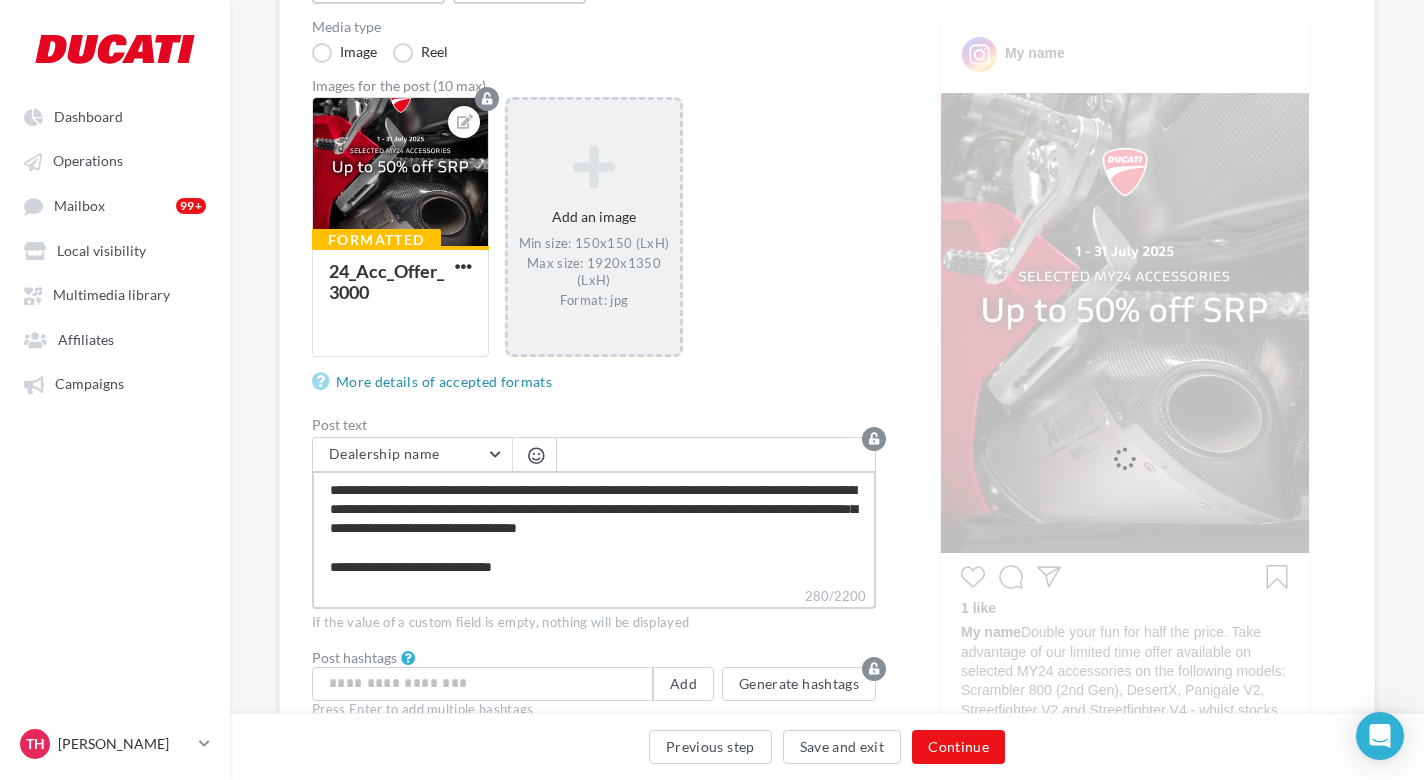 type on "**********" 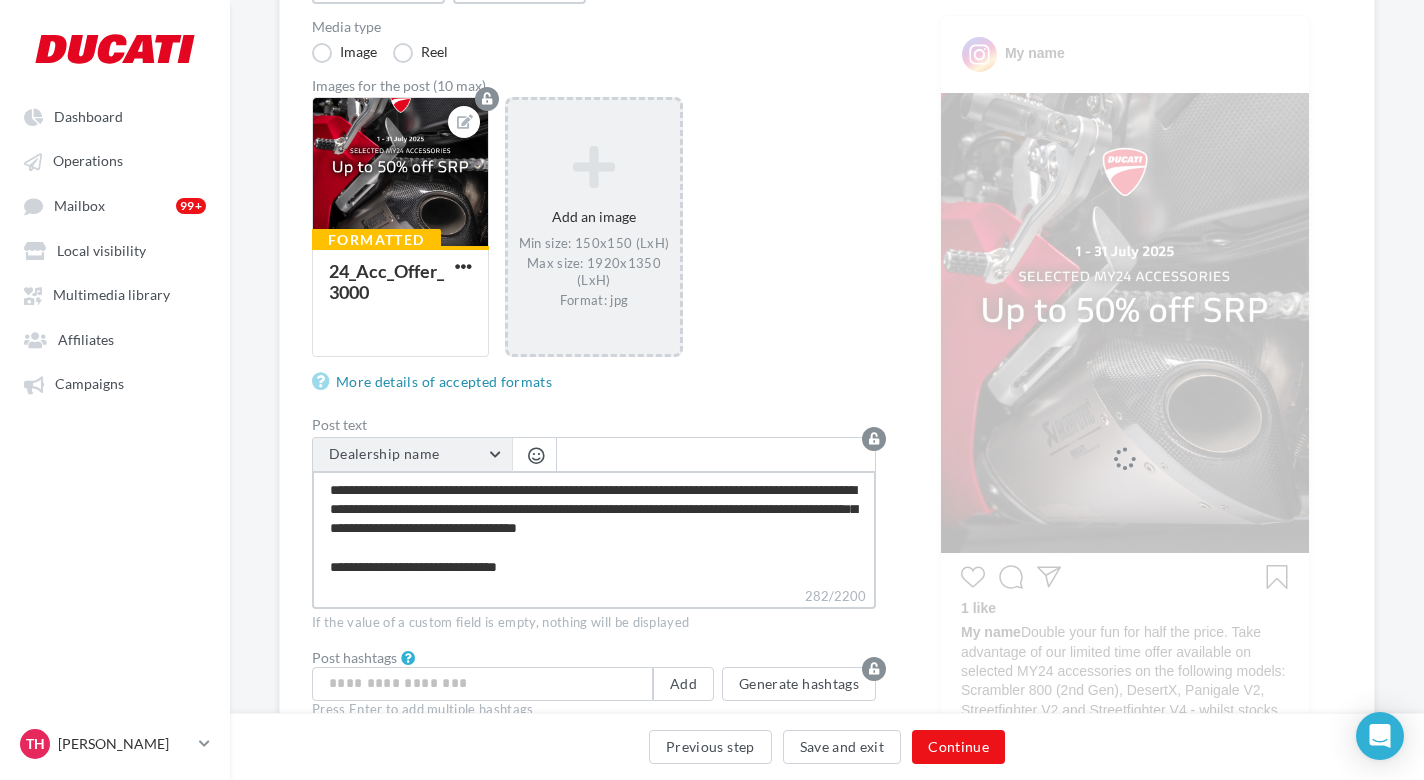 type on "**********" 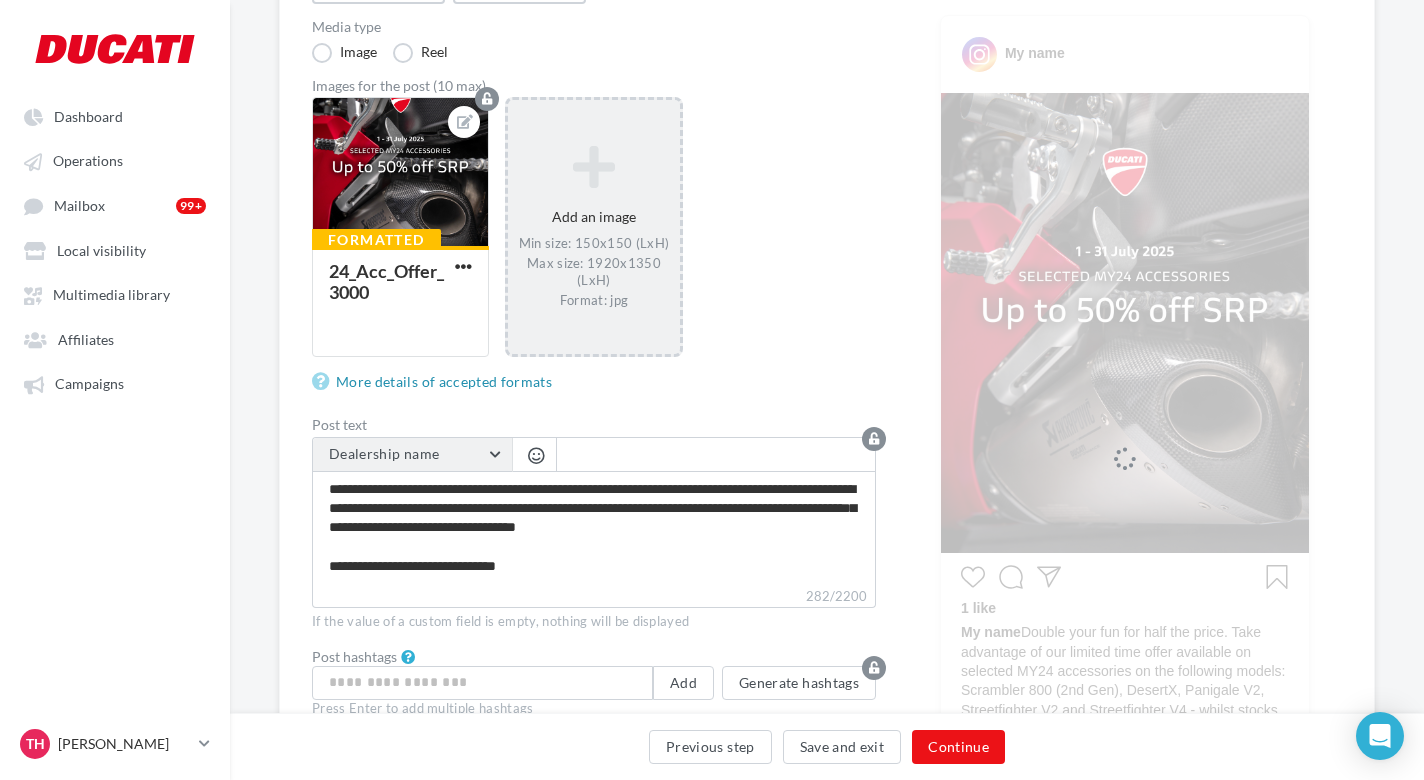 click on "Dealership name" at bounding box center (412, 455) 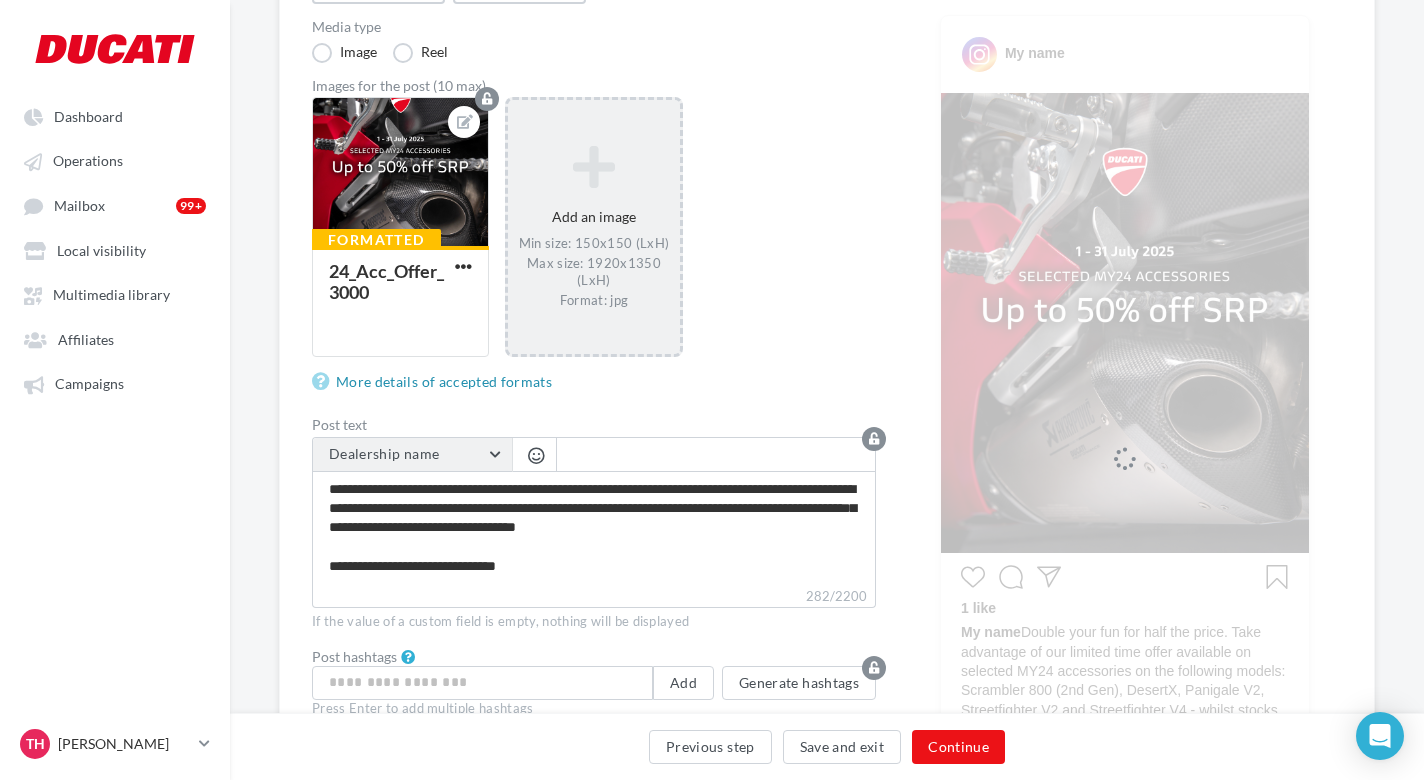 scroll, scrollTop: 357, scrollLeft: 0, axis: vertical 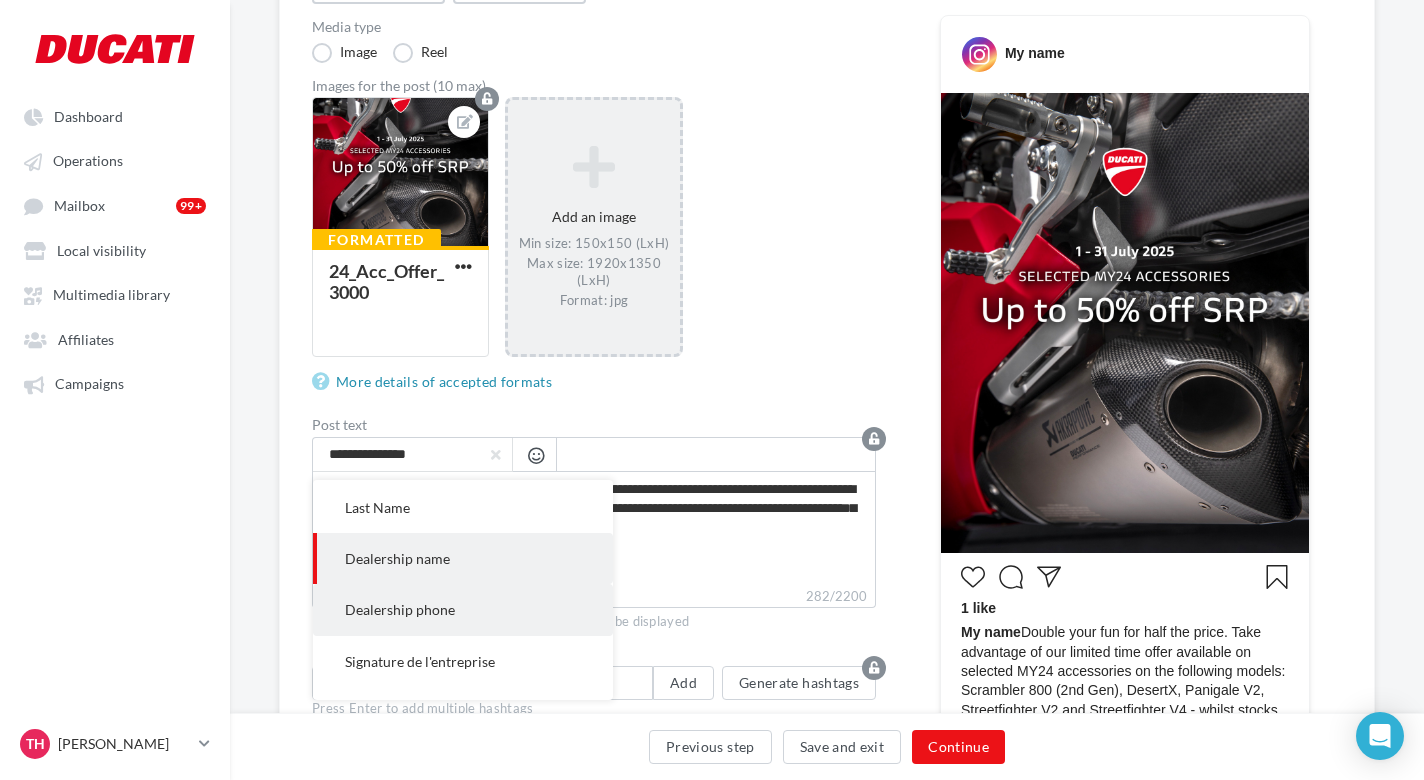 click on "Dealership phone" at bounding box center [463, 609] 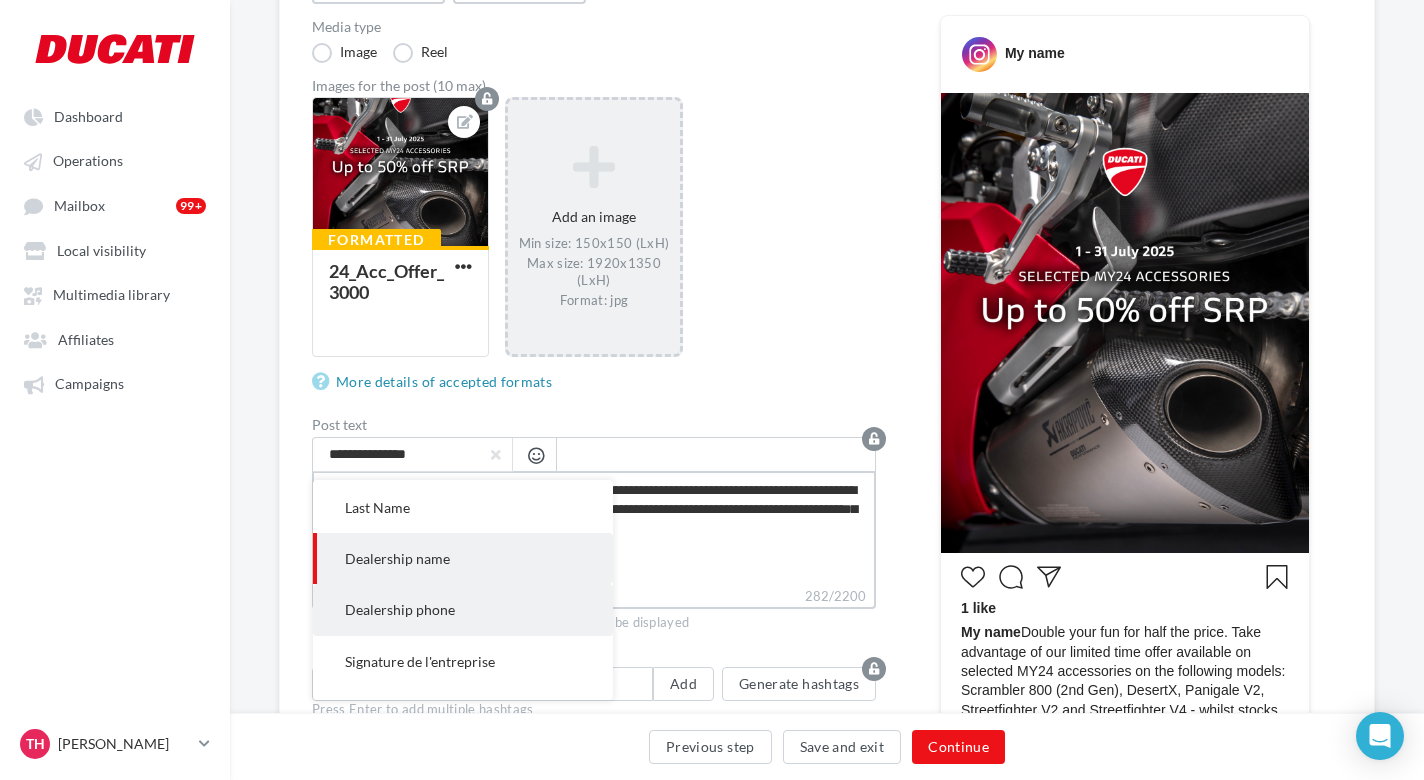 type on "**********" 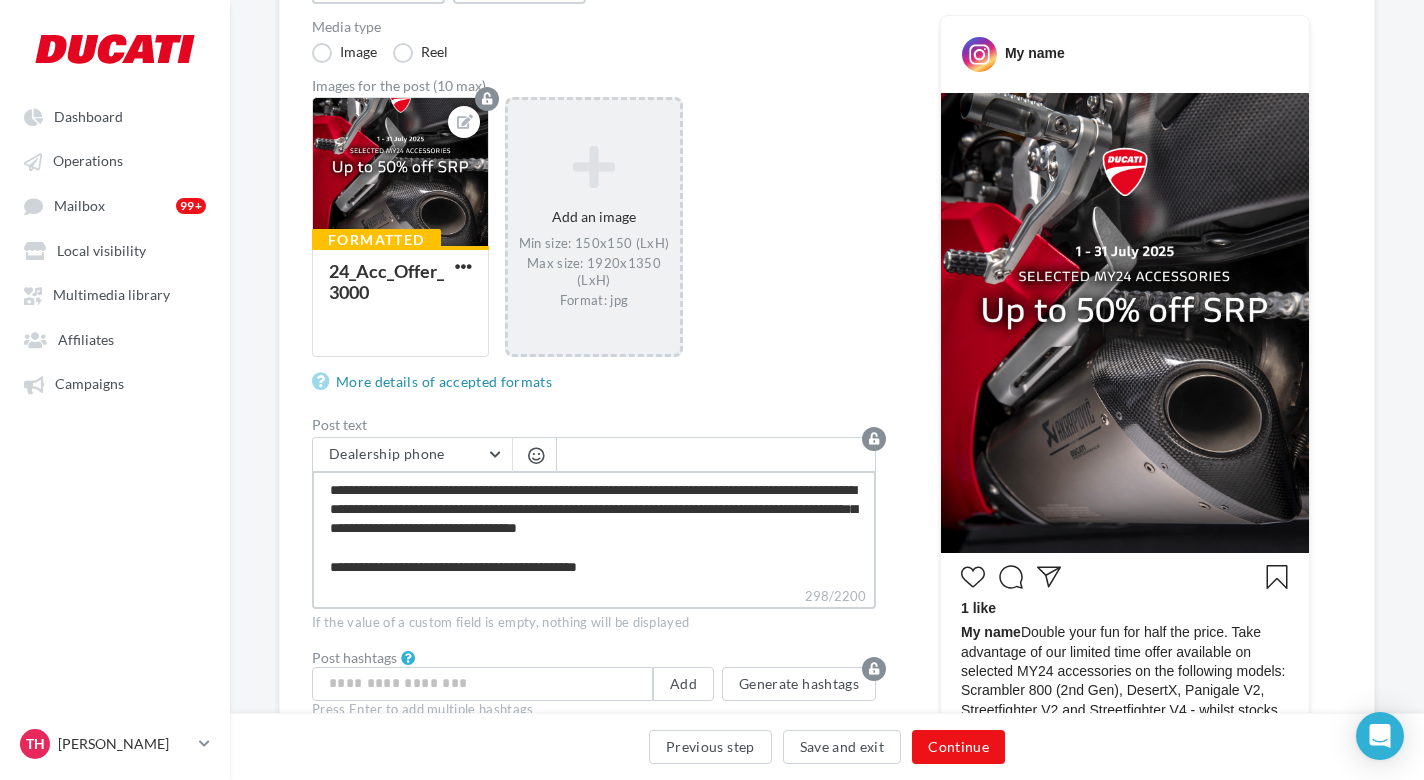 click on "**********" at bounding box center [594, 528] 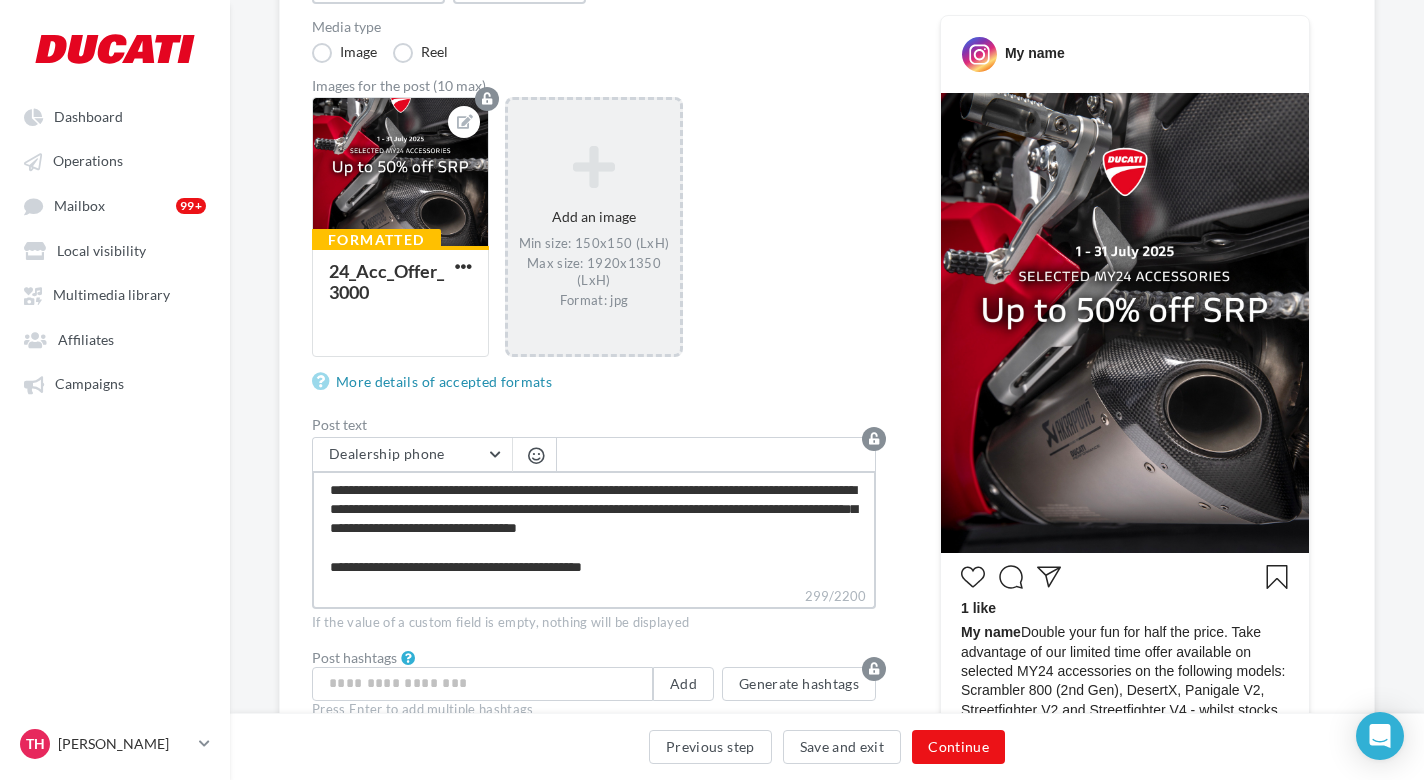 type on "**********" 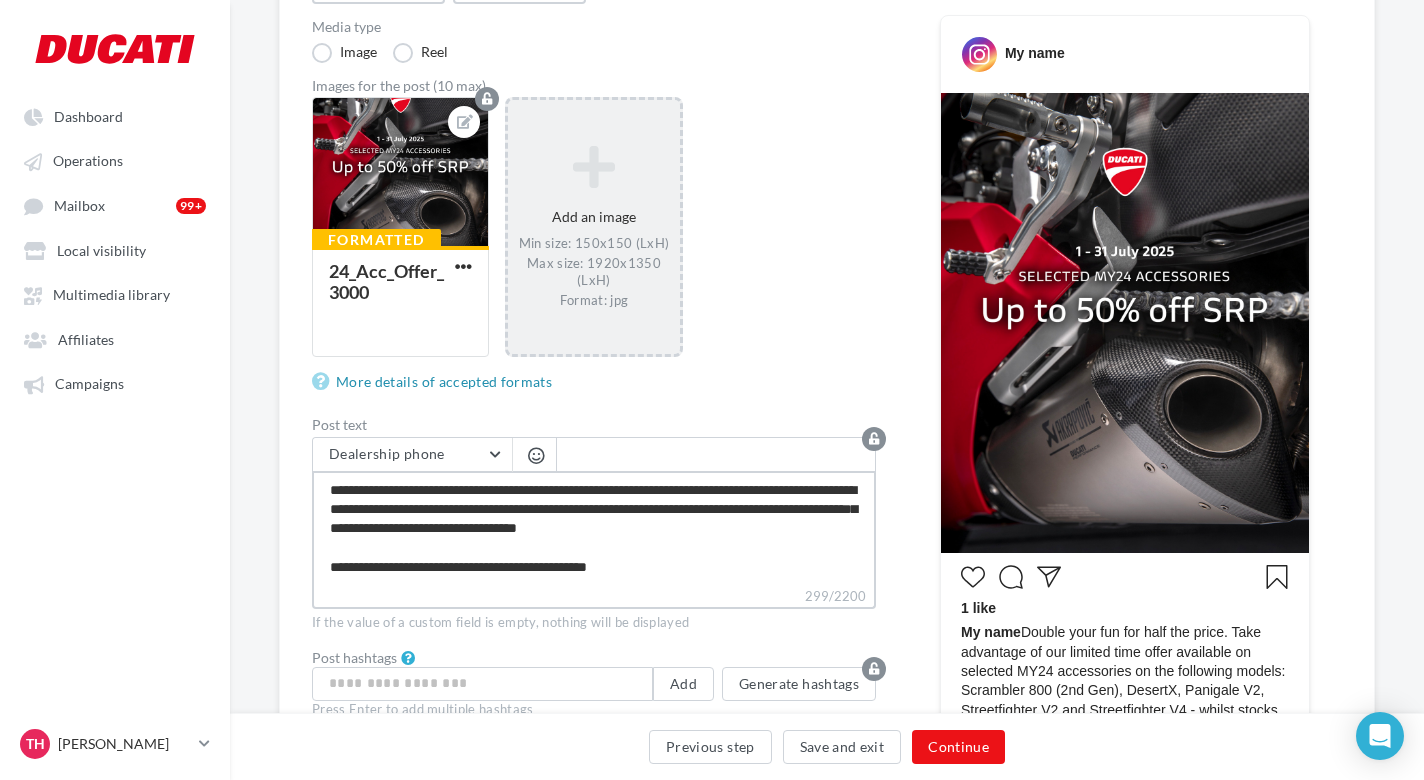 type on "**********" 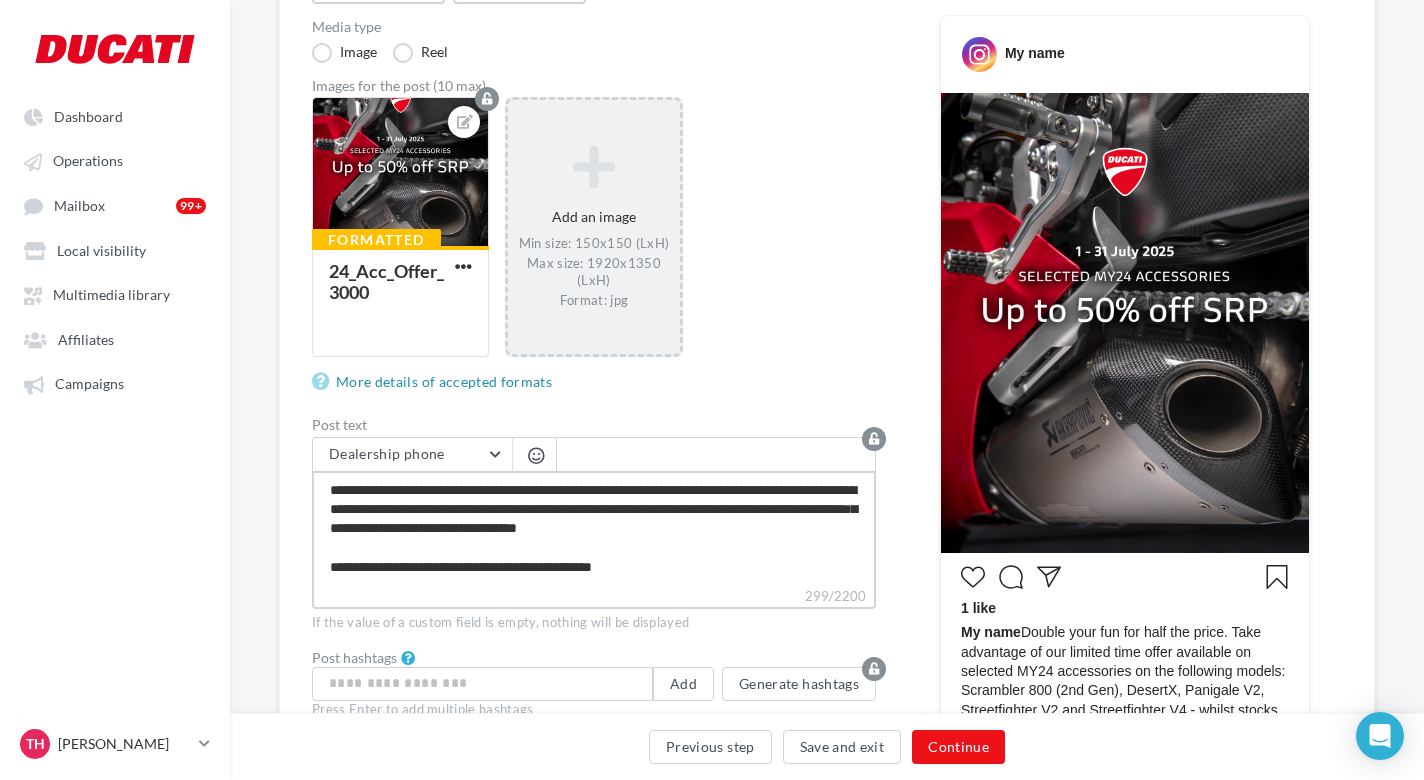 type on "**********" 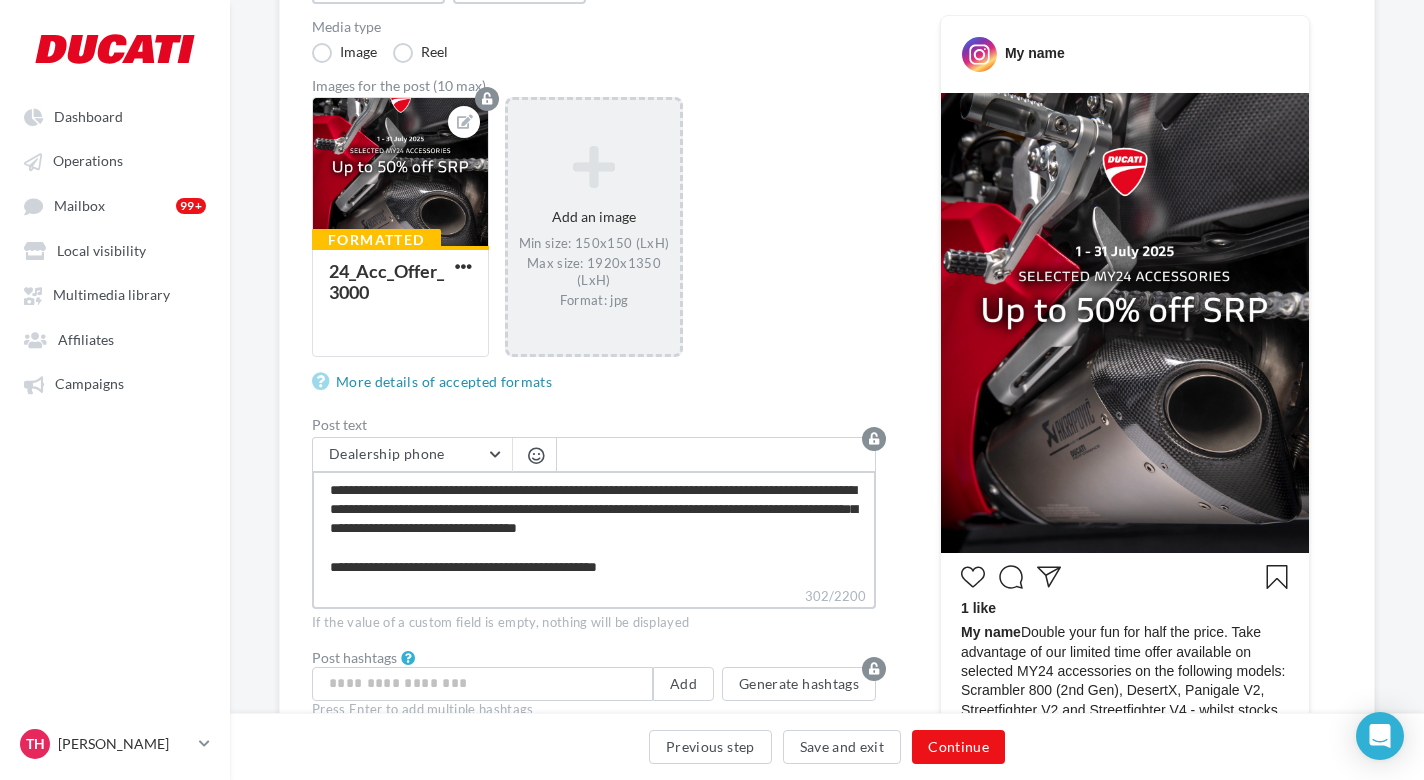 type on "**********" 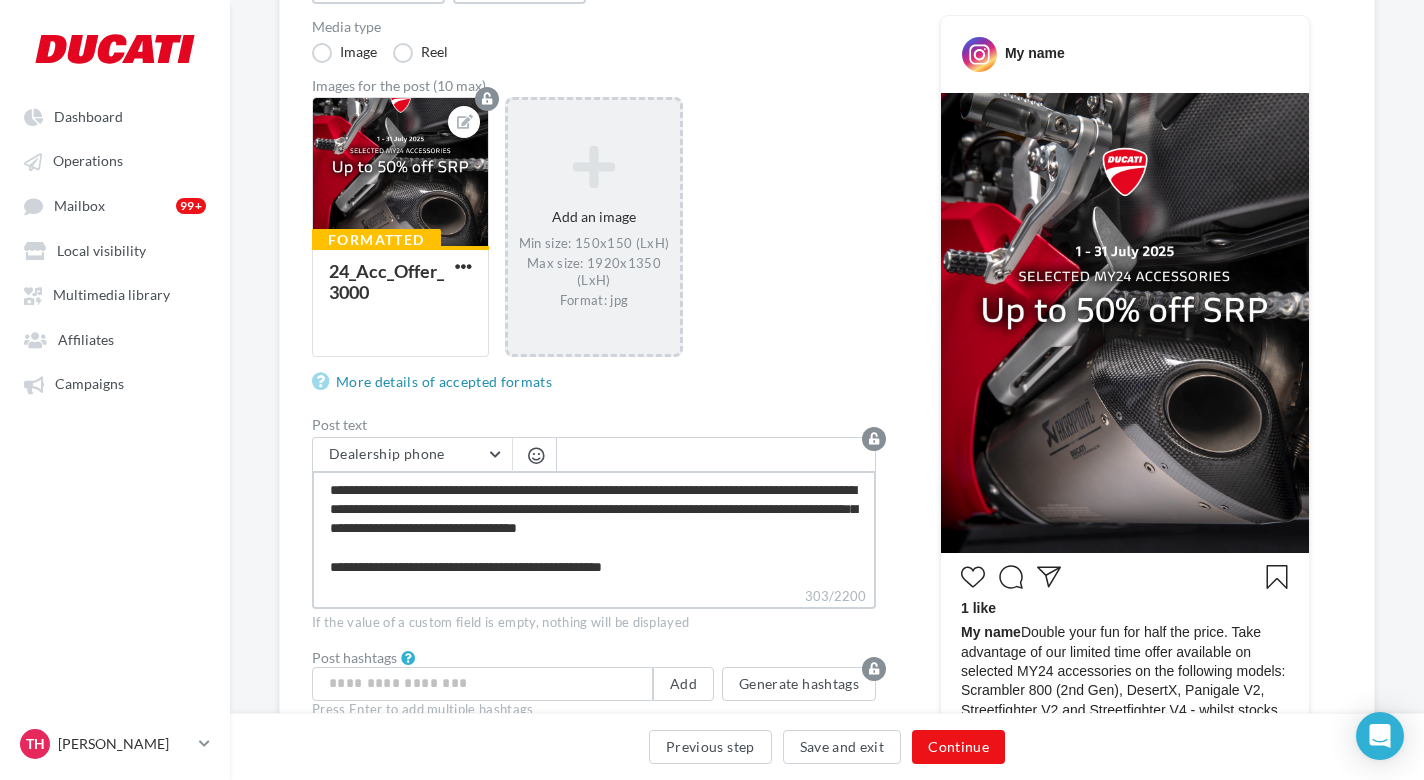 type on "**********" 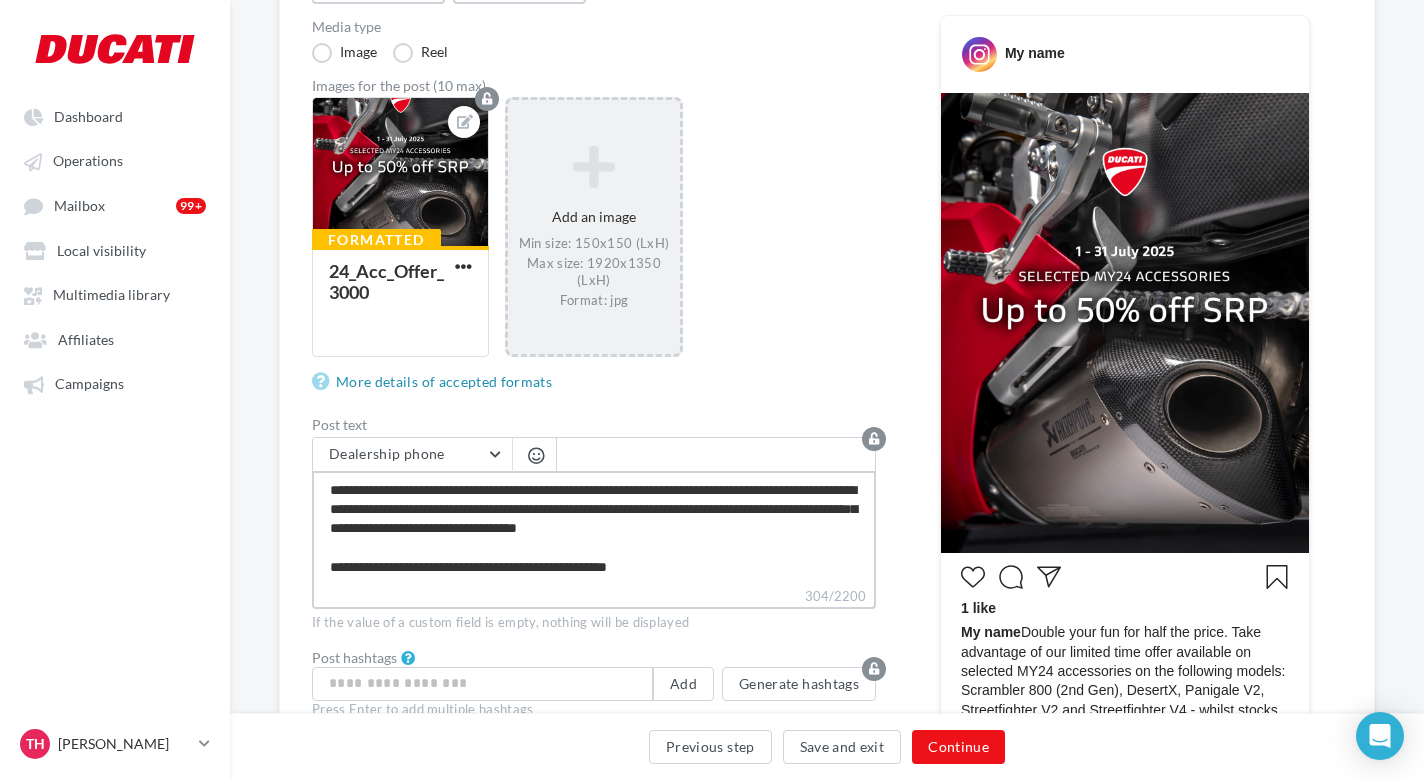 type on "**********" 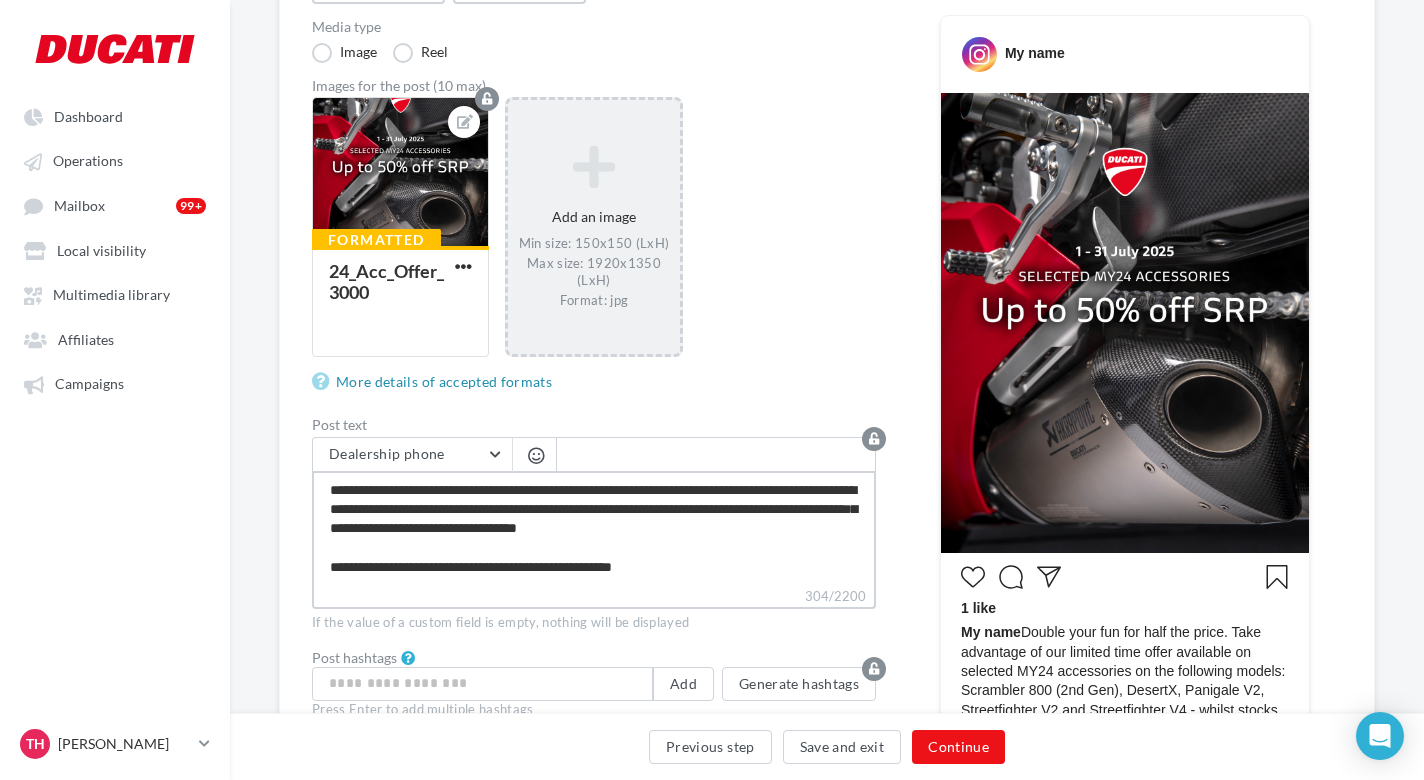 type on "**********" 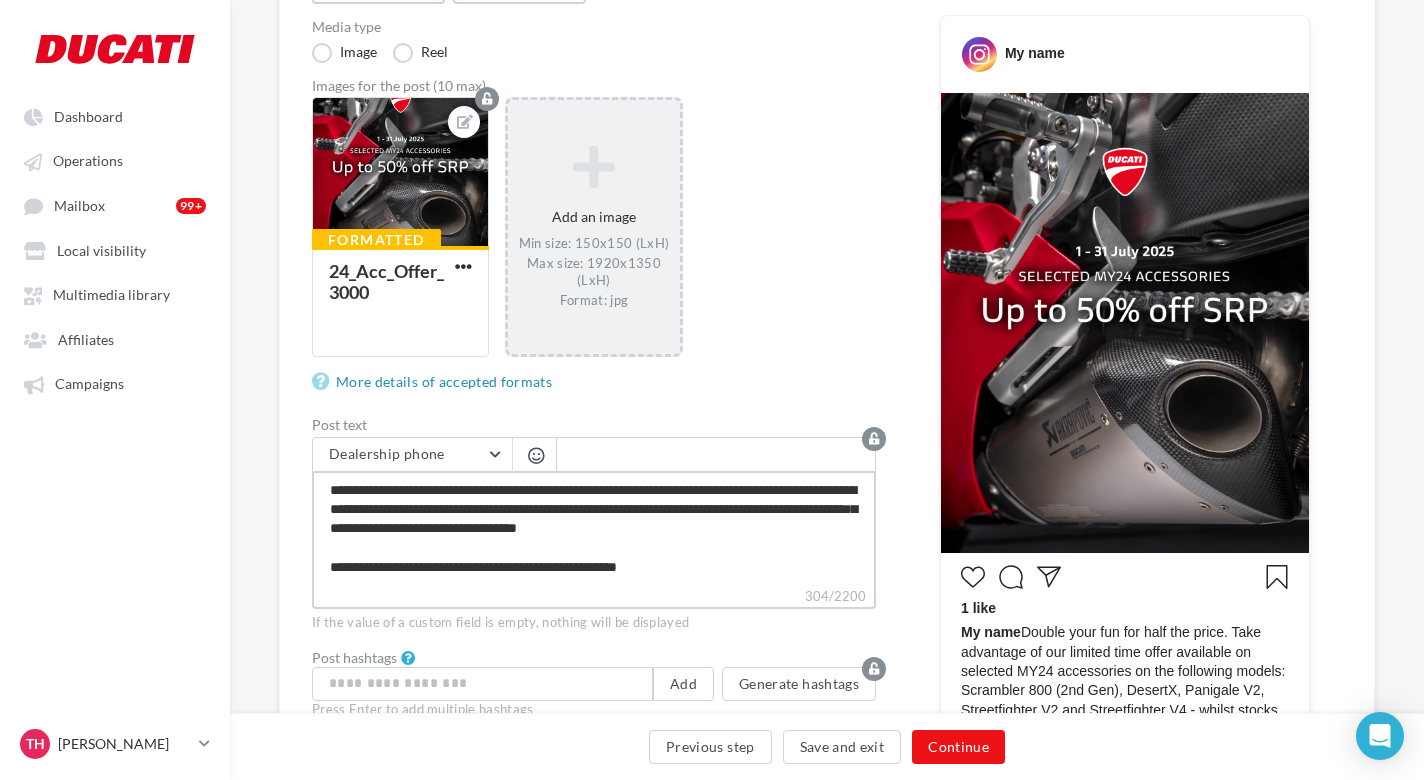 type on "**********" 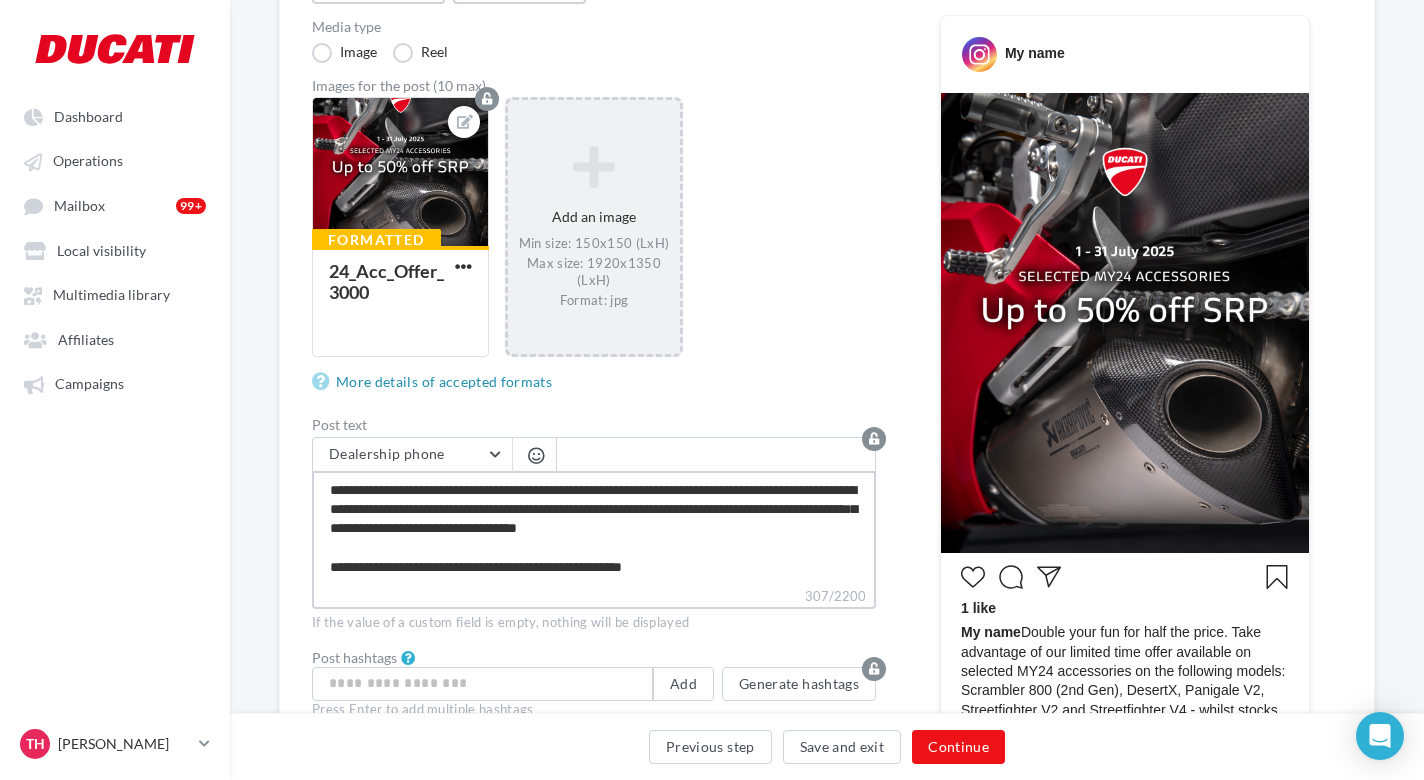 type on "**********" 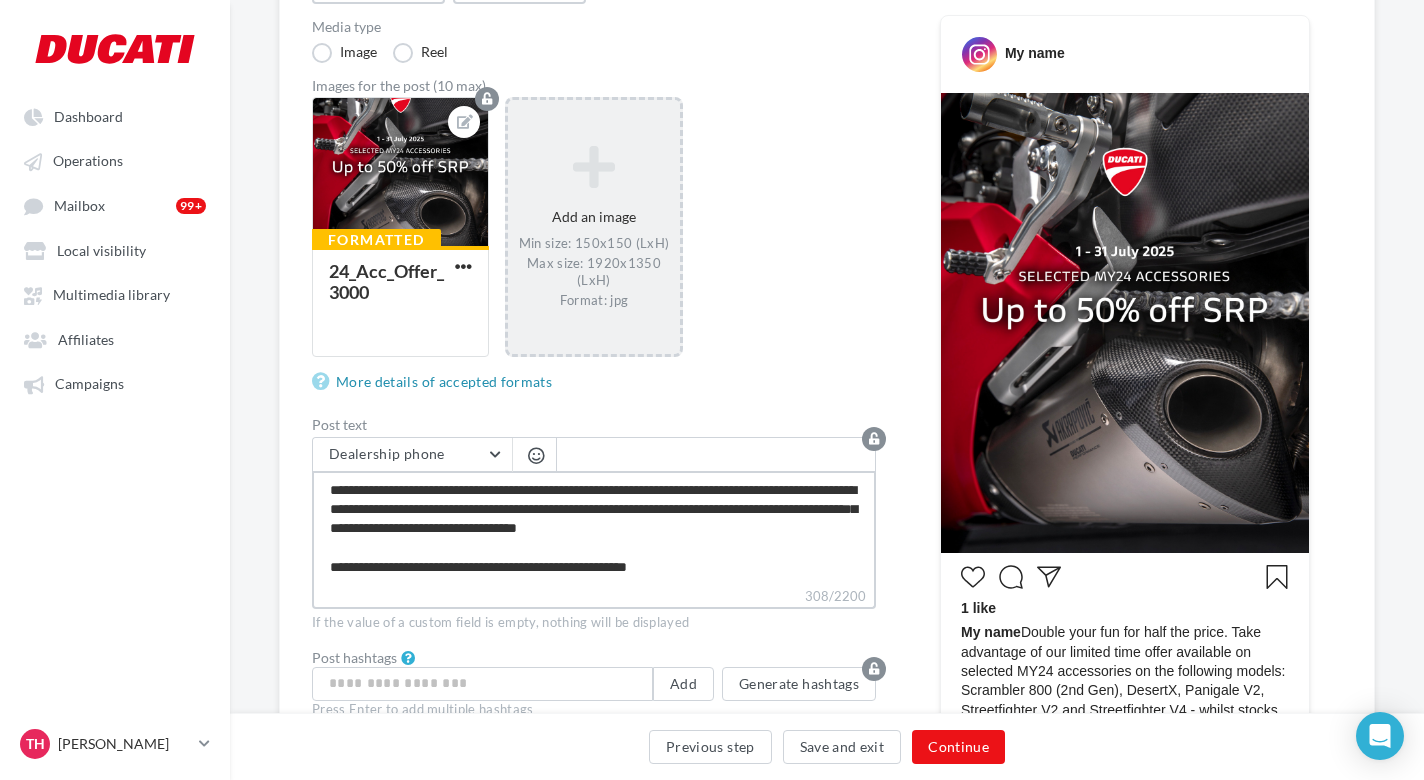 type on "**********" 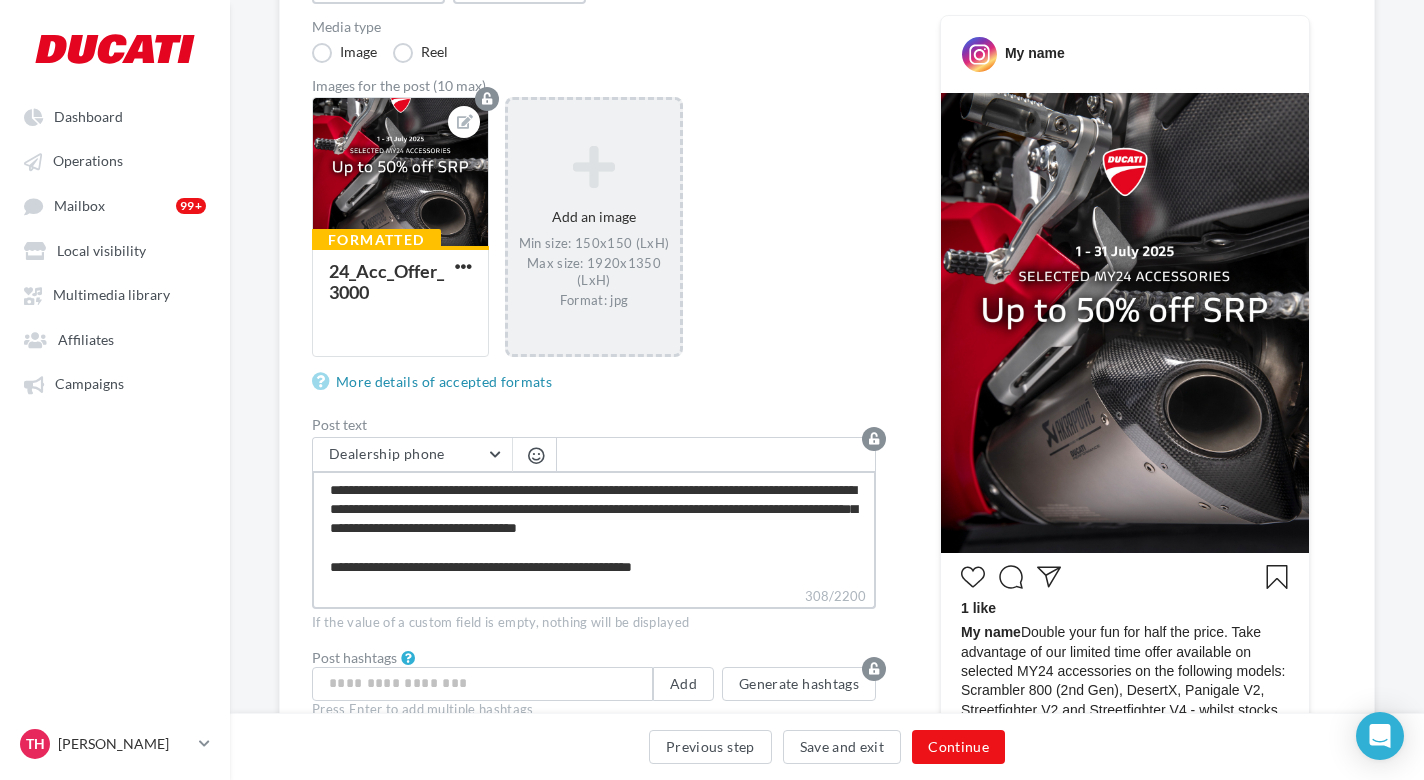 type on "**********" 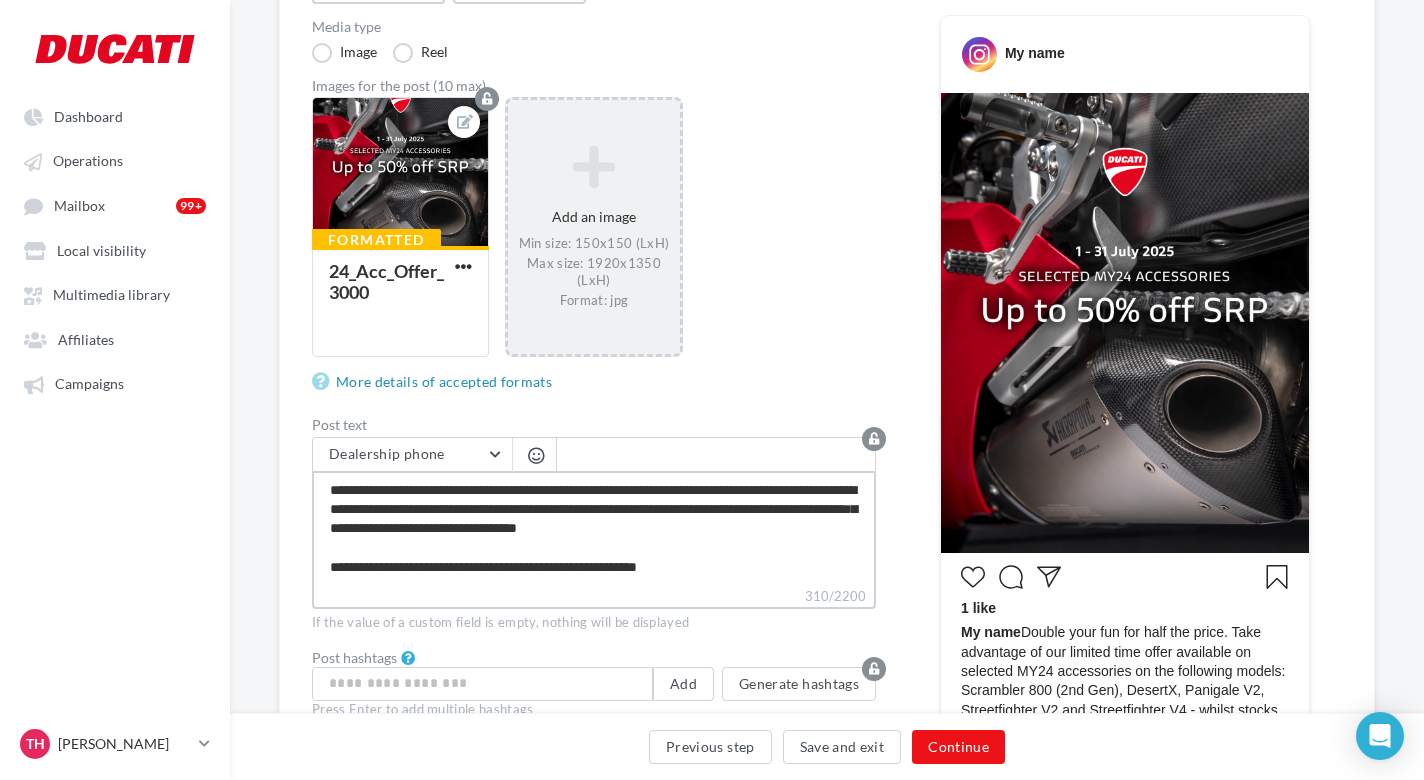 type on "**********" 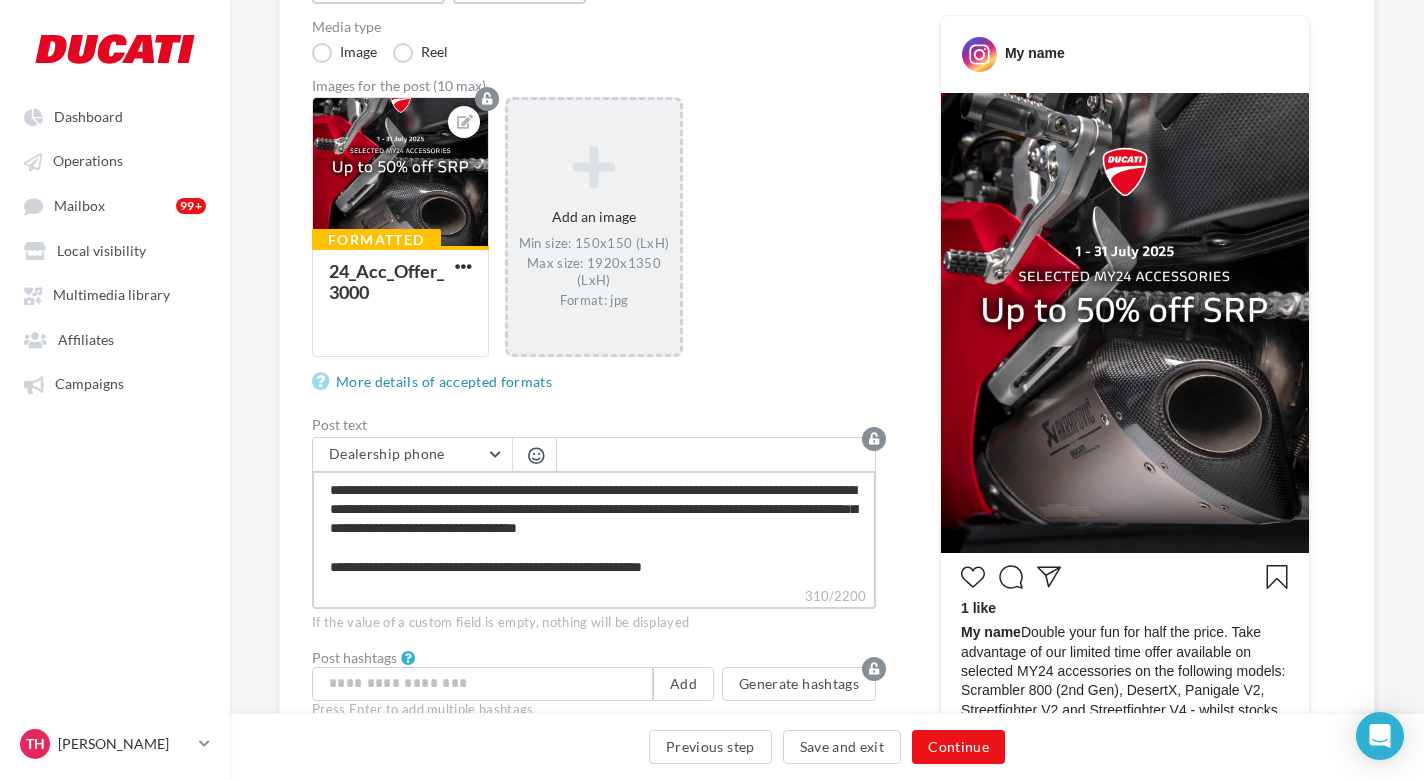 type on "**********" 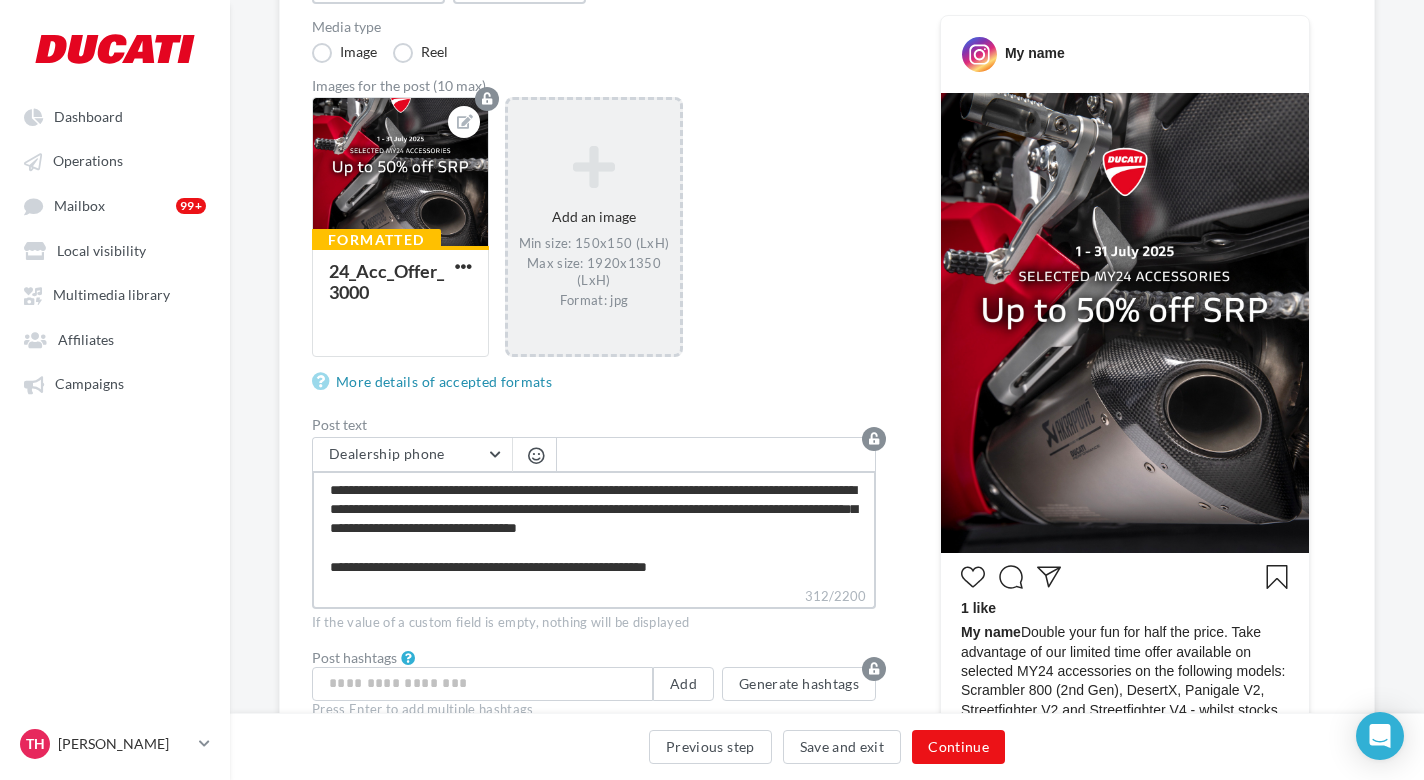 type on "**********" 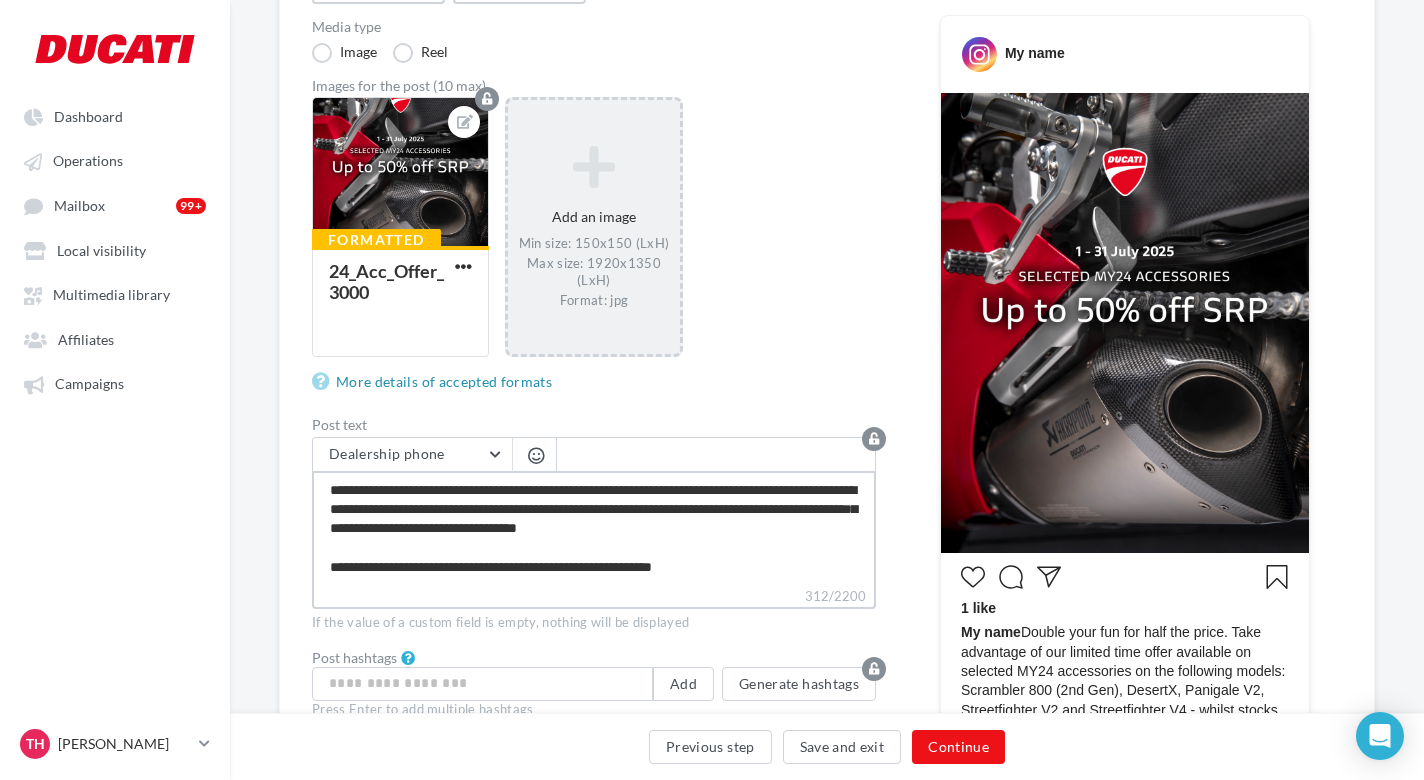 type on "**********" 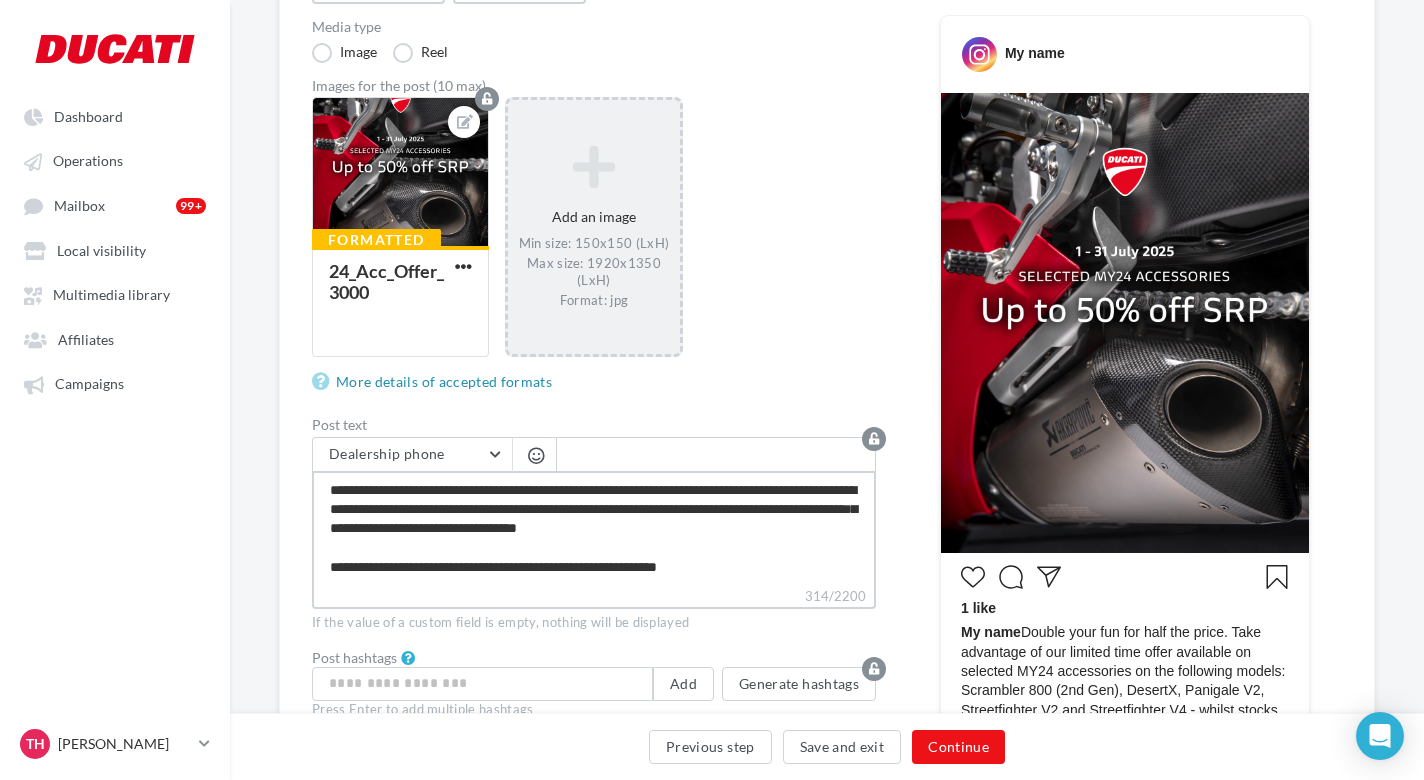 type on "**********" 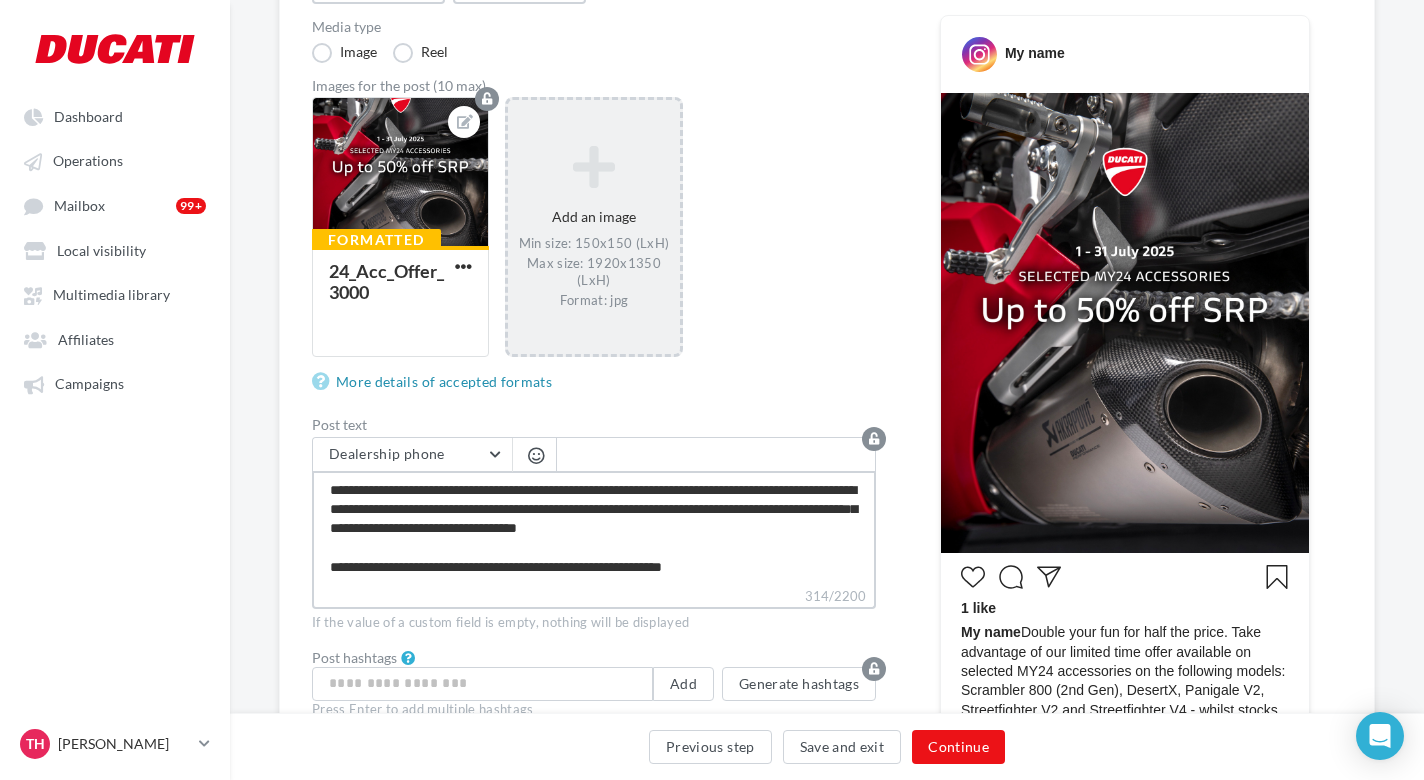 type on "**********" 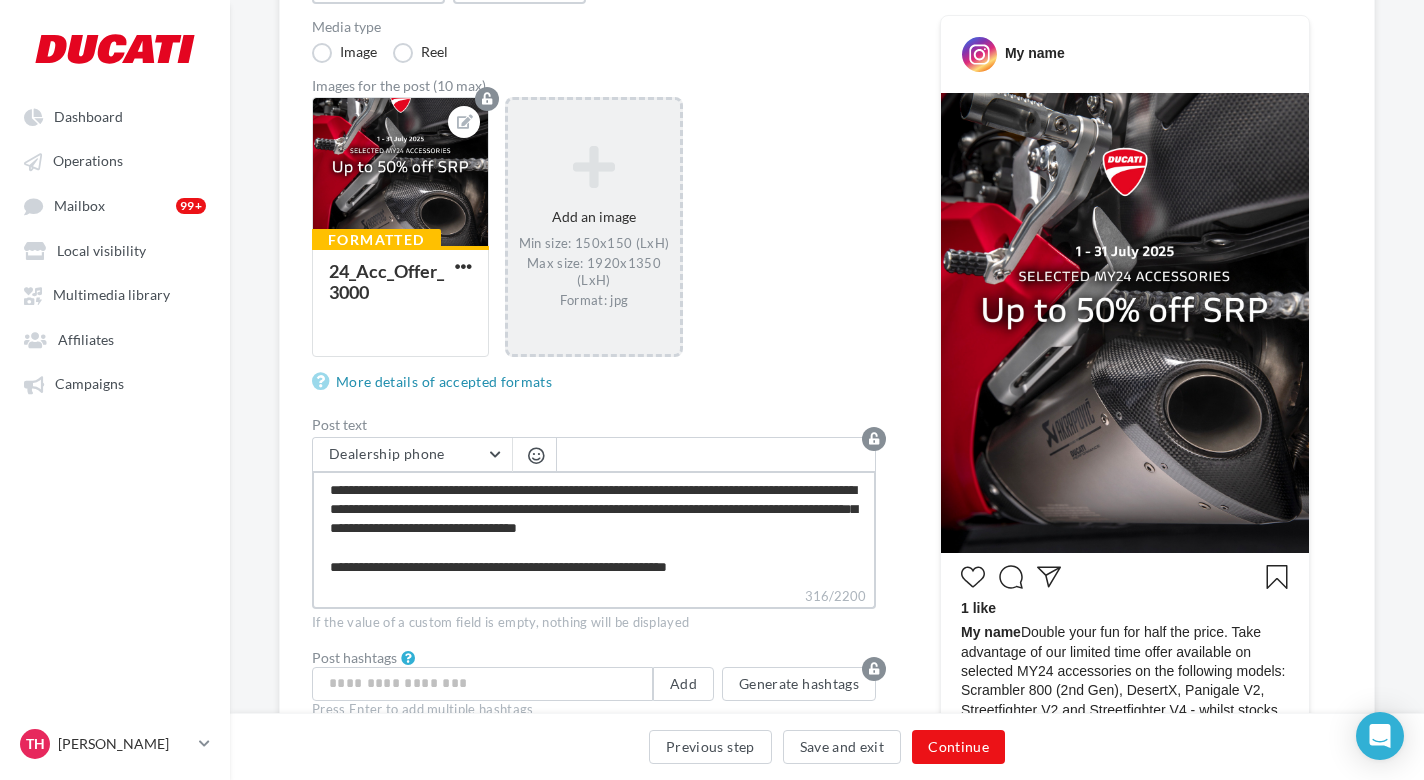 type on "**********" 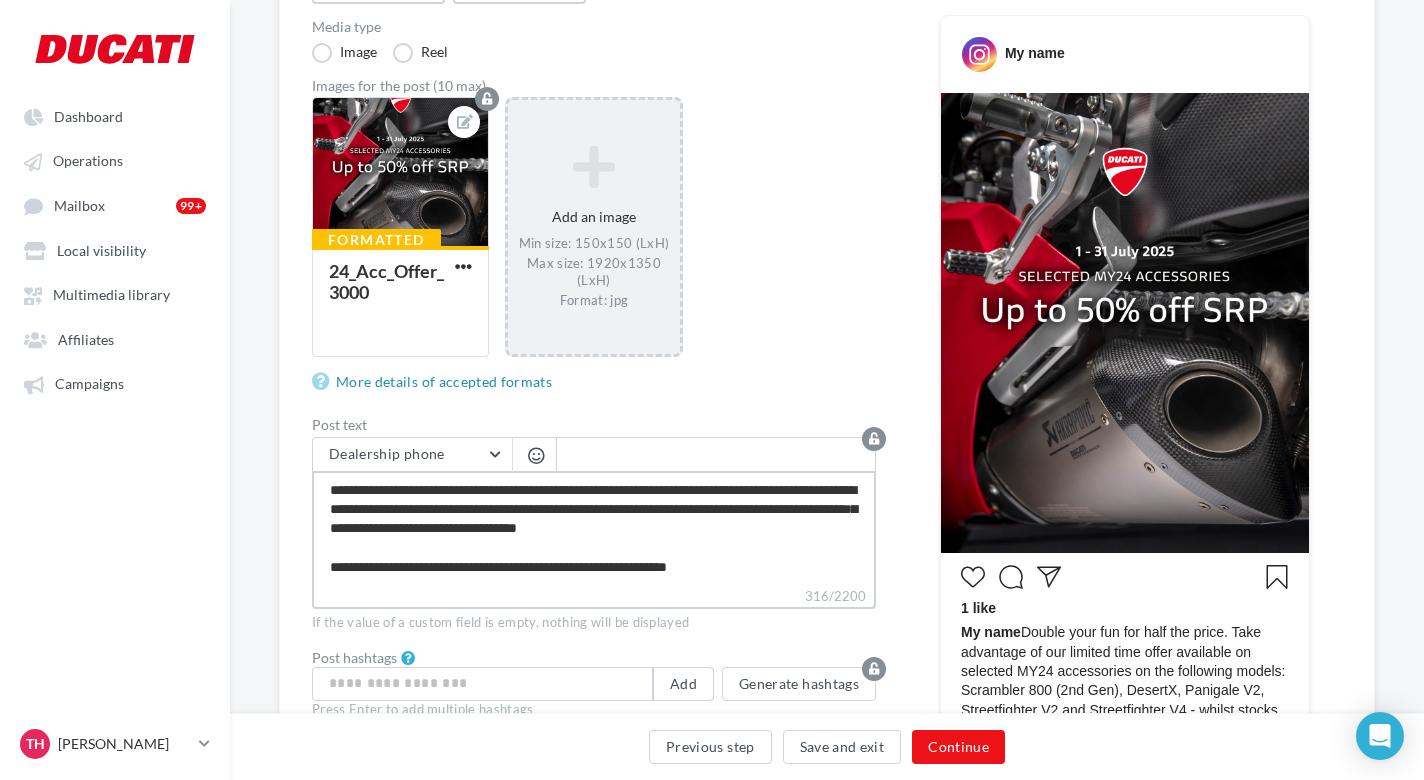type on "**********" 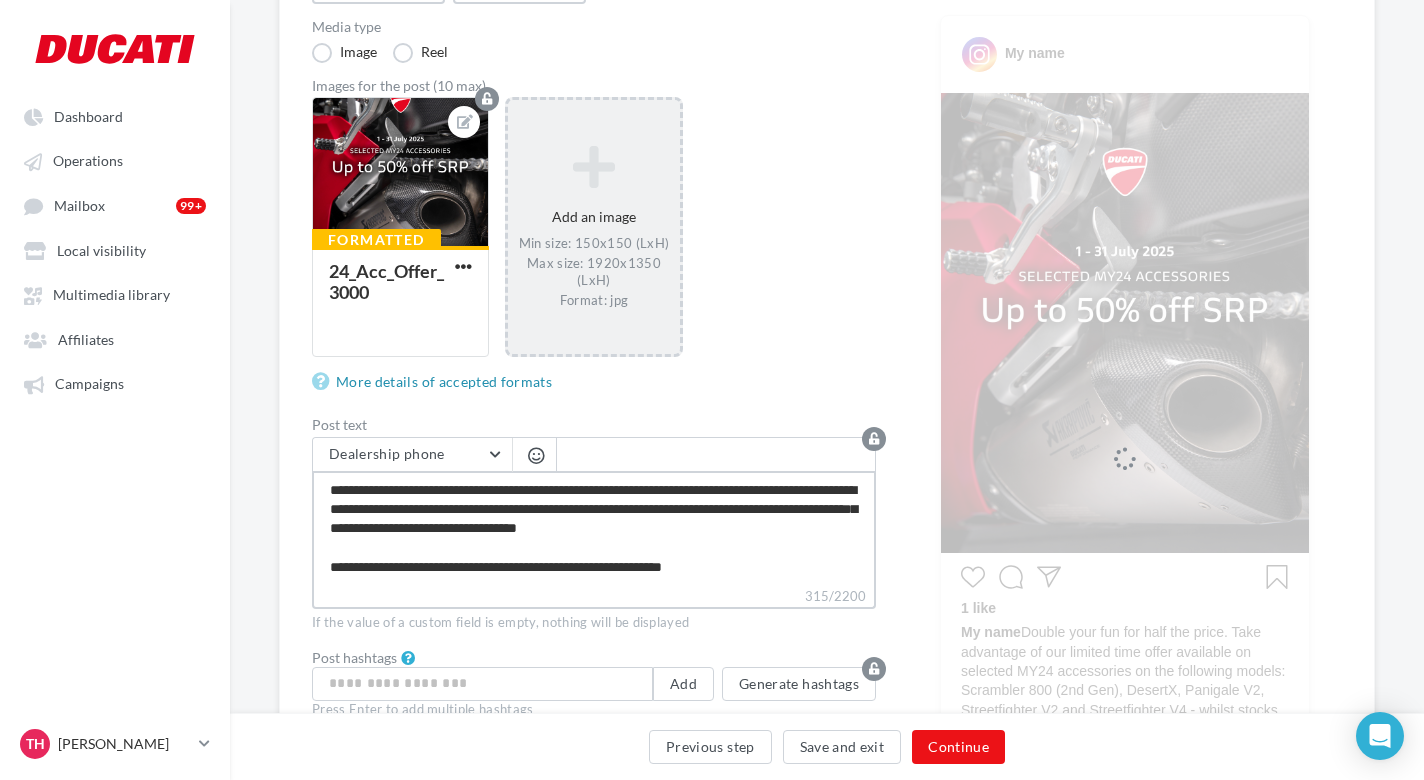 type on "**********" 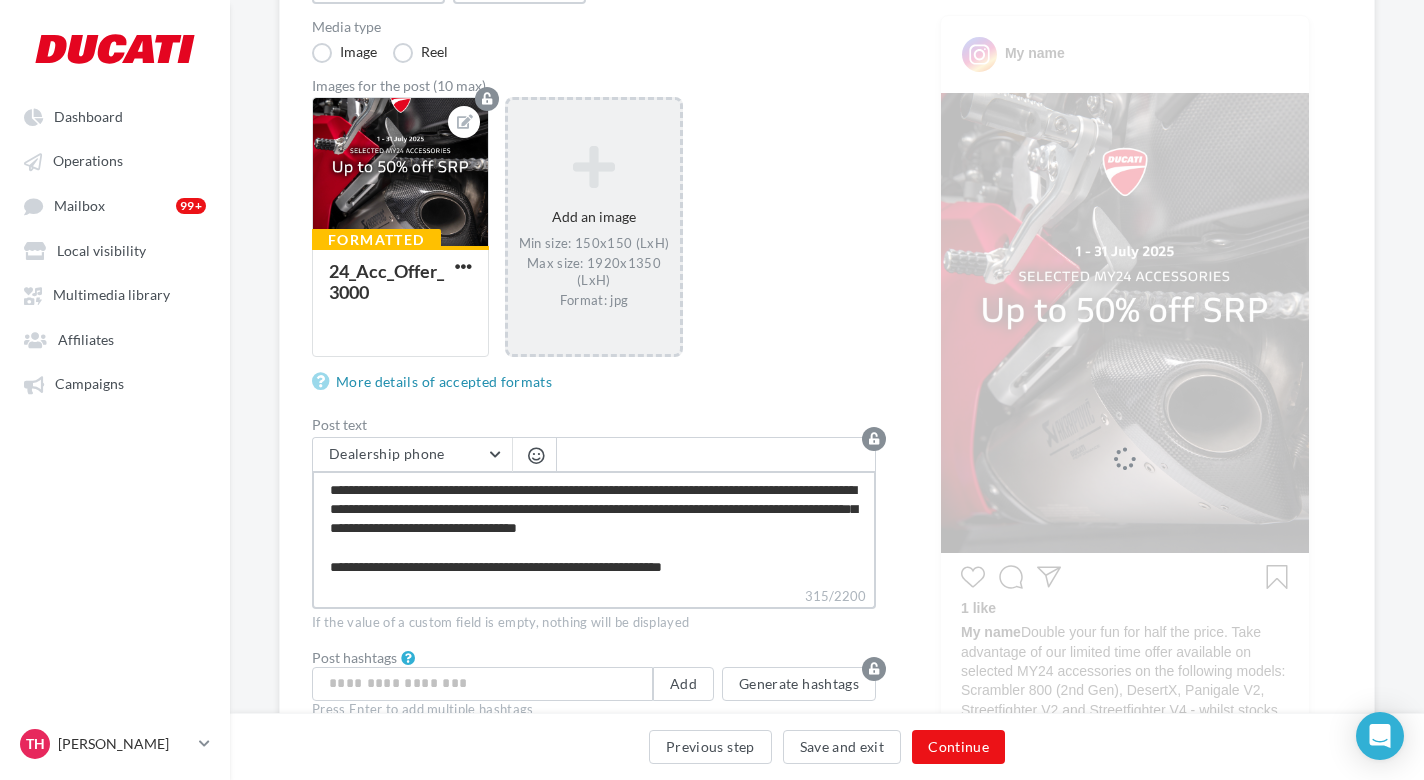 type on "**********" 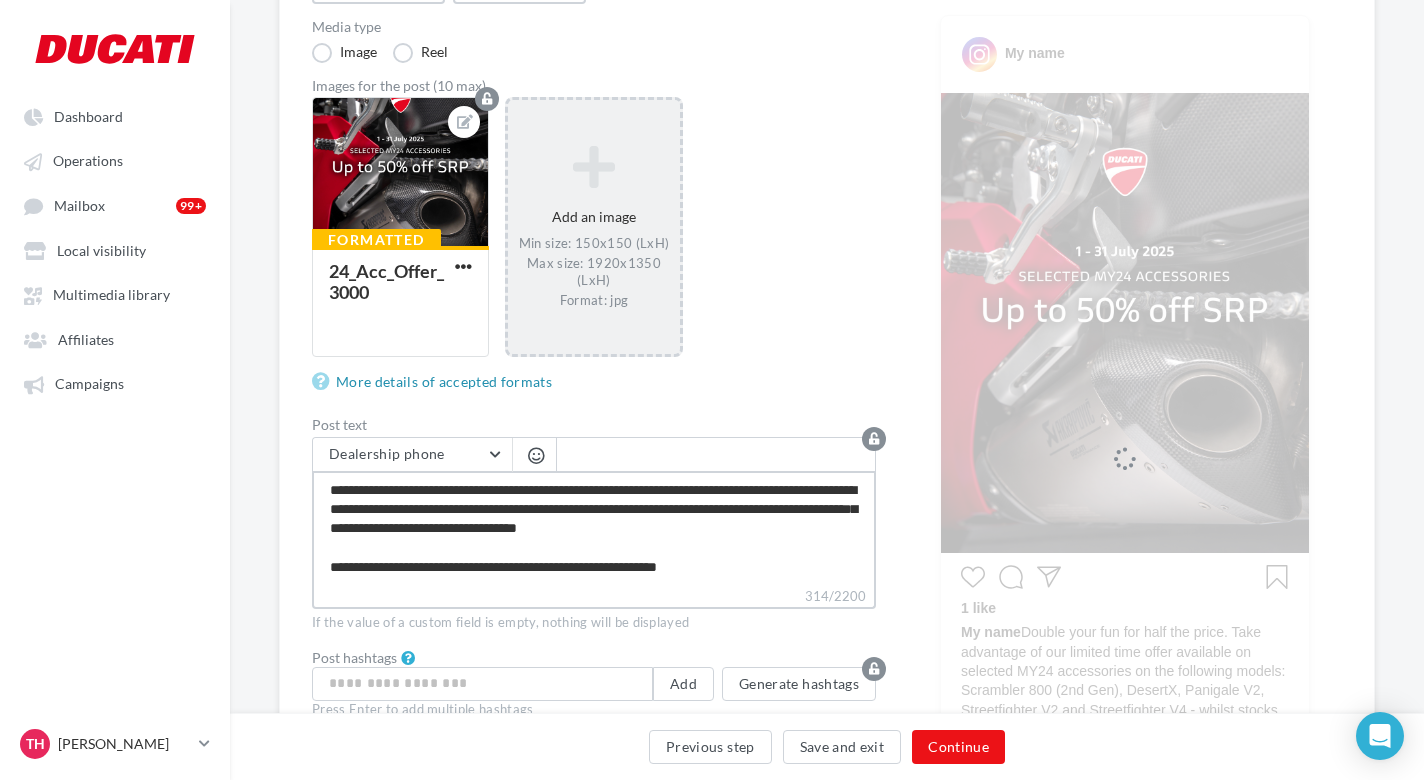 type on "**********" 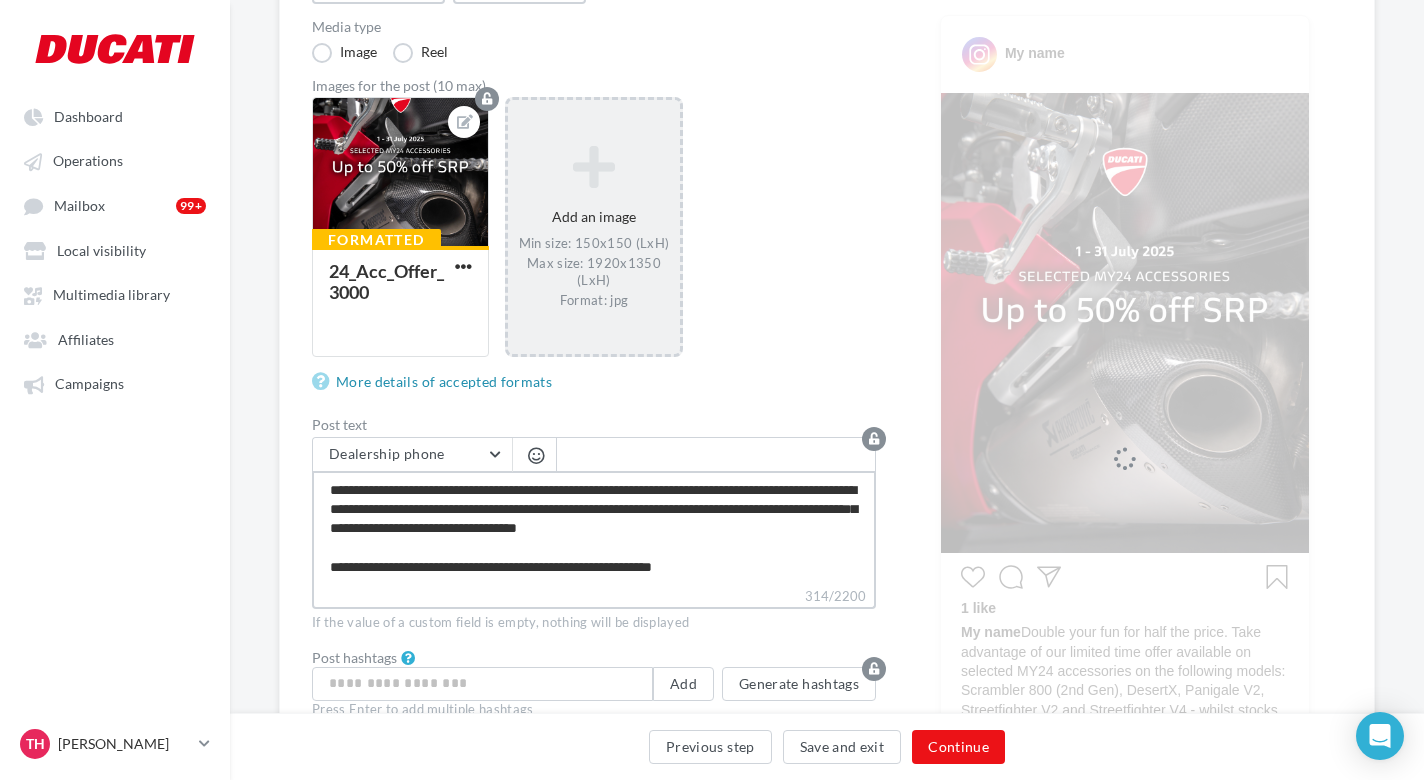type on "**********" 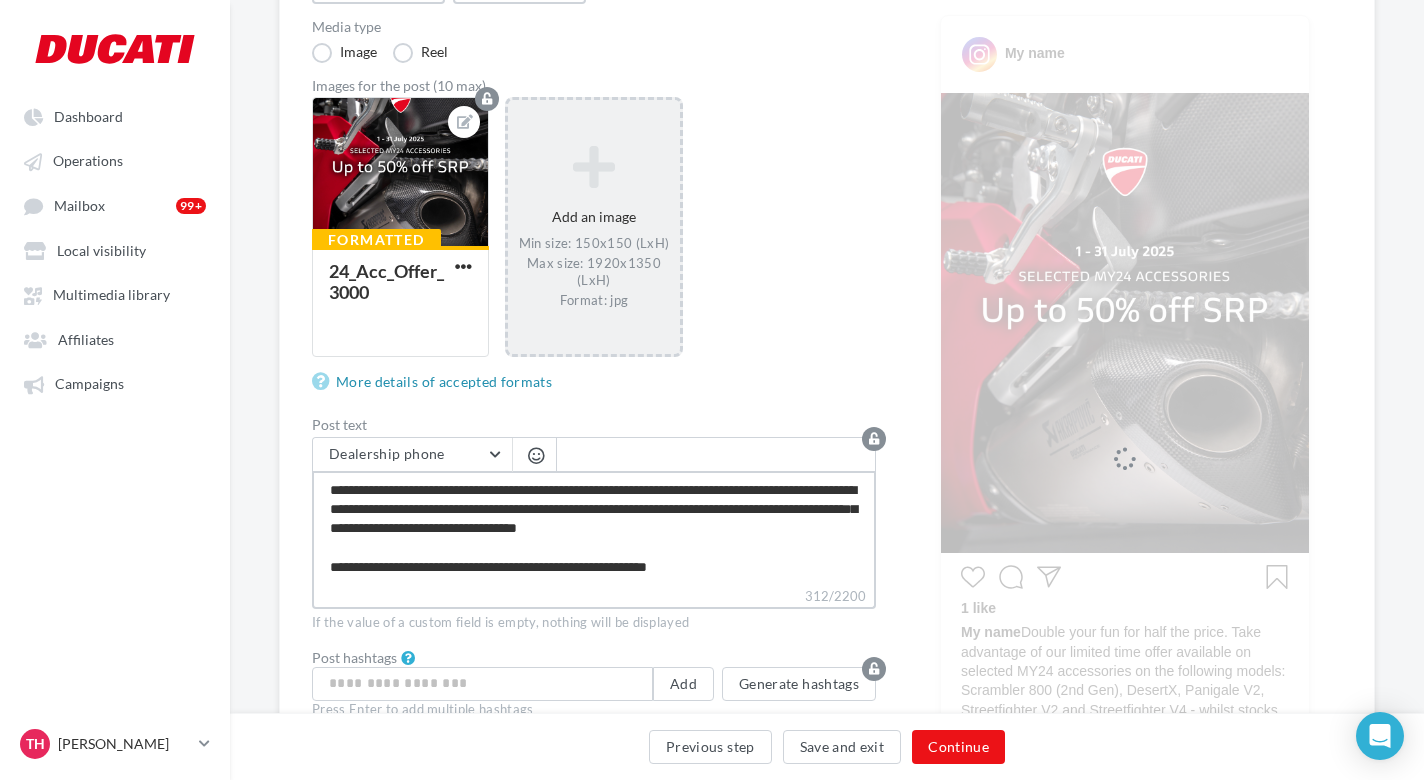 type on "**********" 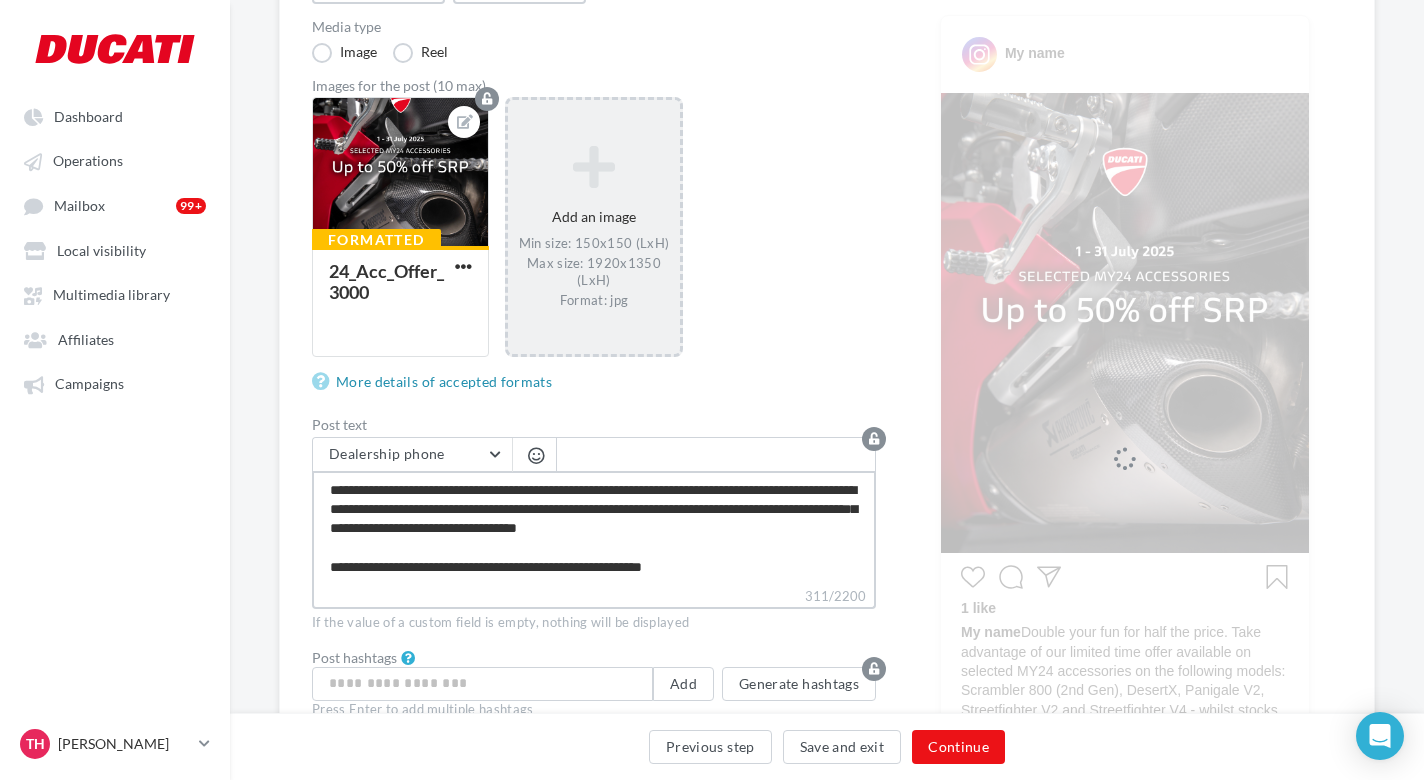 type on "**********" 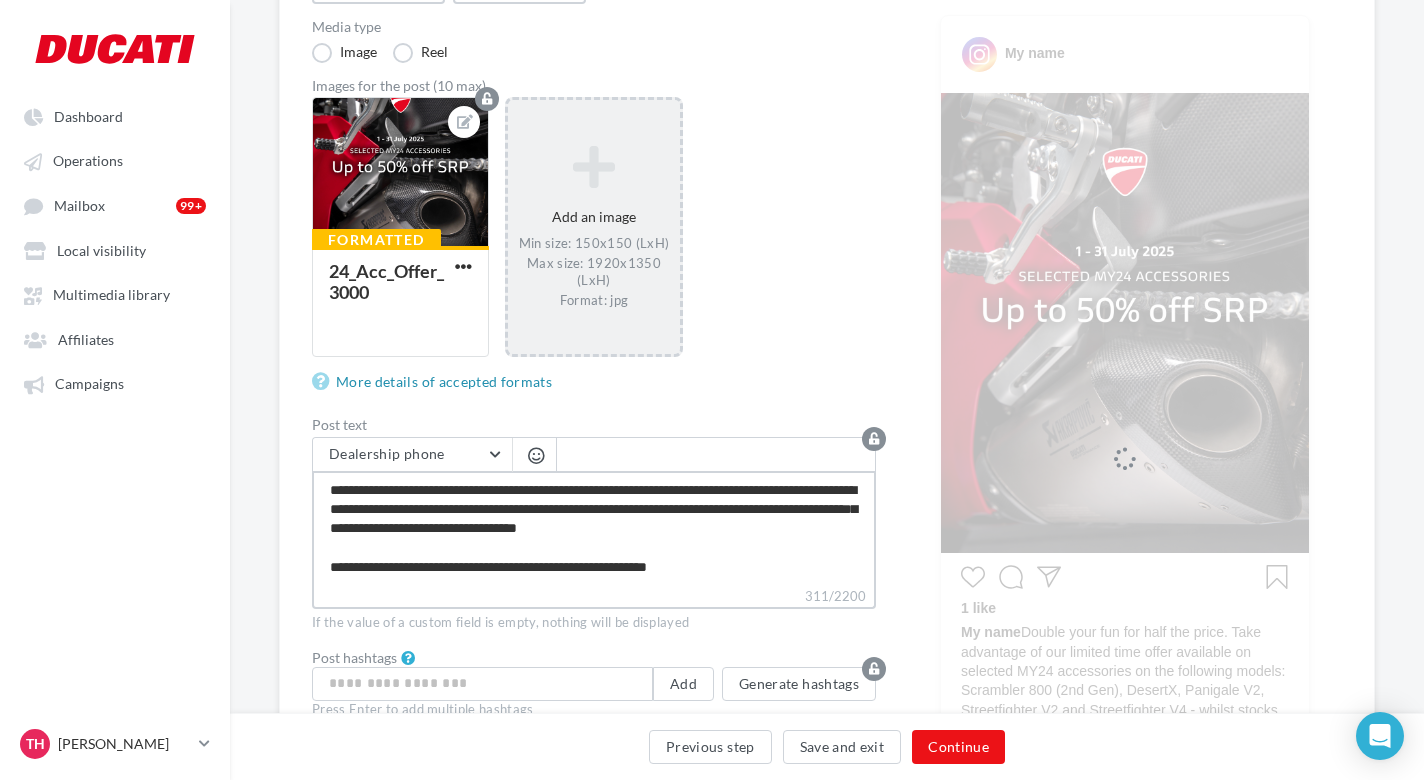 type on "**********" 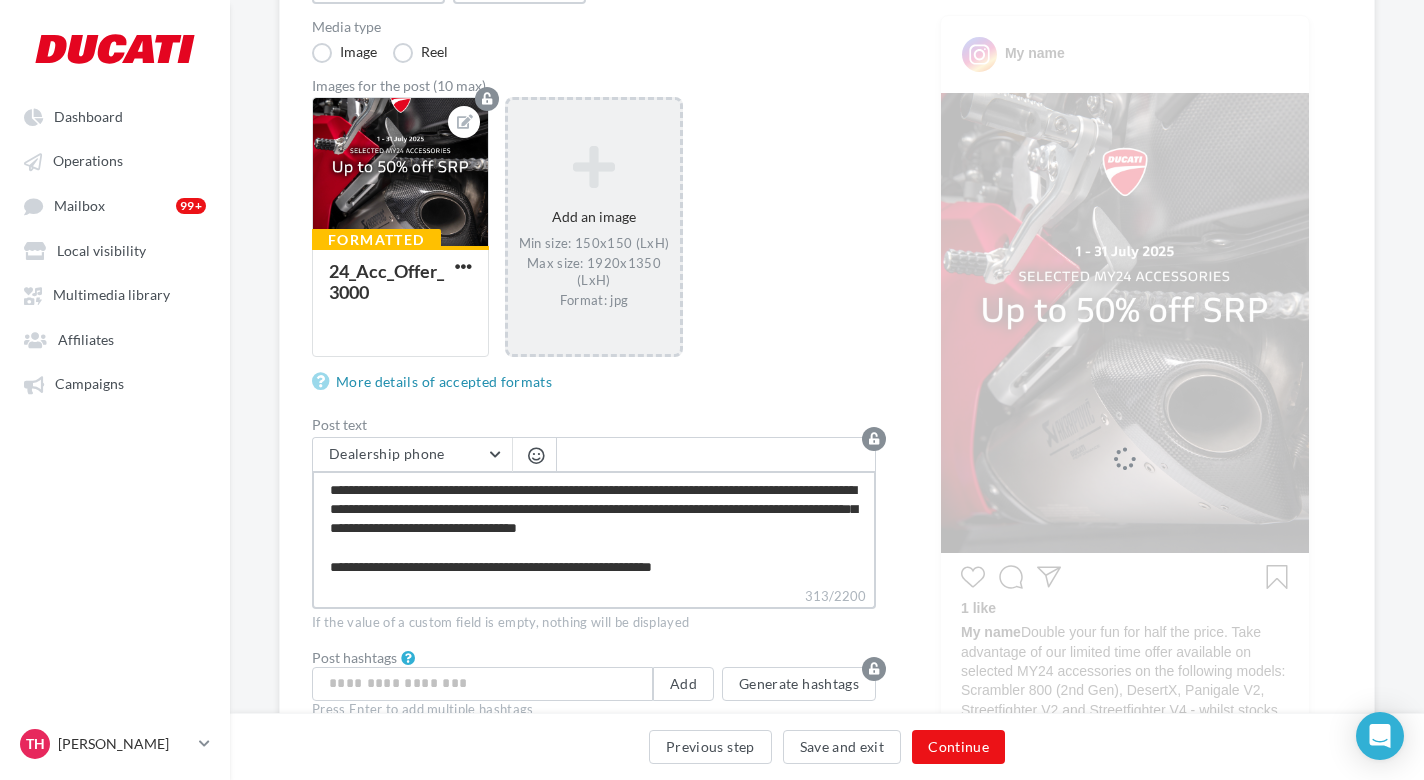 type on "**********" 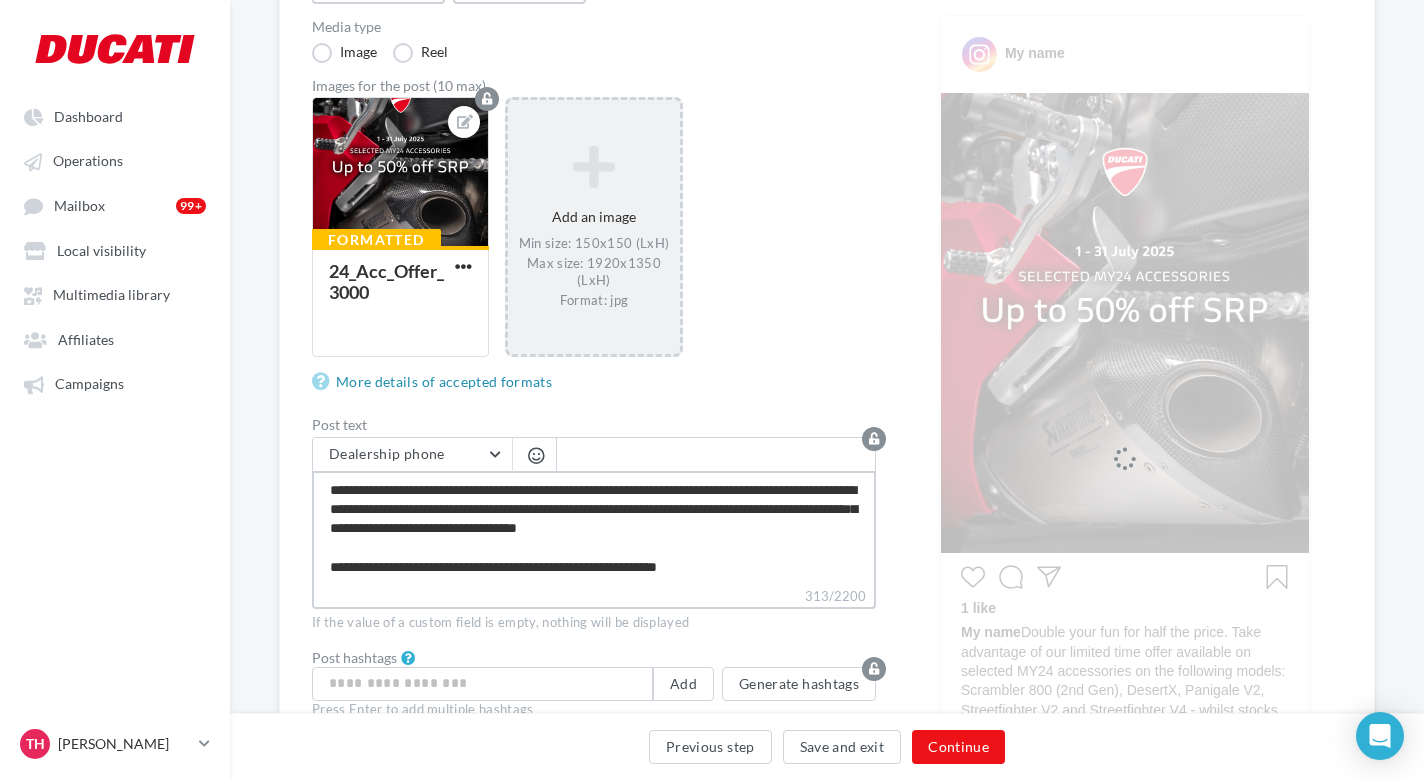 type on "**********" 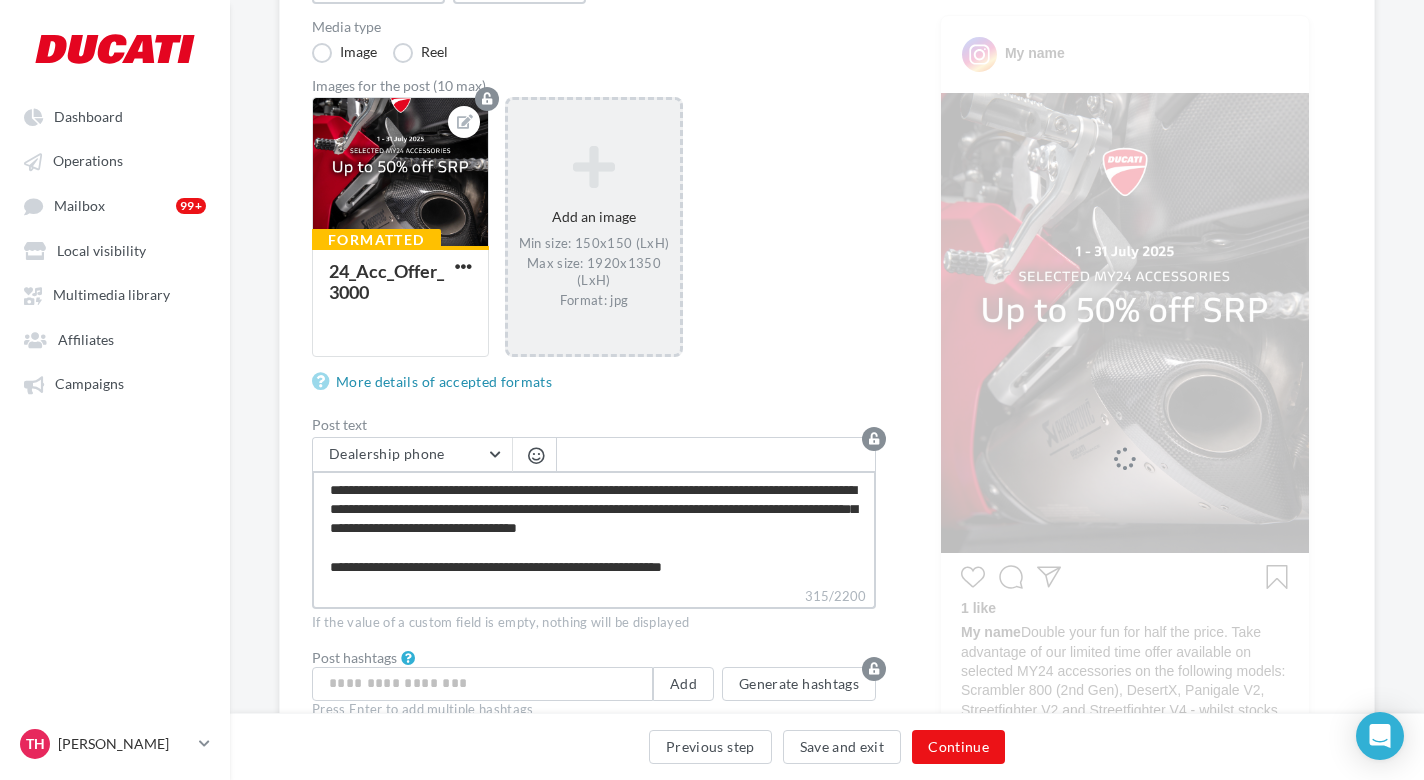 type on "**********" 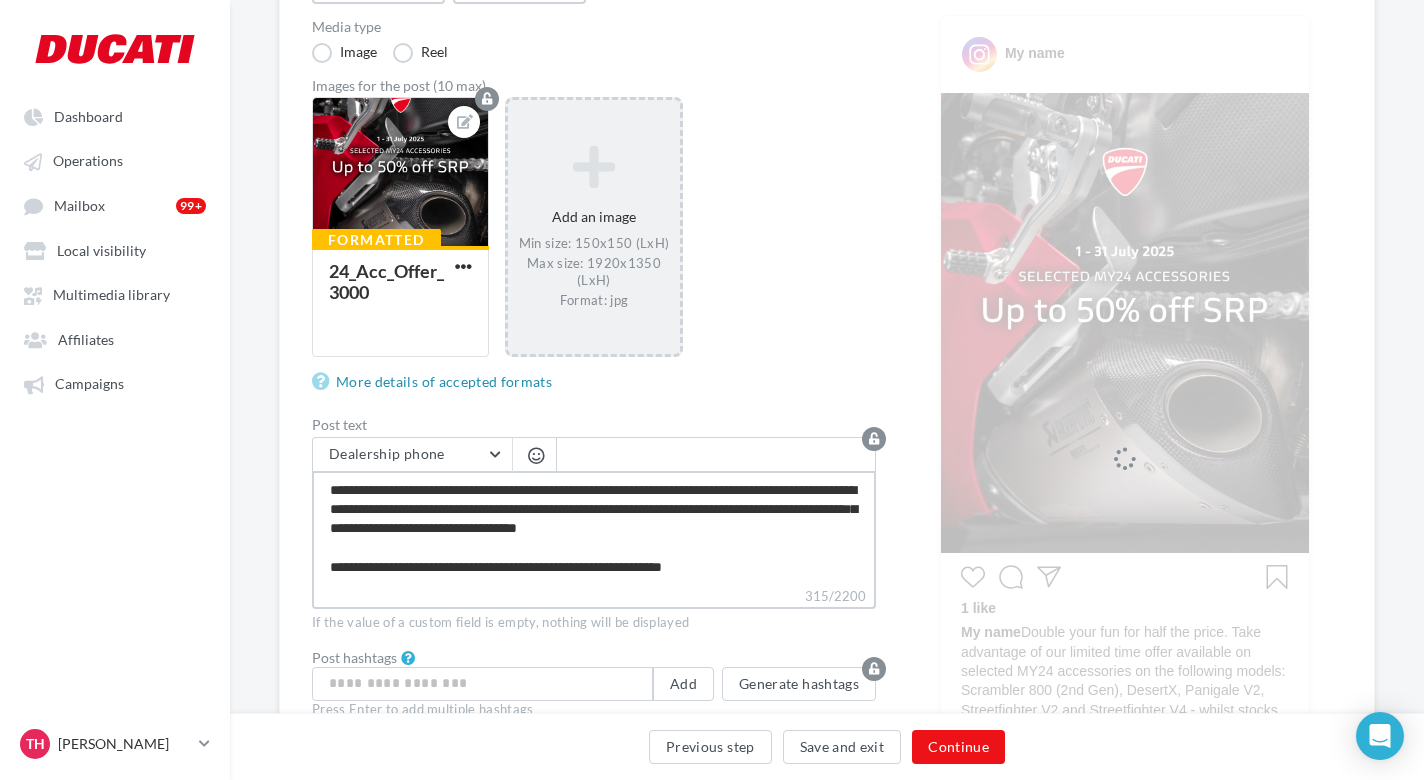 type on "**********" 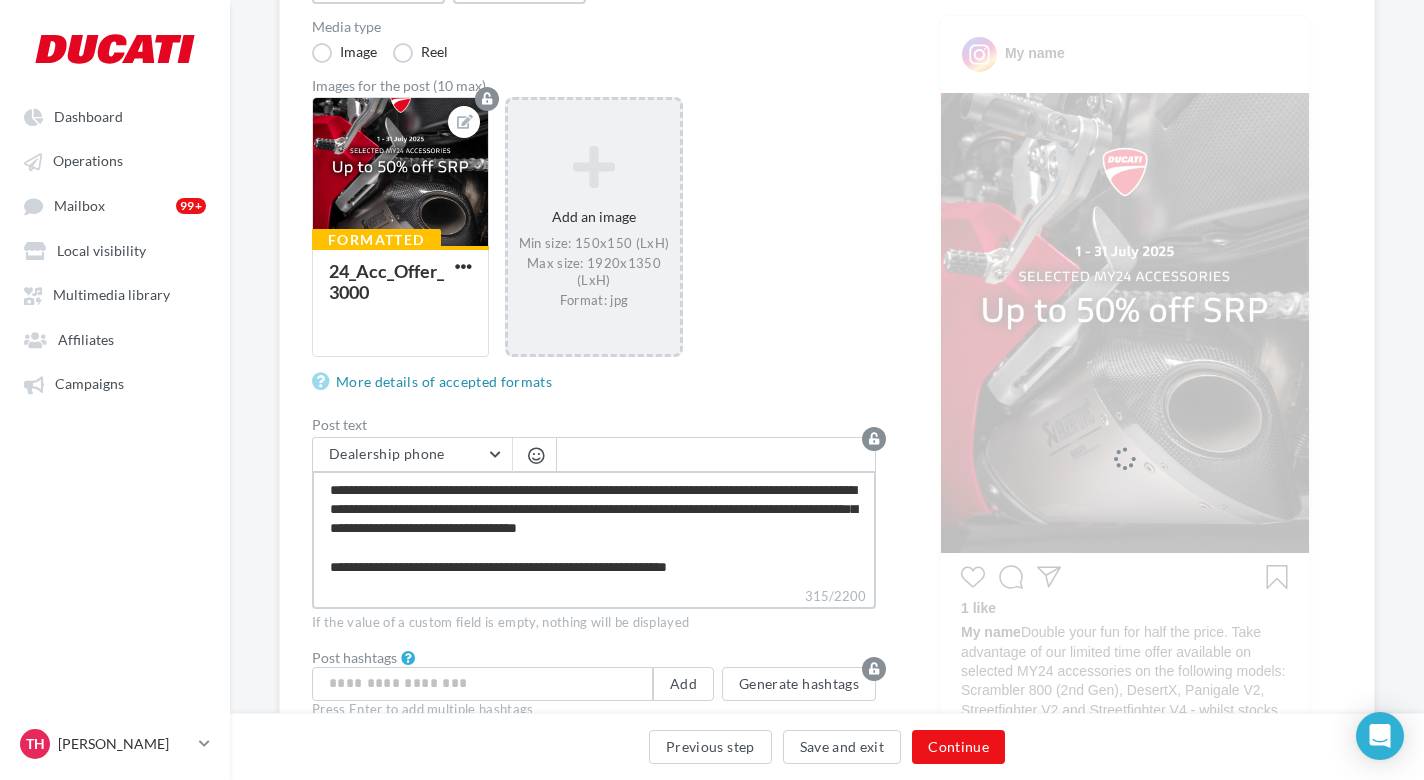 type on "**********" 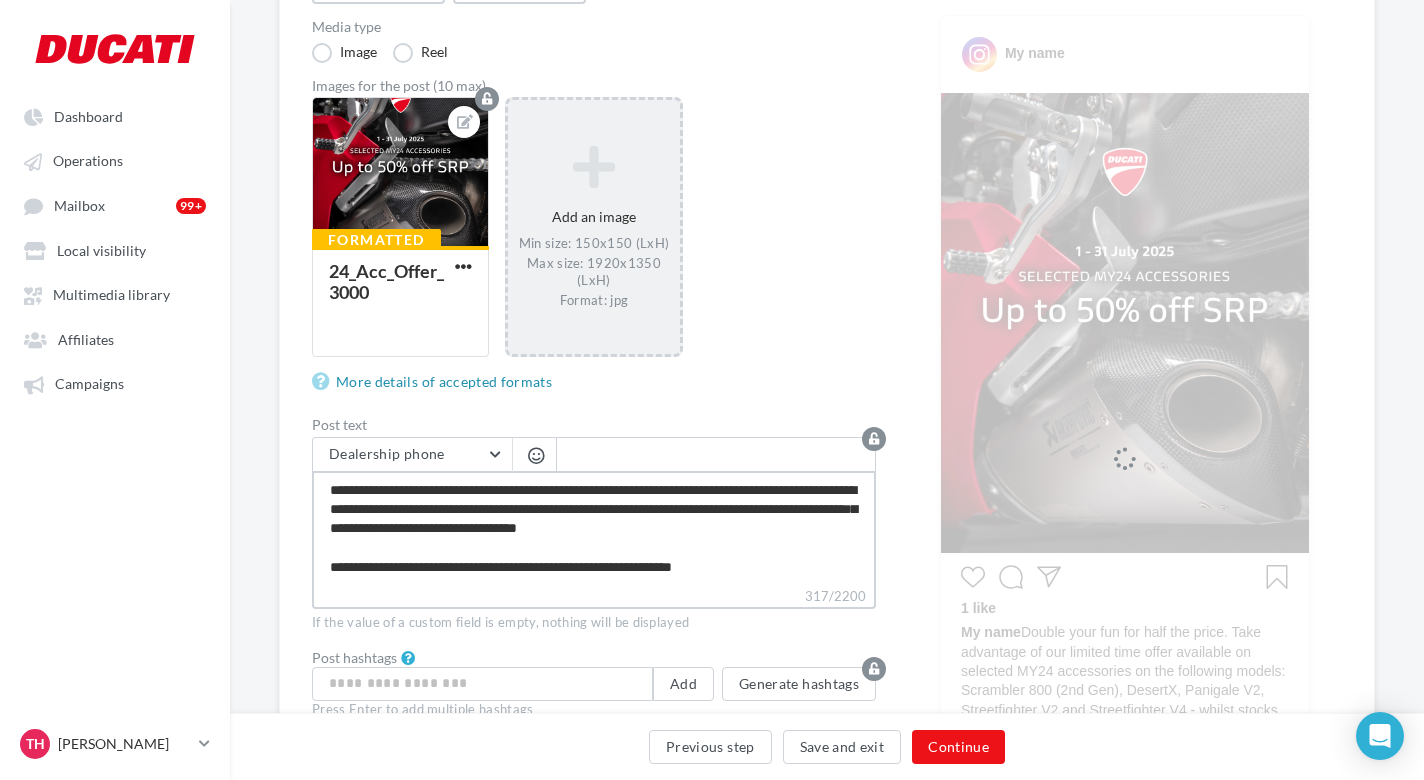 type on "**********" 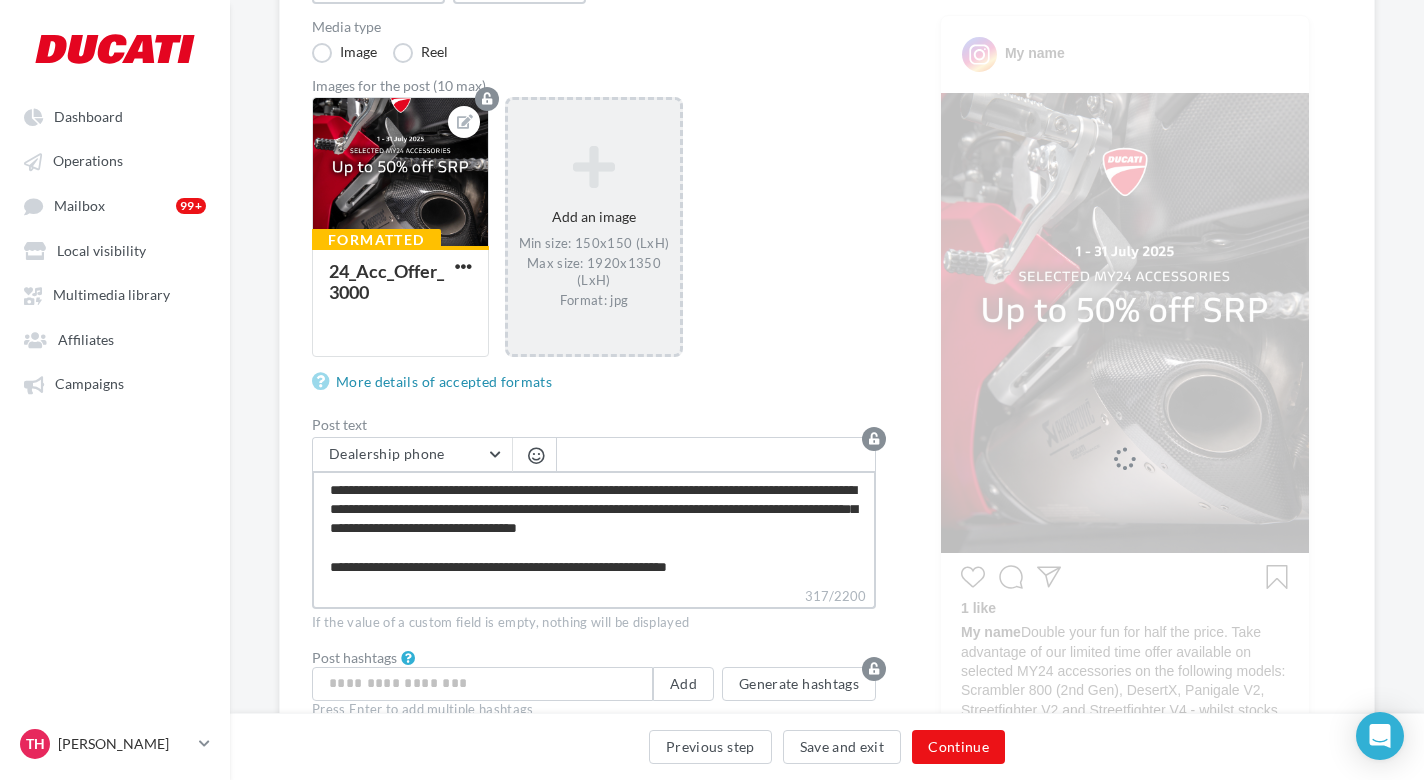 type on "**********" 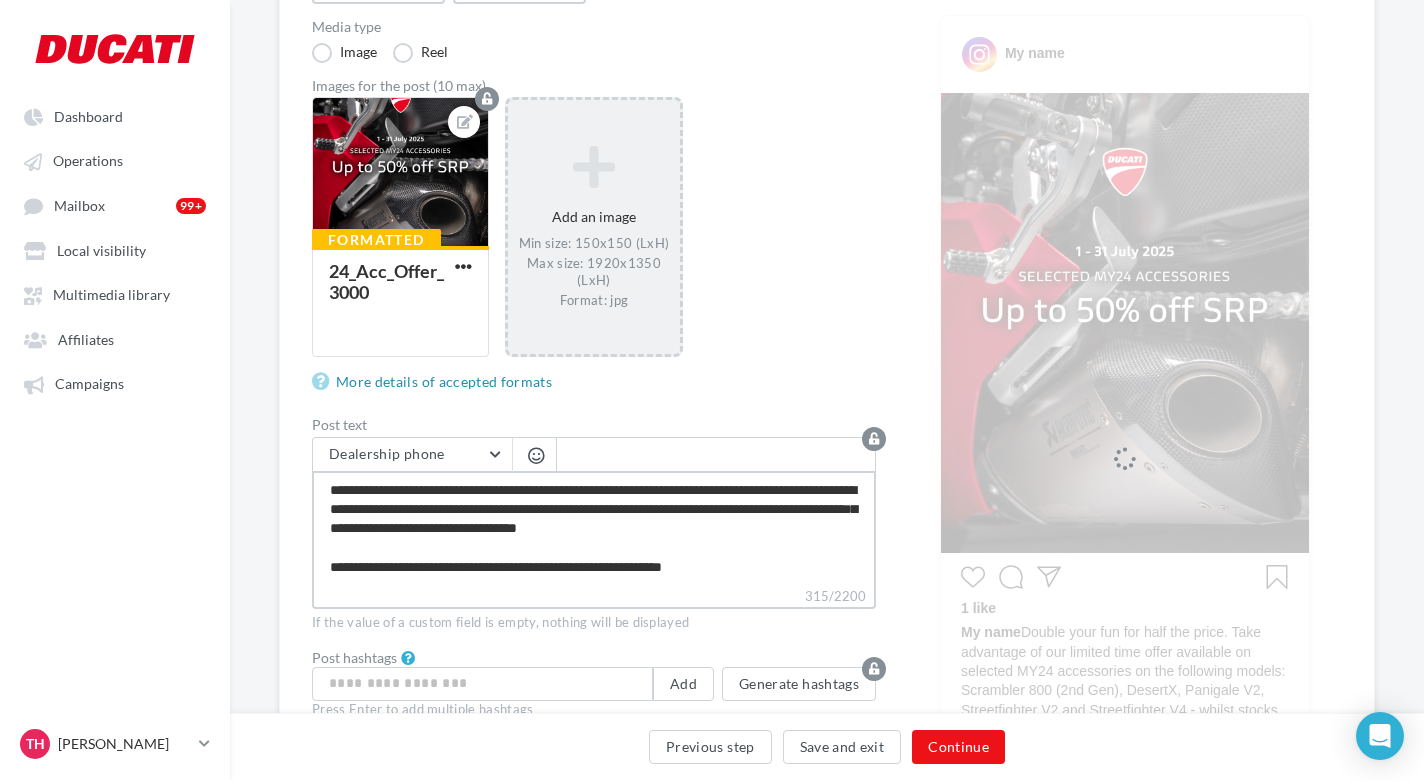 type on "**********" 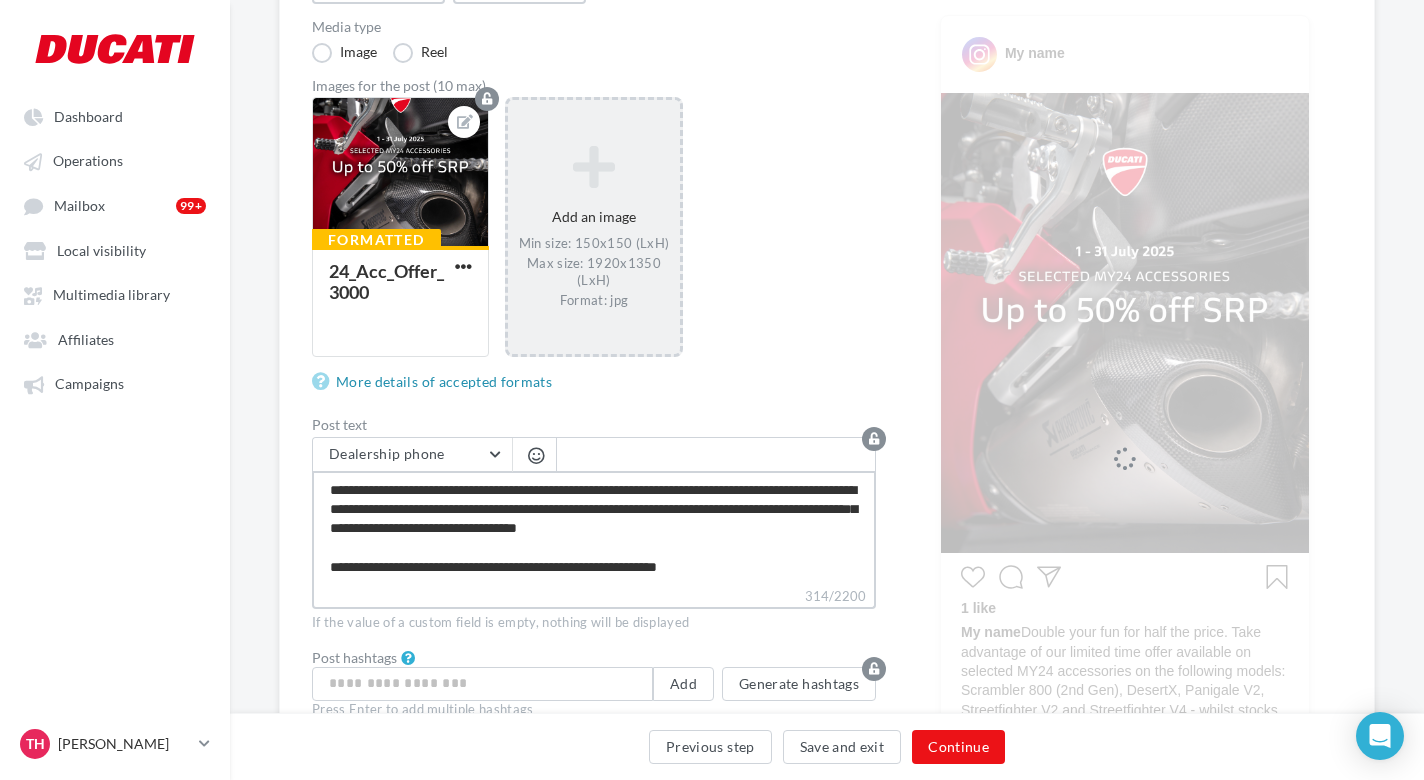 type on "**********" 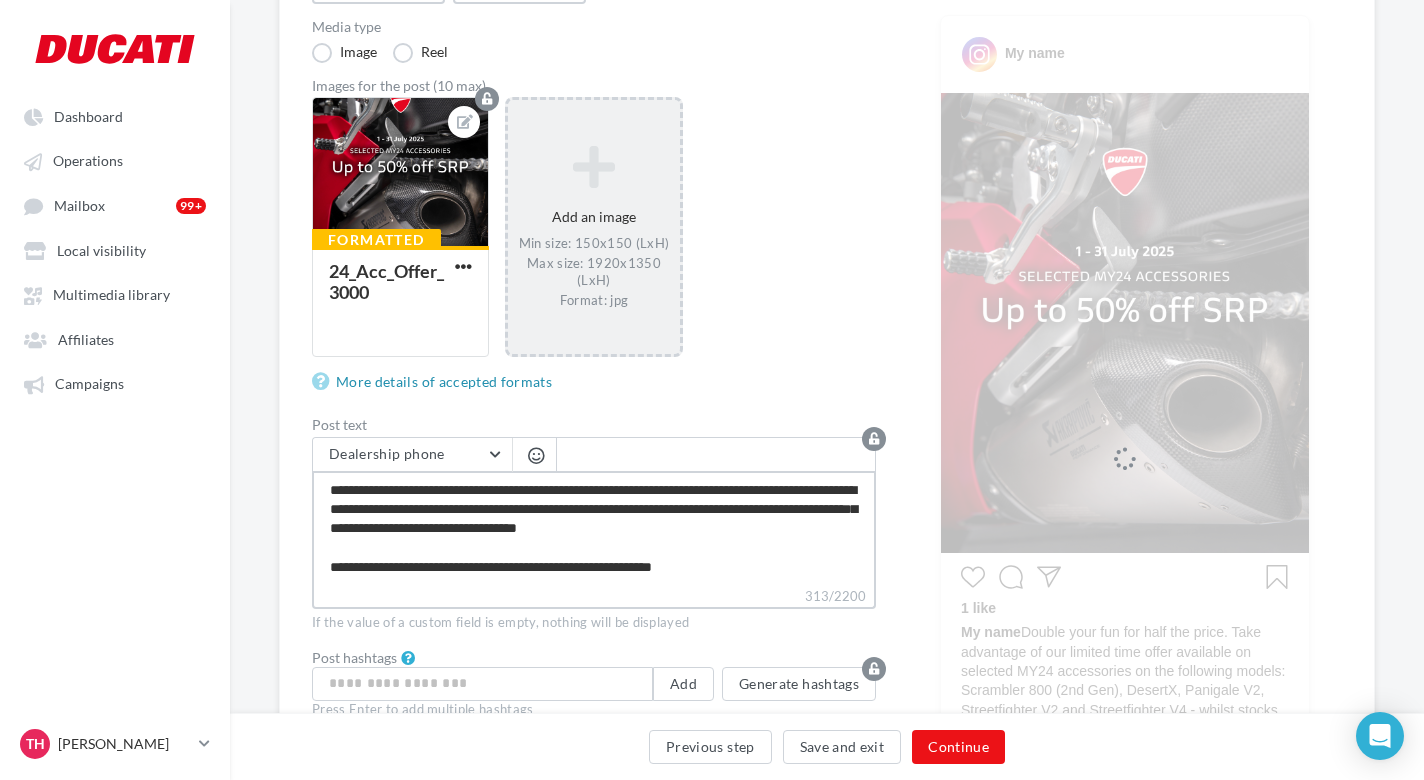 type on "**********" 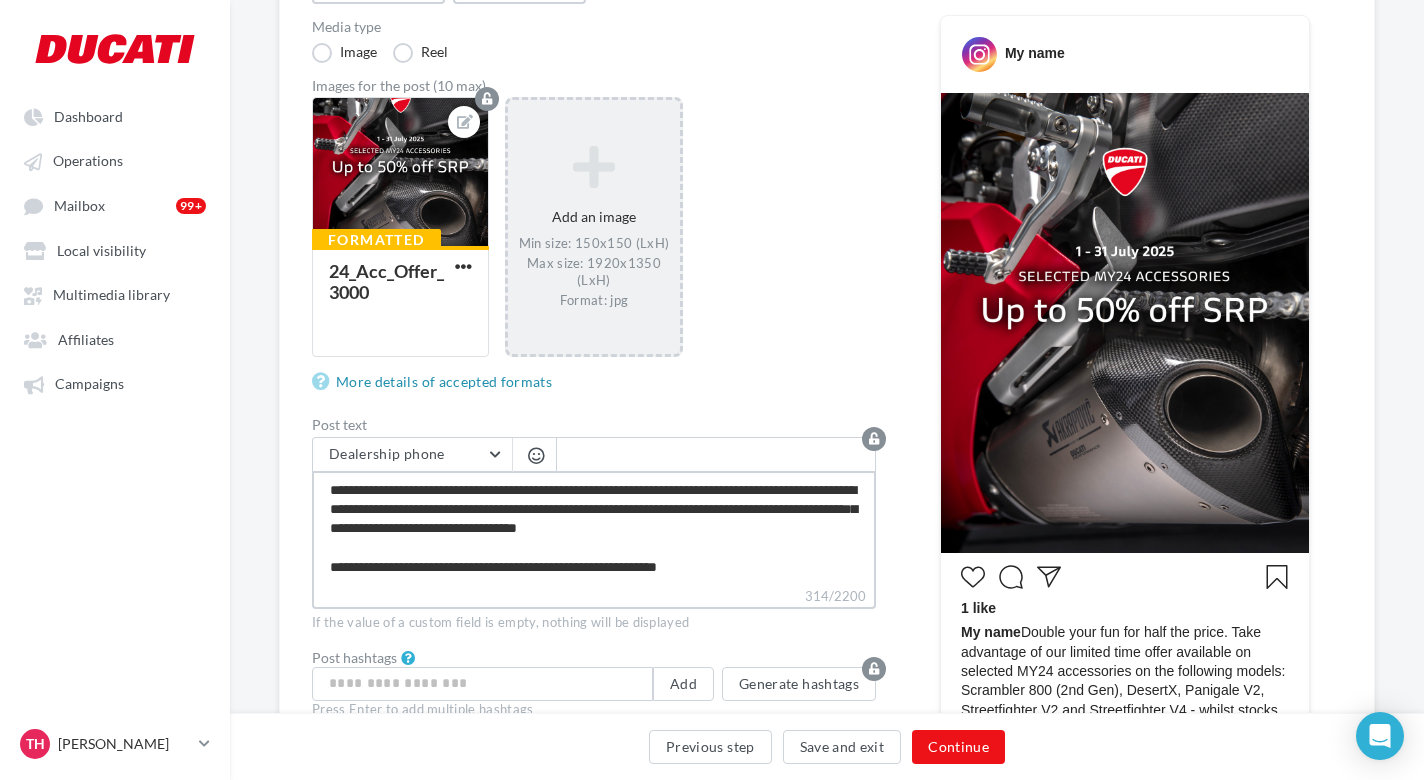 type on "**********" 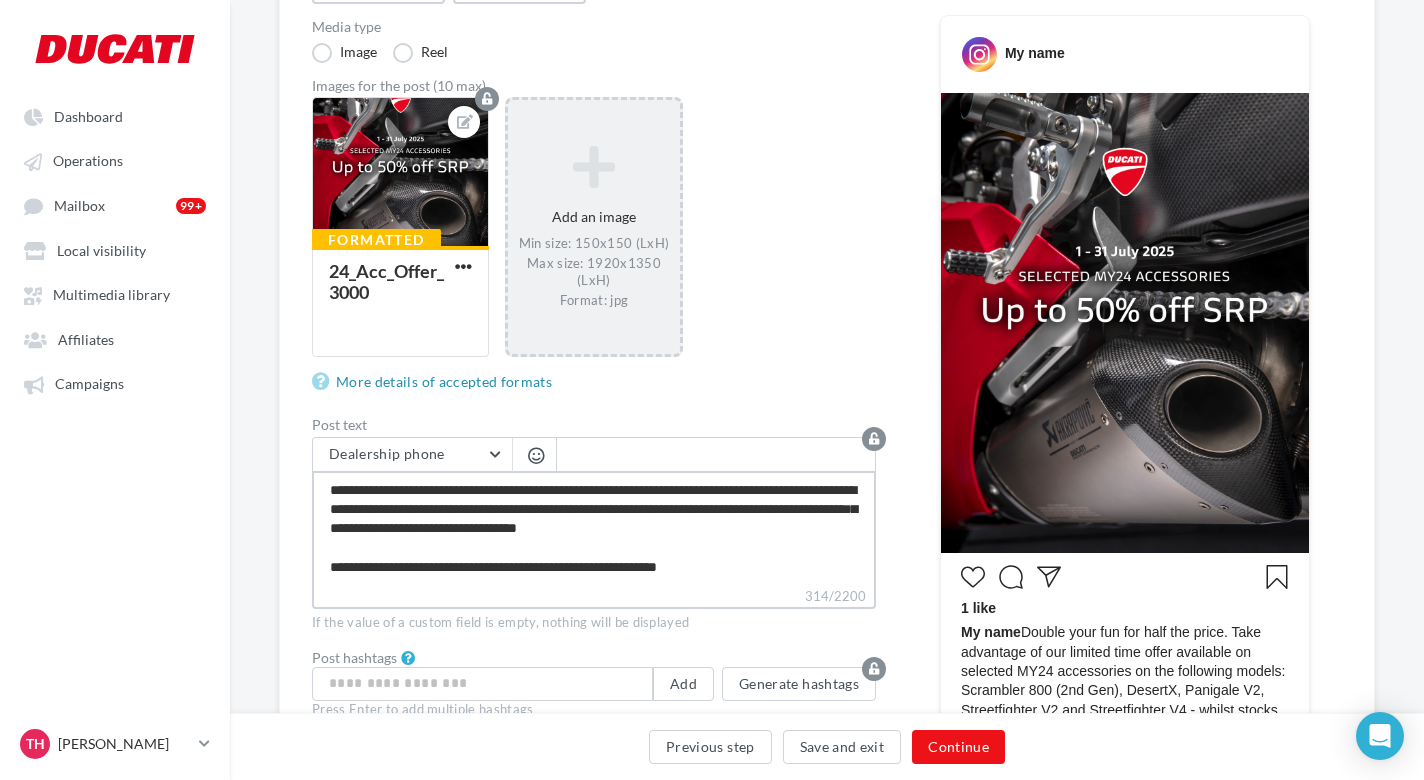 type on "**********" 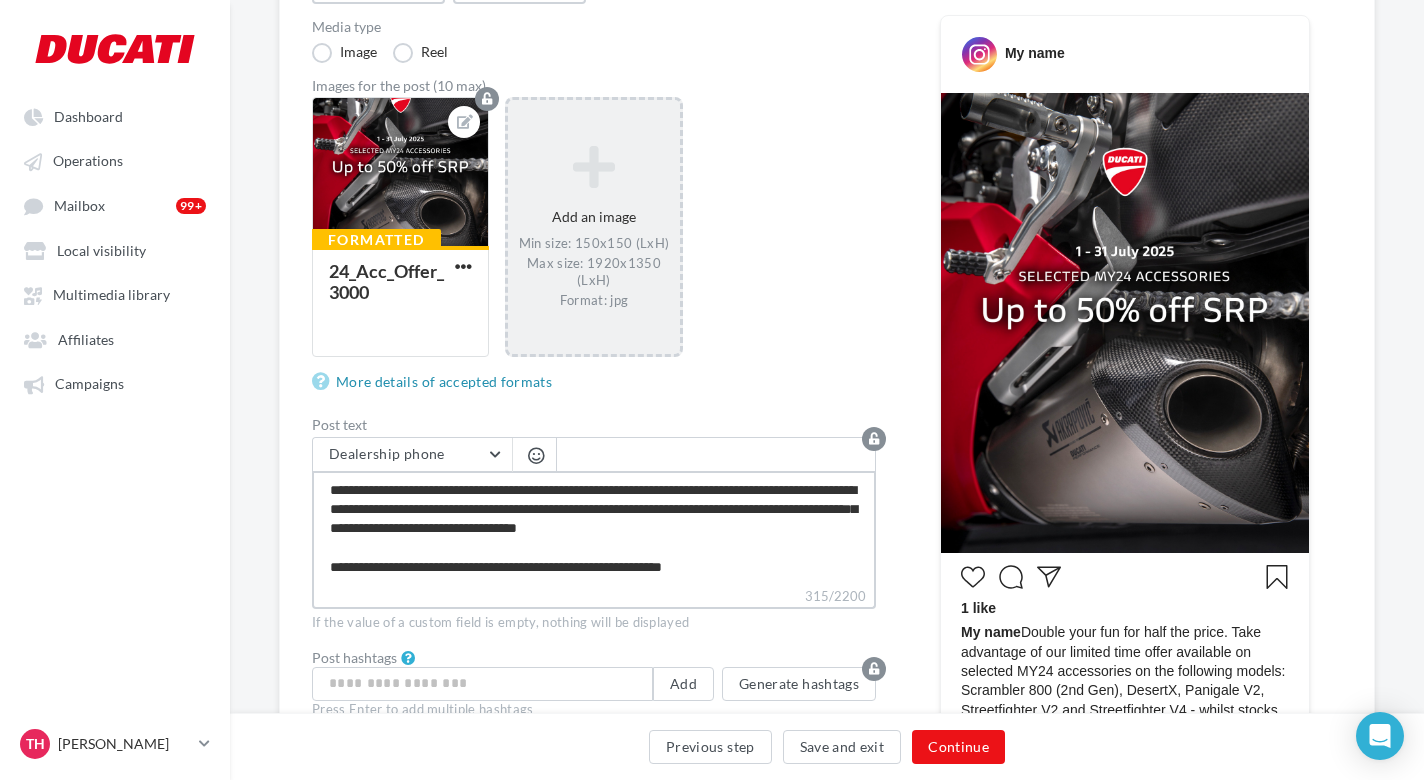 type on "**********" 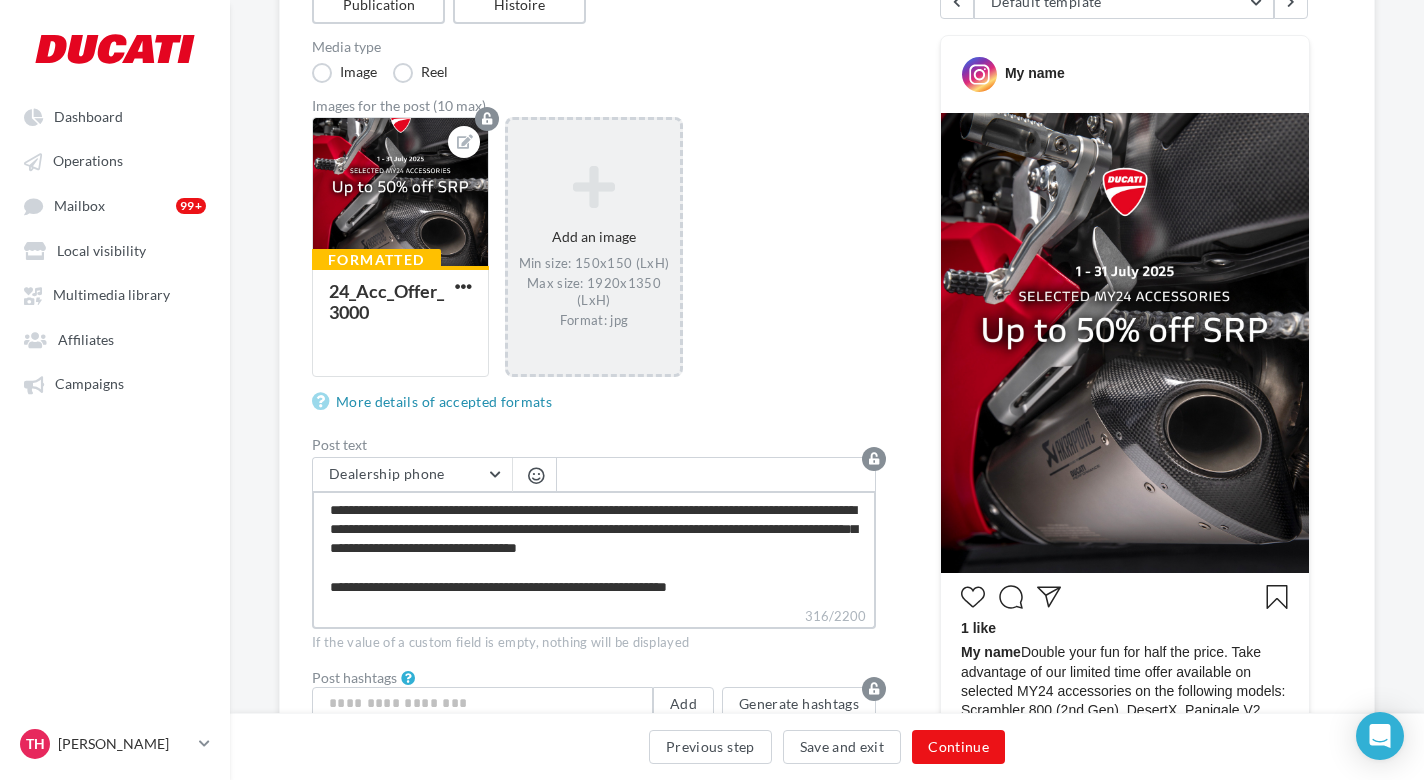 scroll, scrollTop: 262, scrollLeft: 0, axis: vertical 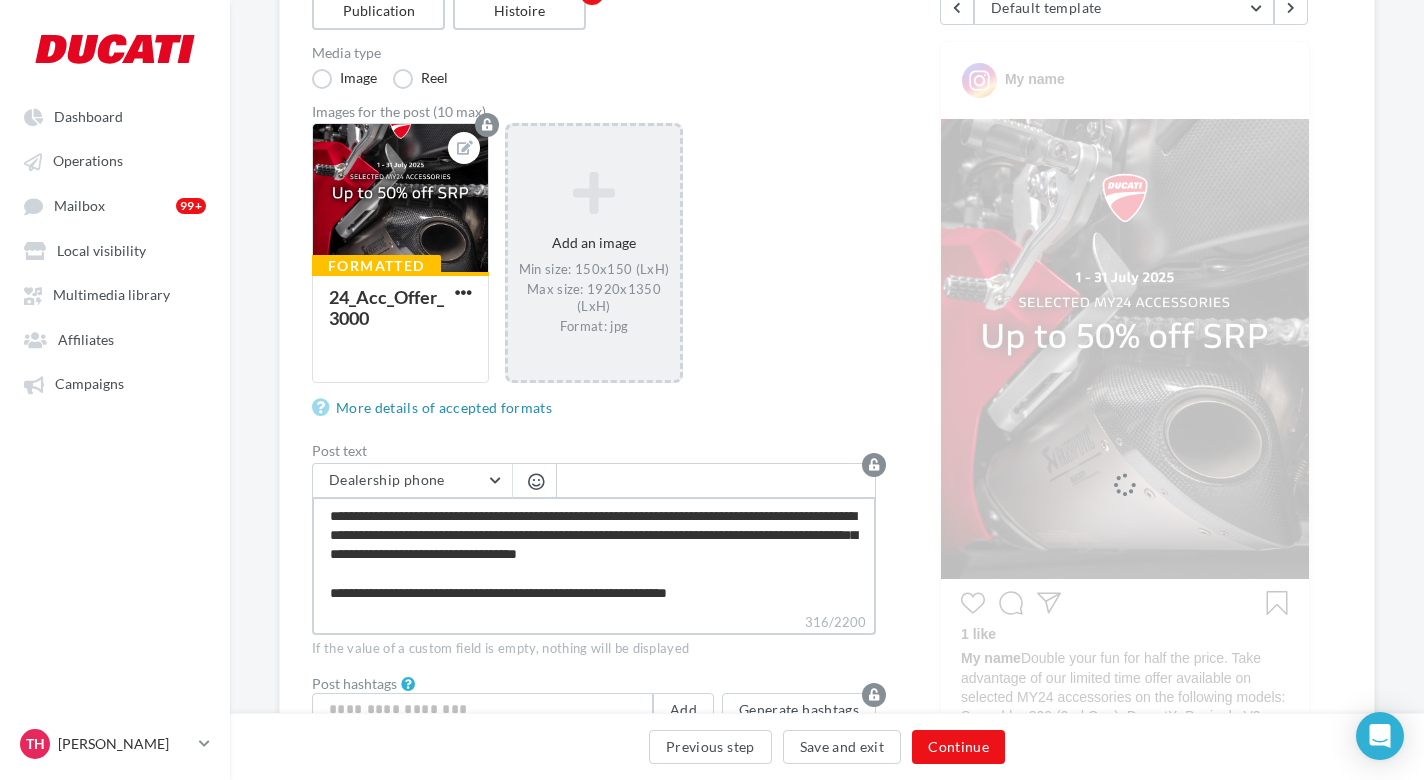 click on "**********" at bounding box center [594, 554] 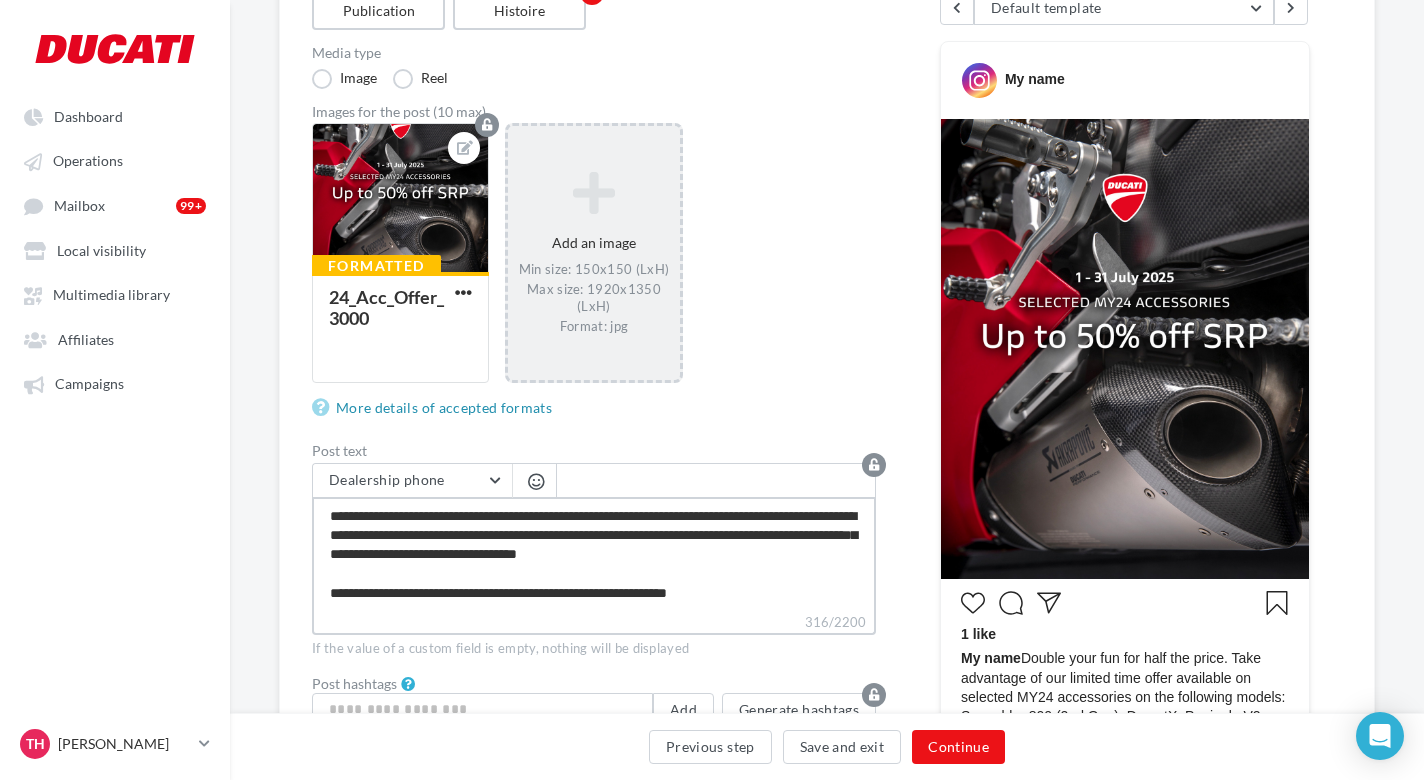 type on "**********" 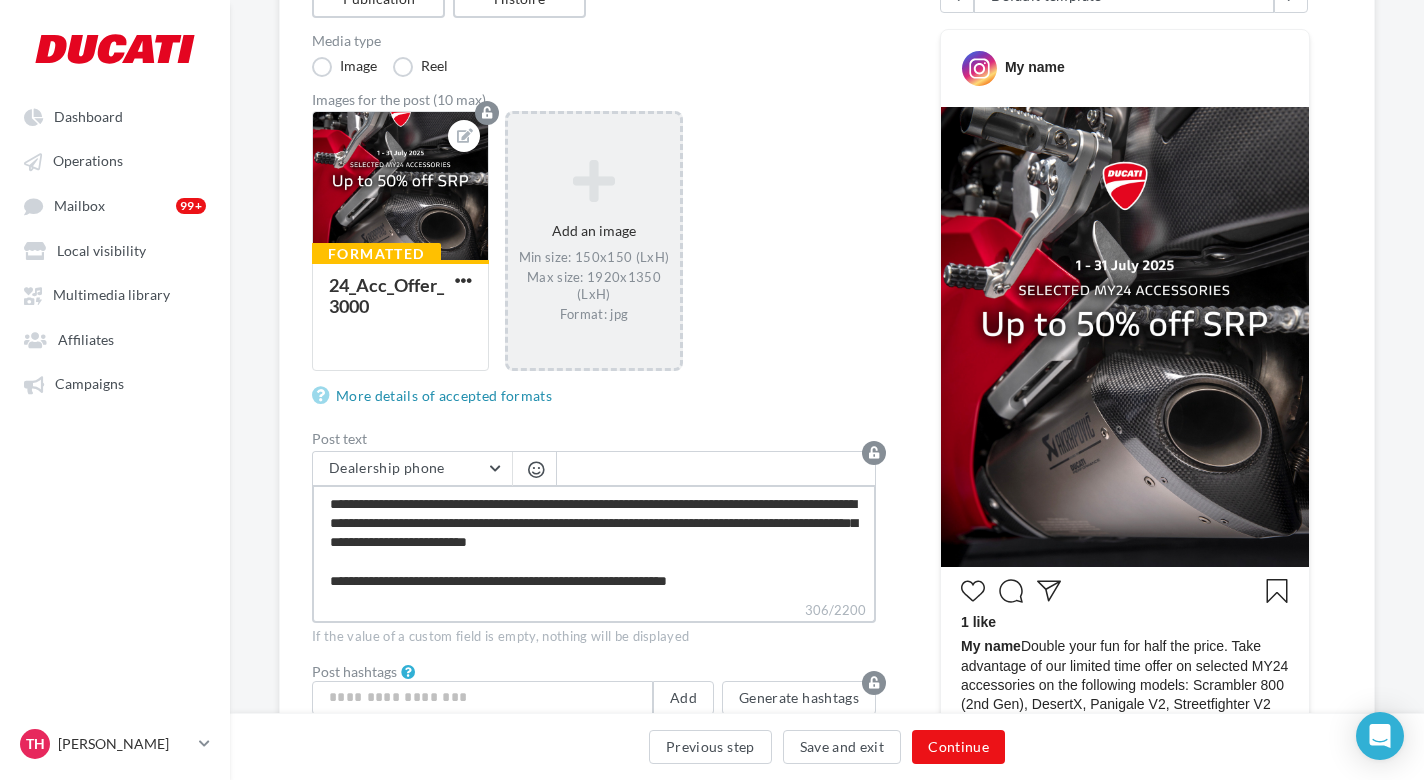 scroll, scrollTop: 187, scrollLeft: 0, axis: vertical 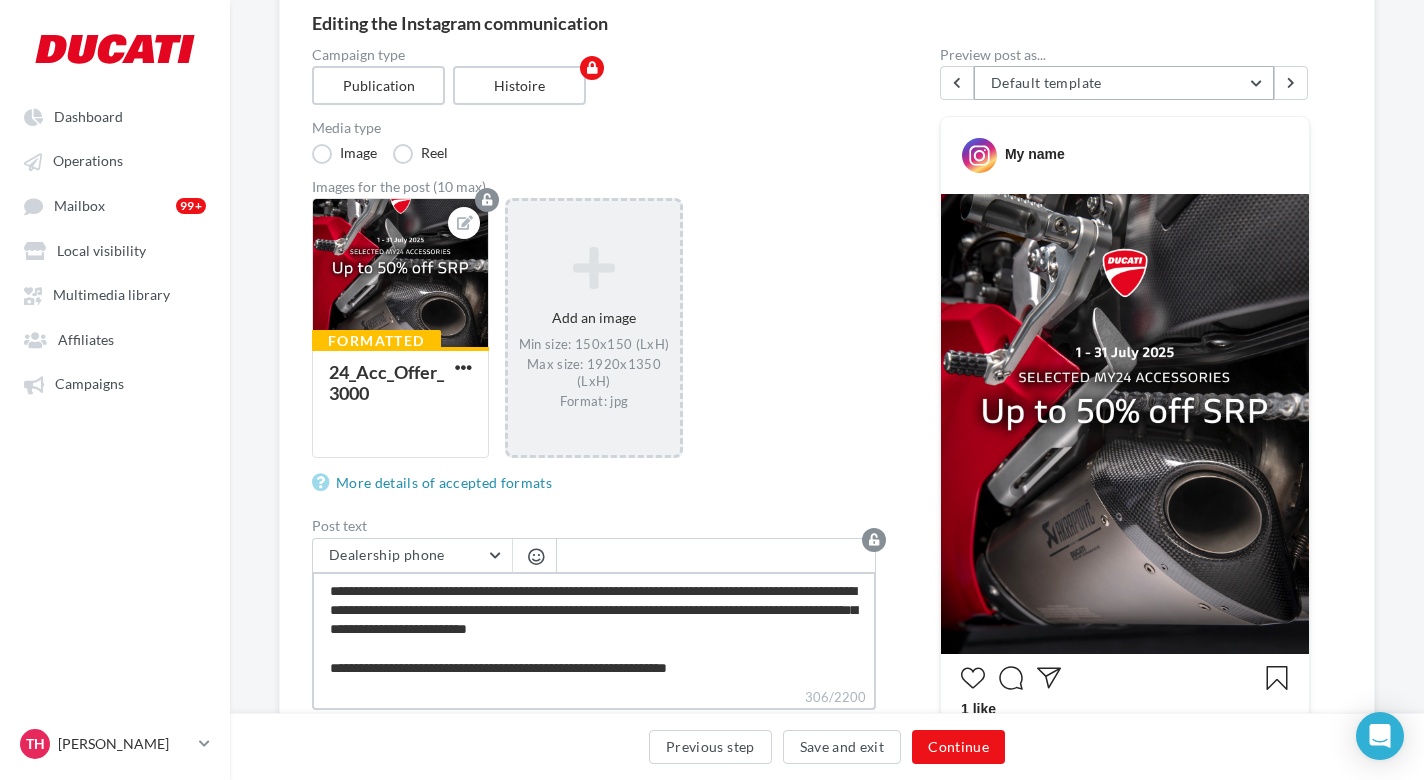 type on "**********" 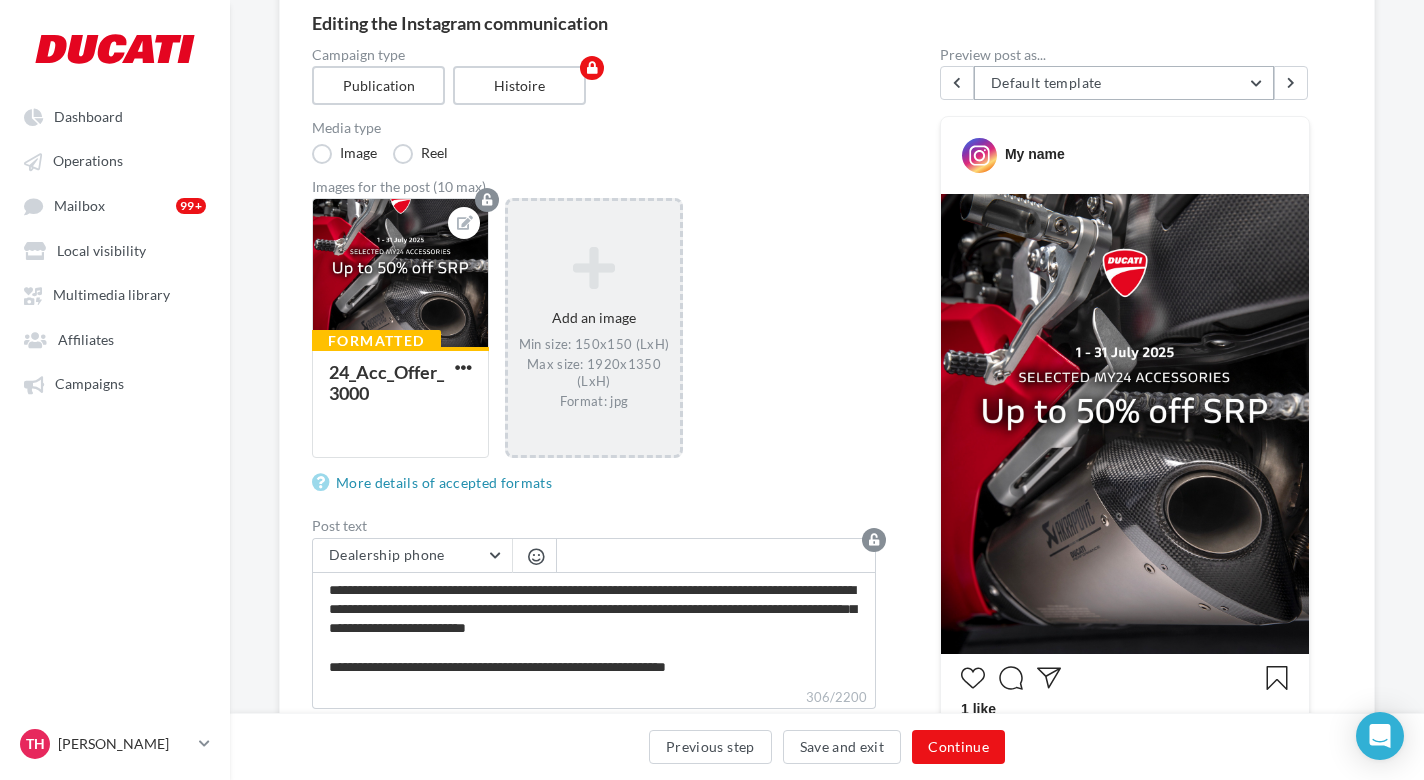 click on "Default template" at bounding box center [1124, 83] 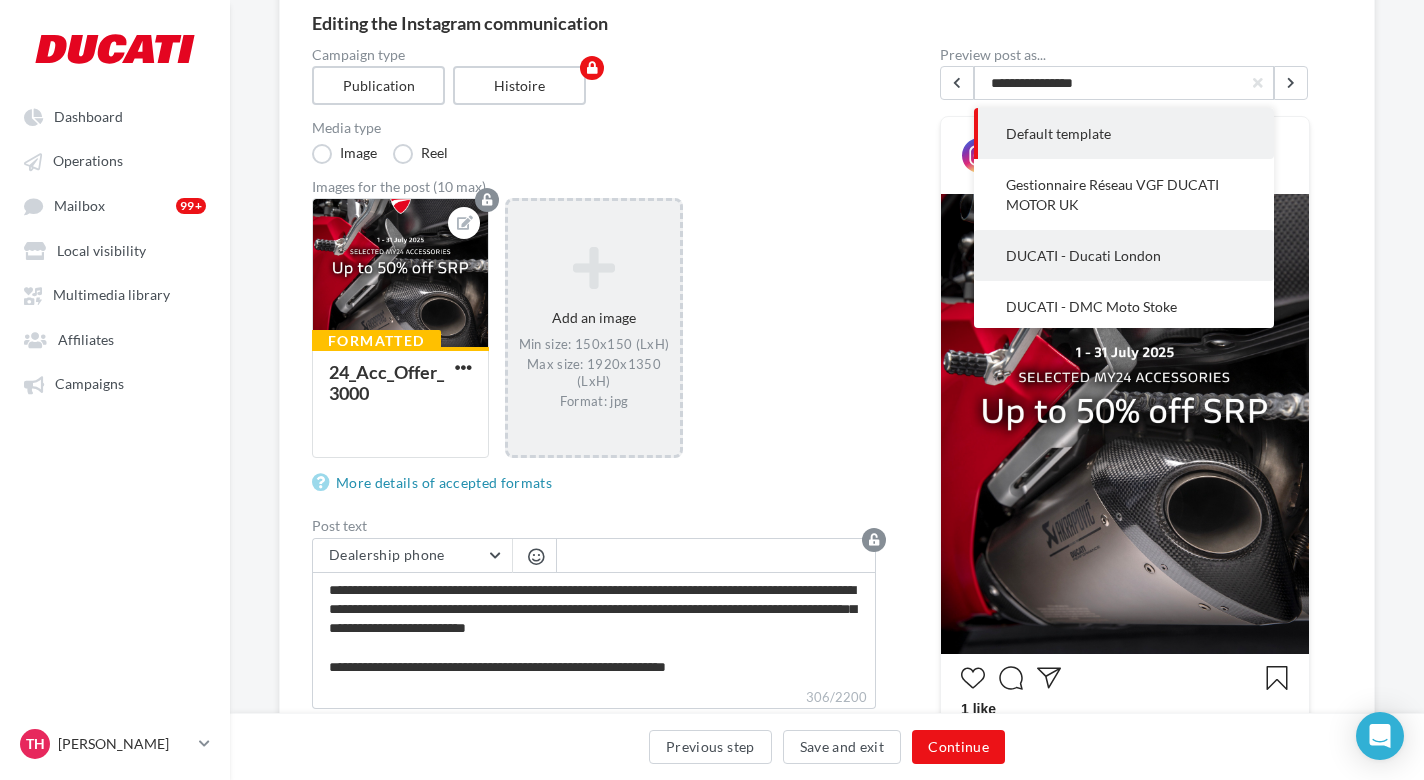 click on "DUCATI - Ducati London" at bounding box center (1124, 255) 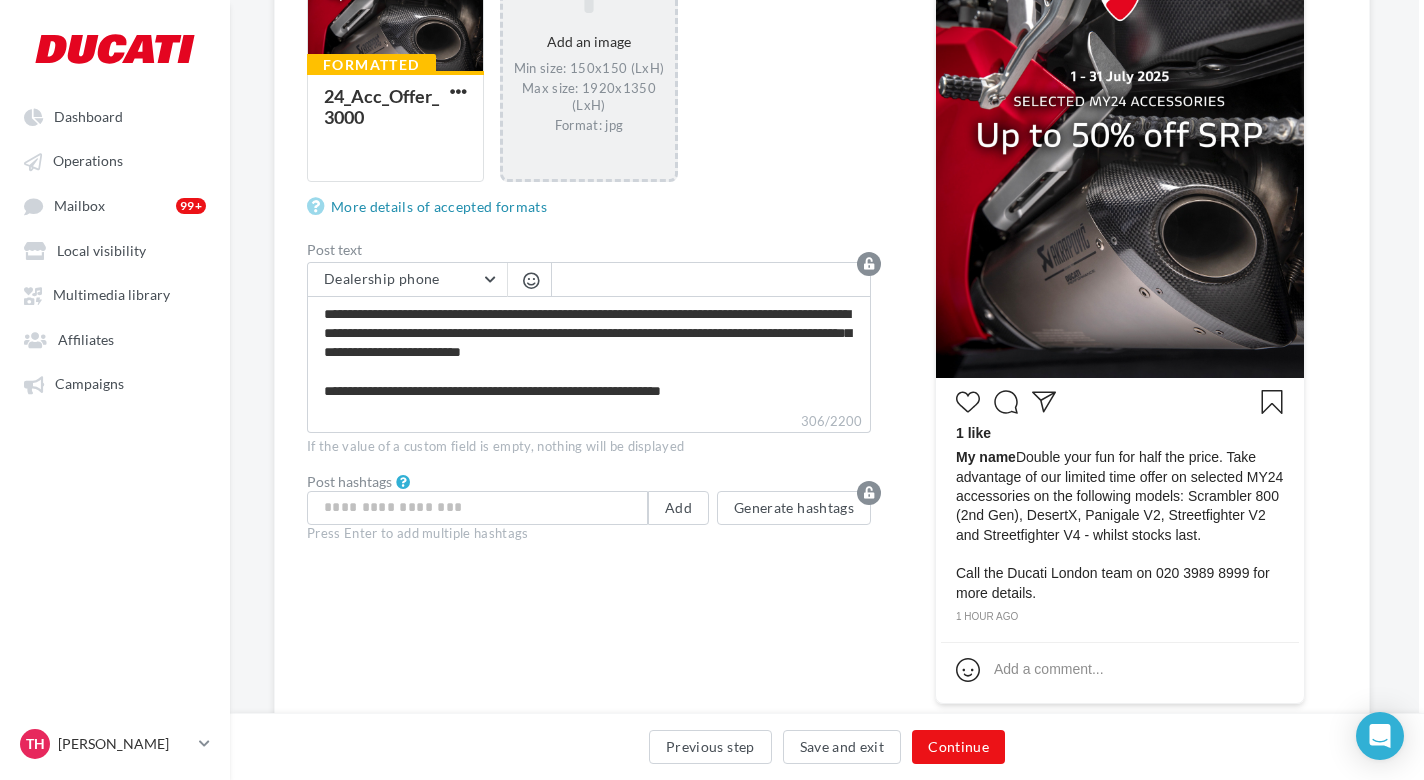 scroll, scrollTop: 463, scrollLeft: 14, axis: both 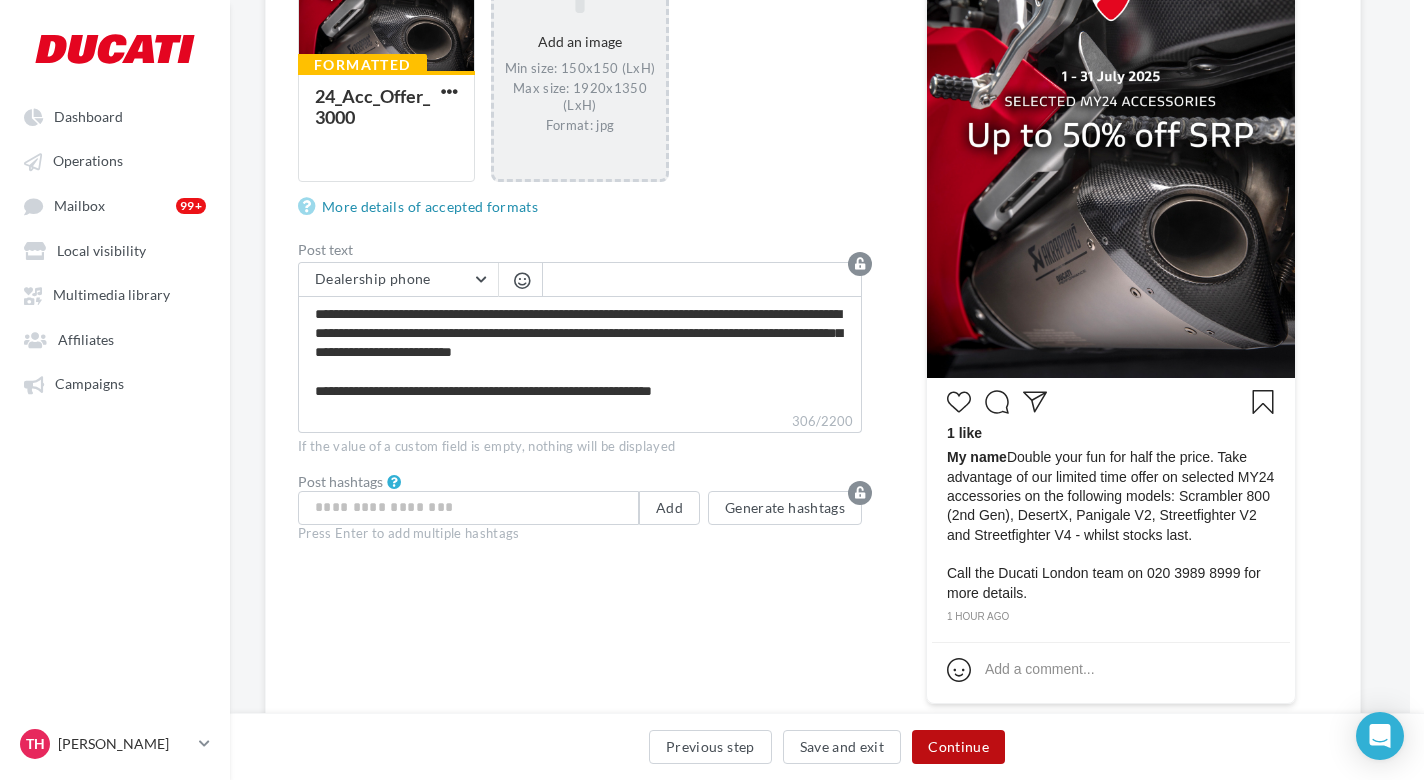 click on "Continue" at bounding box center [958, 747] 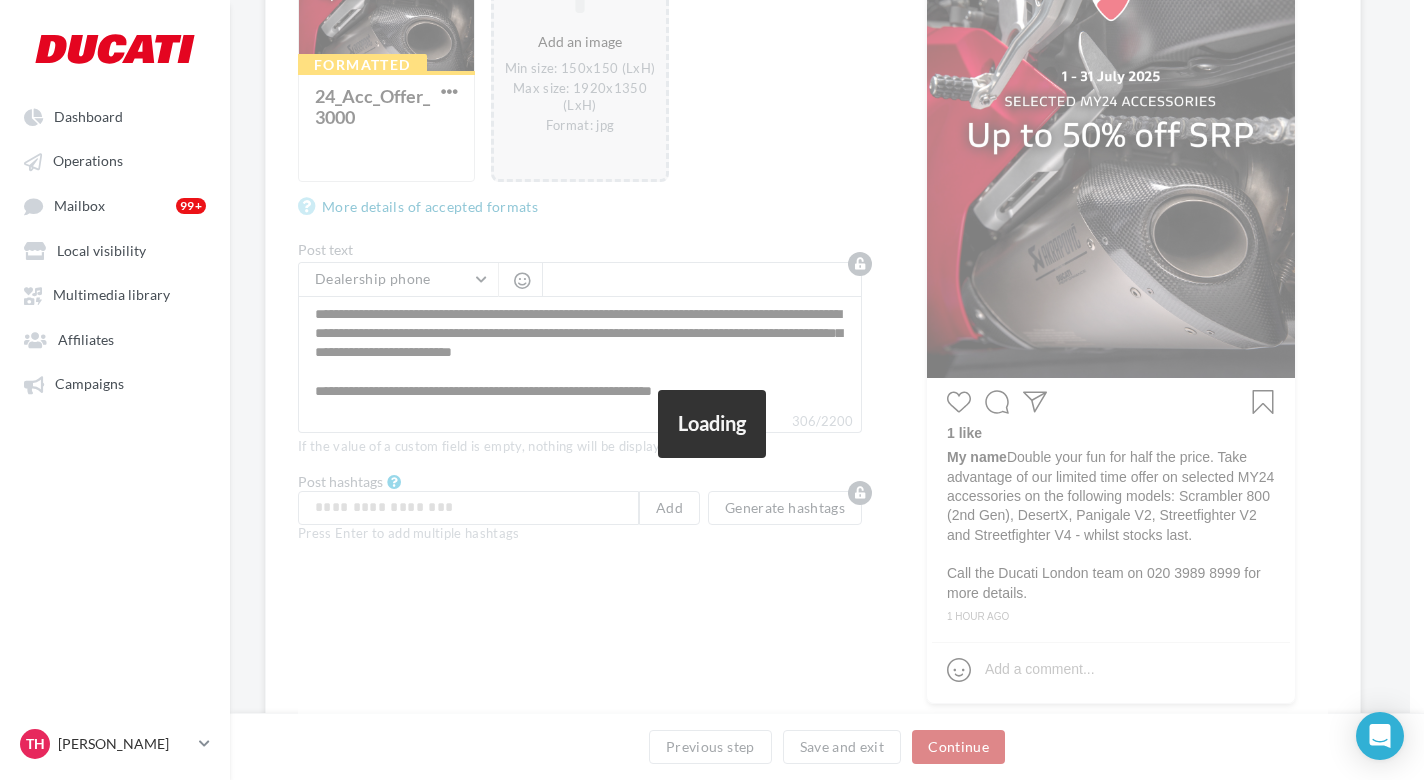 scroll, scrollTop: 68, scrollLeft: 14, axis: both 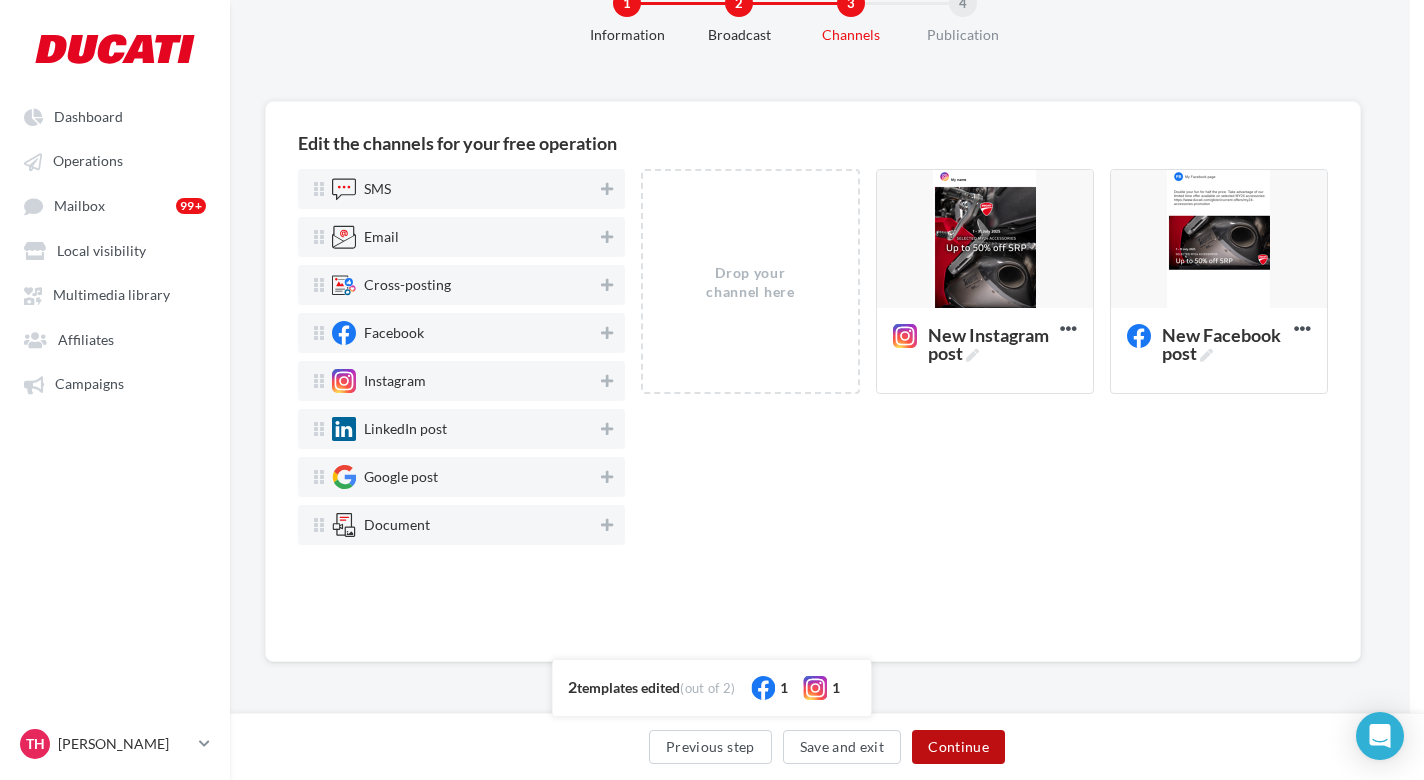 click on "Continue" at bounding box center (958, 747) 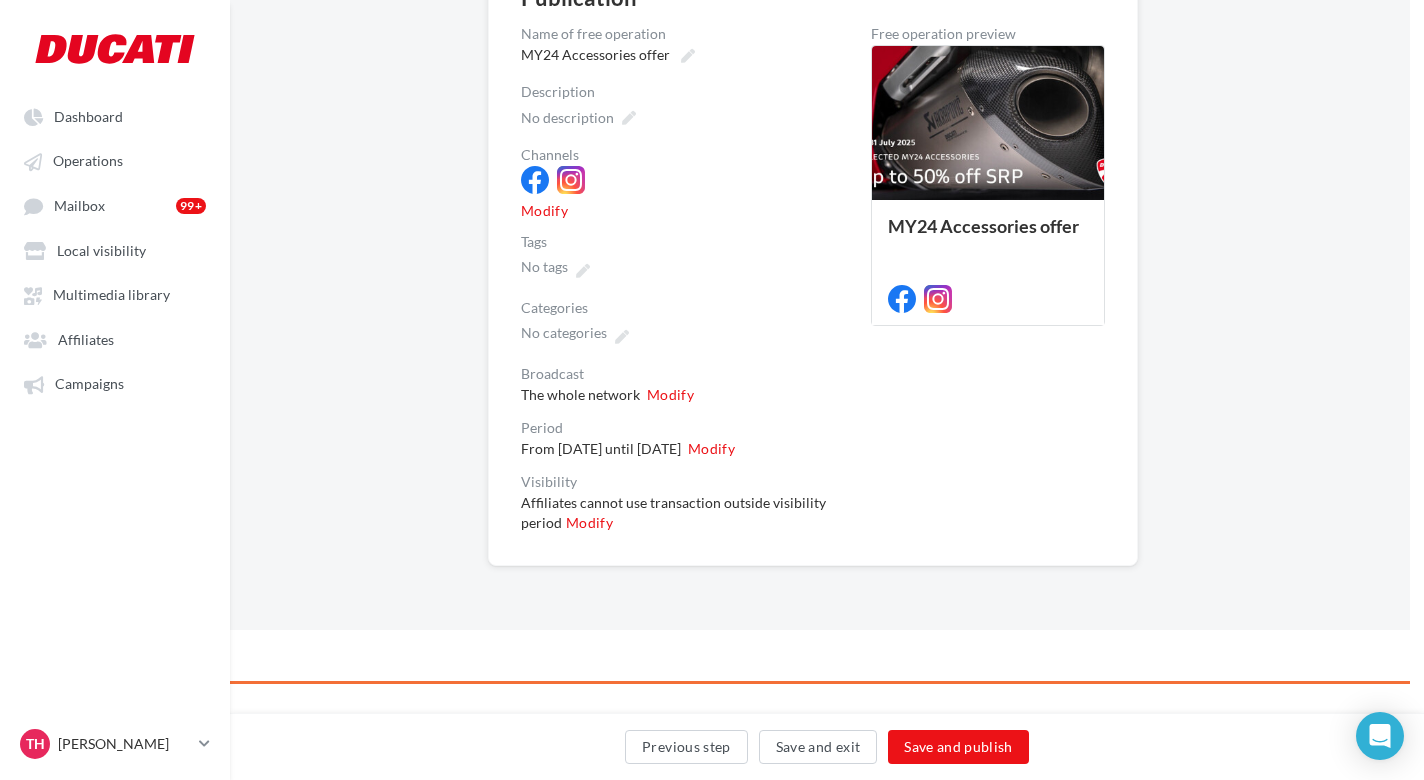 scroll, scrollTop: 214, scrollLeft: 13, axis: both 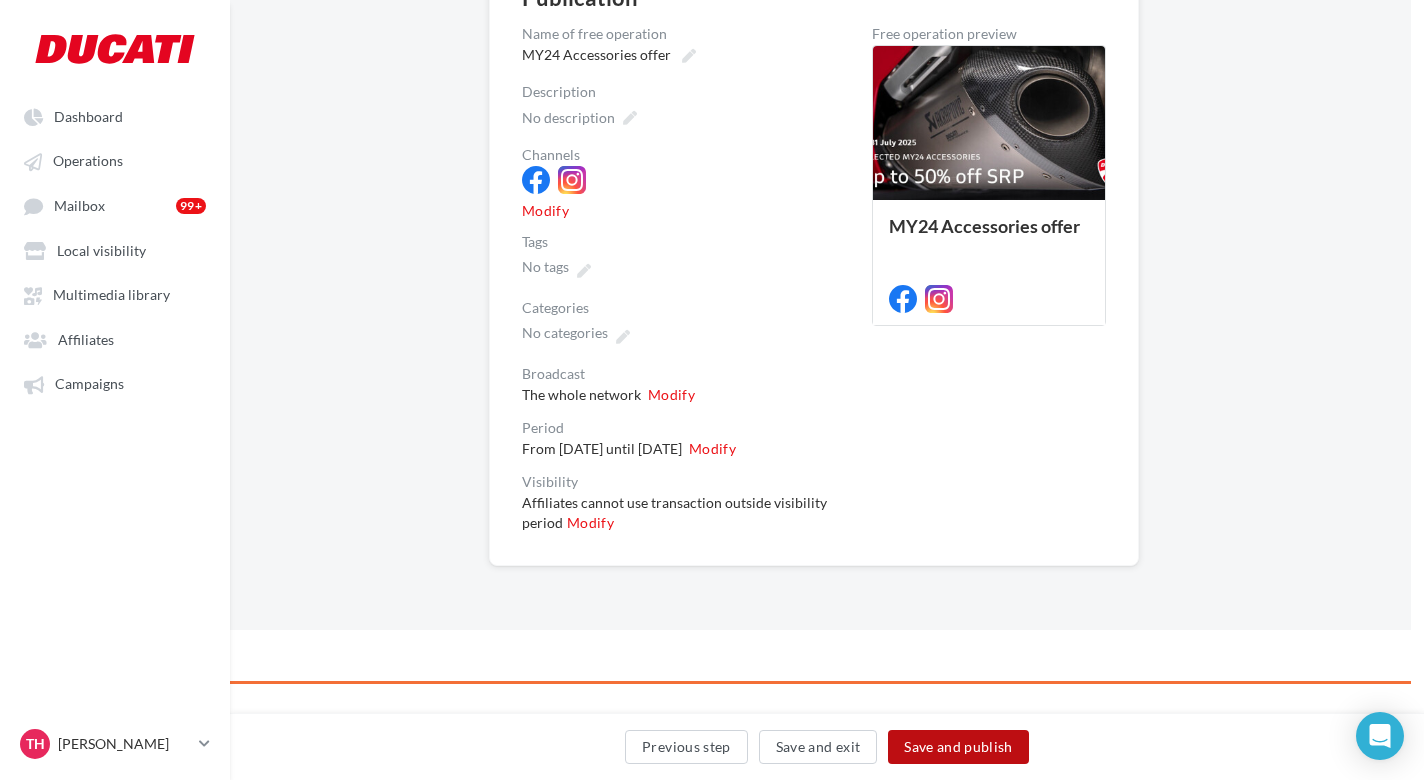 click on "Save and publish" at bounding box center [958, 747] 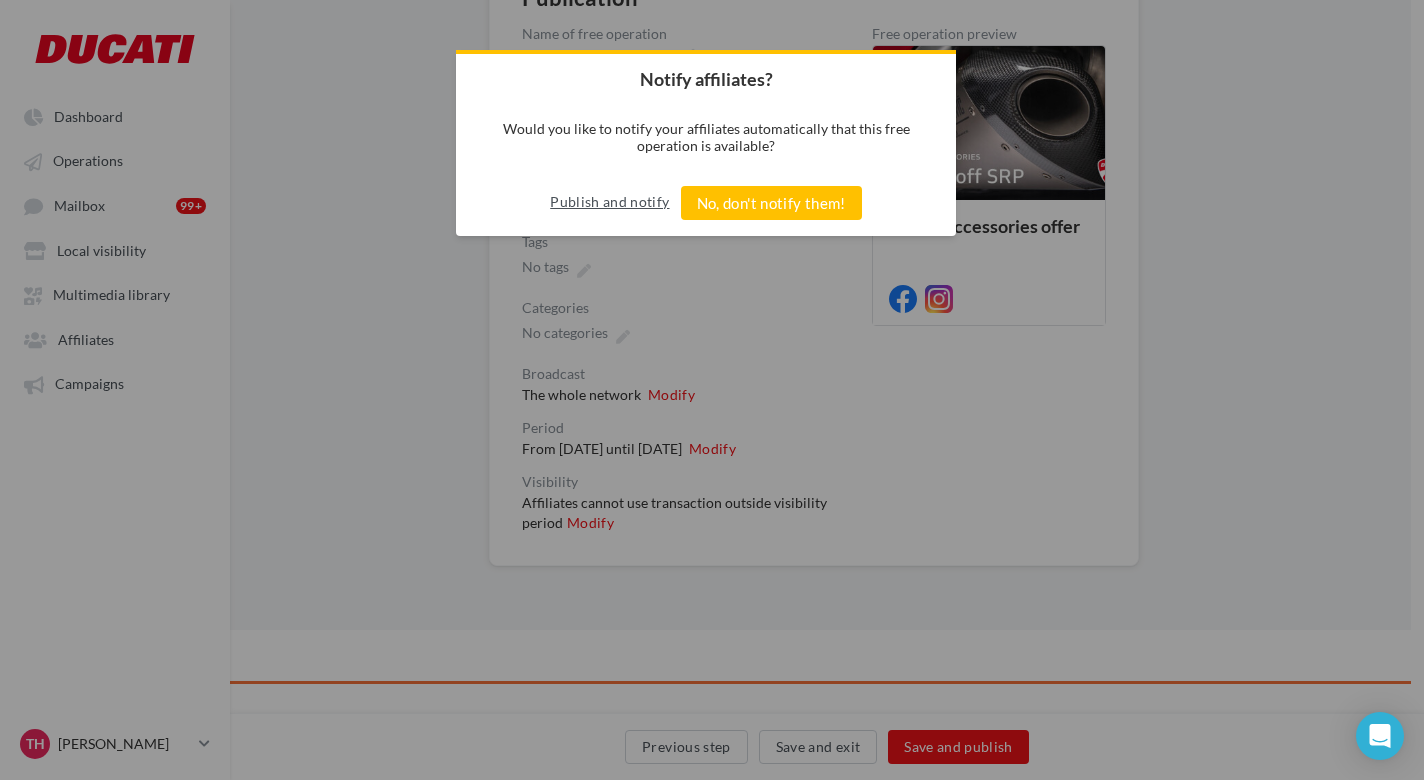 click on "Publish and notify" at bounding box center (609, 202) 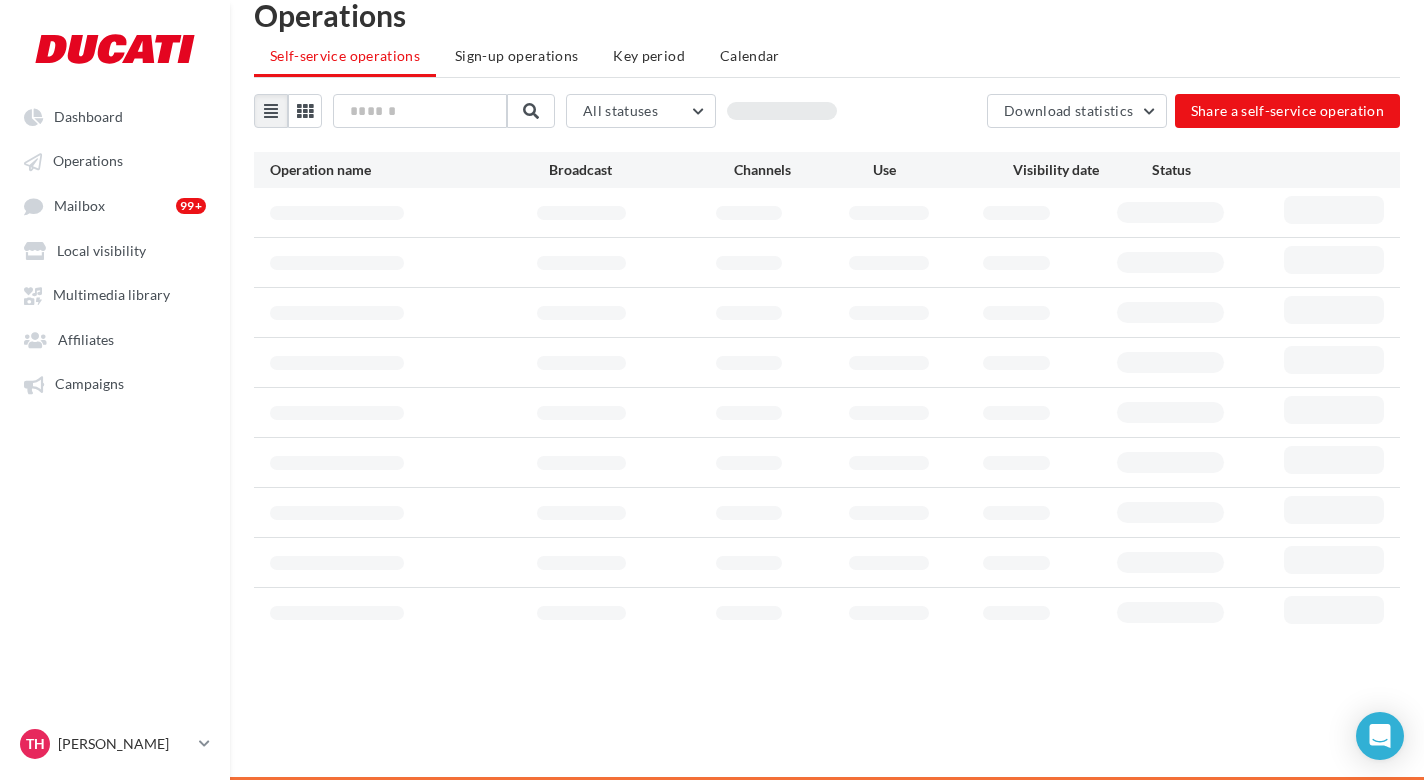 scroll, scrollTop: 32, scrollLeft: 0, axis: vertical 